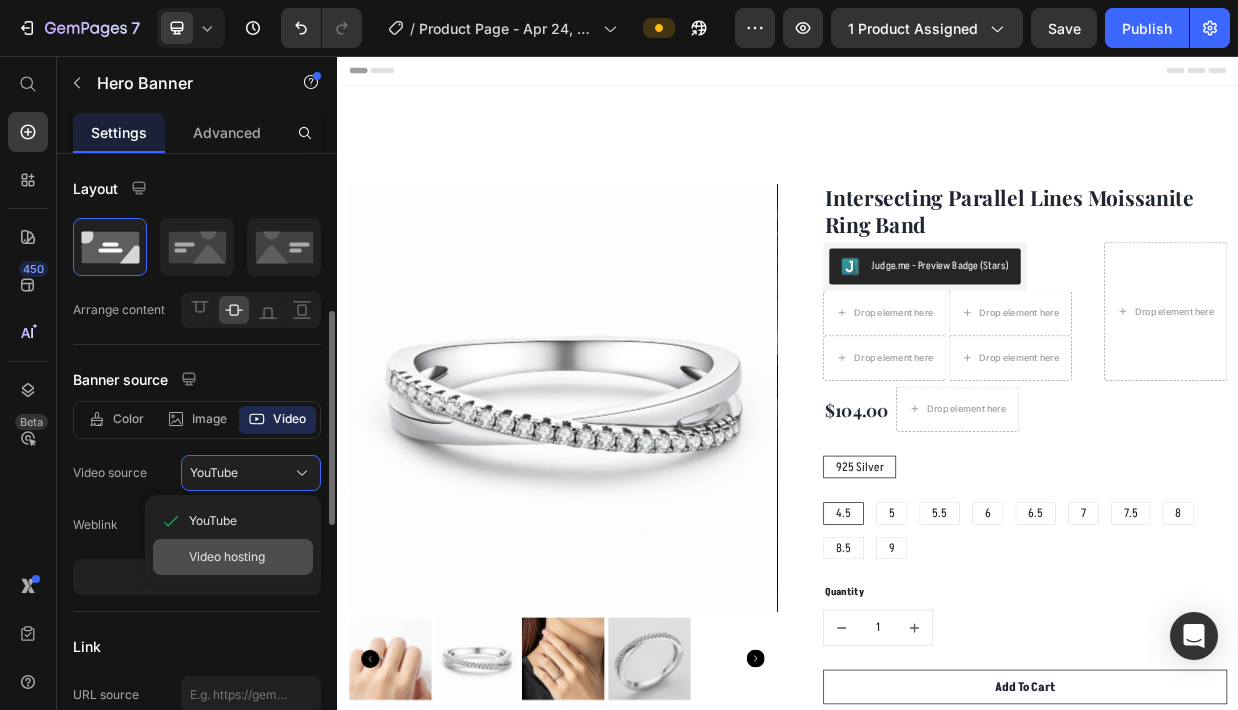 scroll, scrollTop: 1439, scrollLeft: 0, axis: vertical 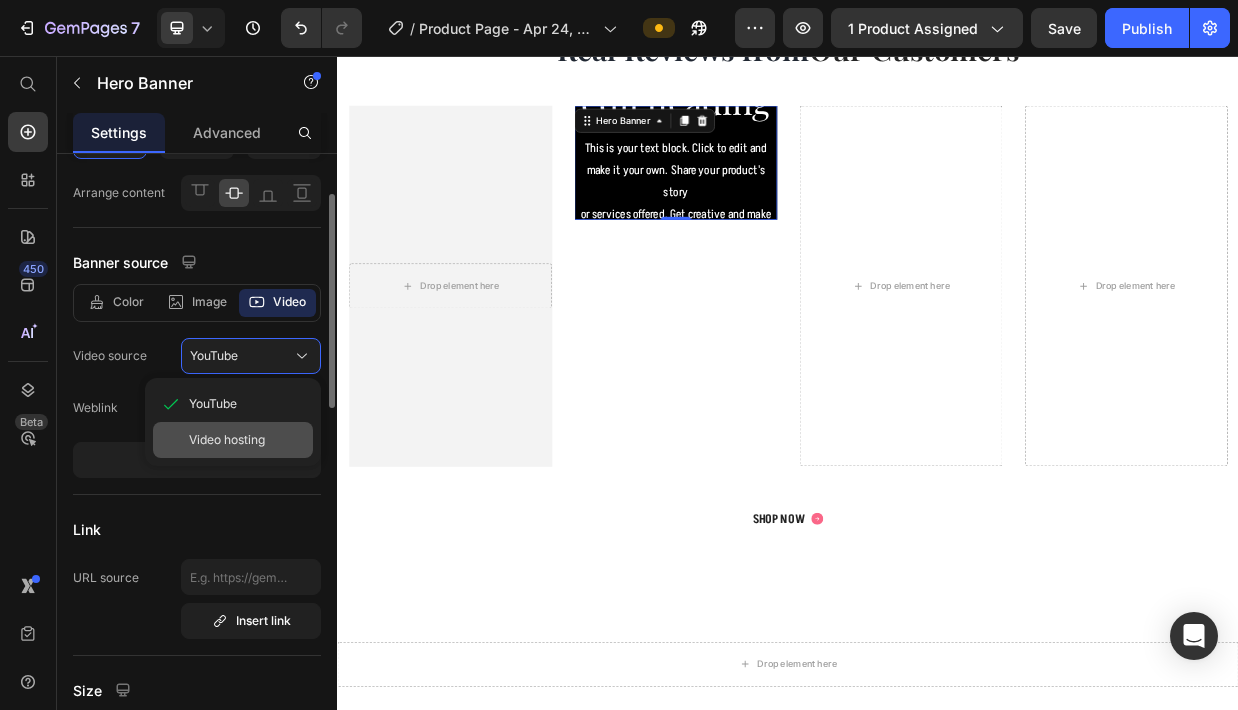 click on "YouTube Video hosting" 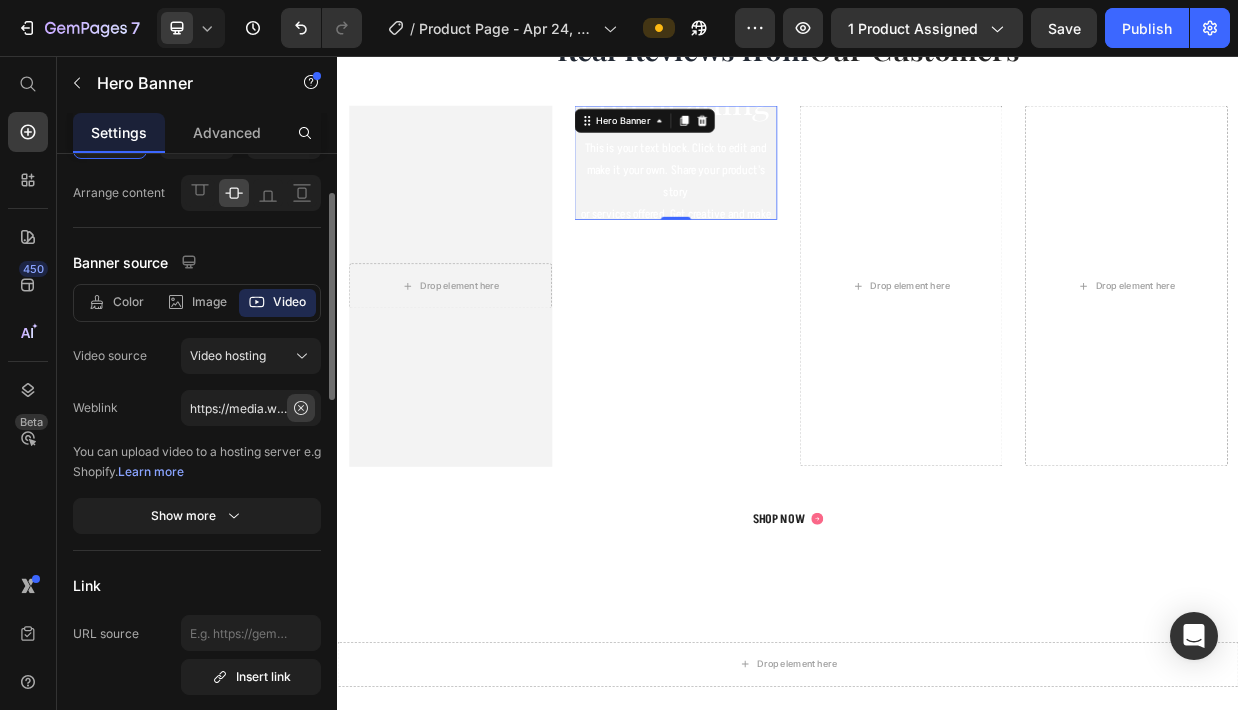 click 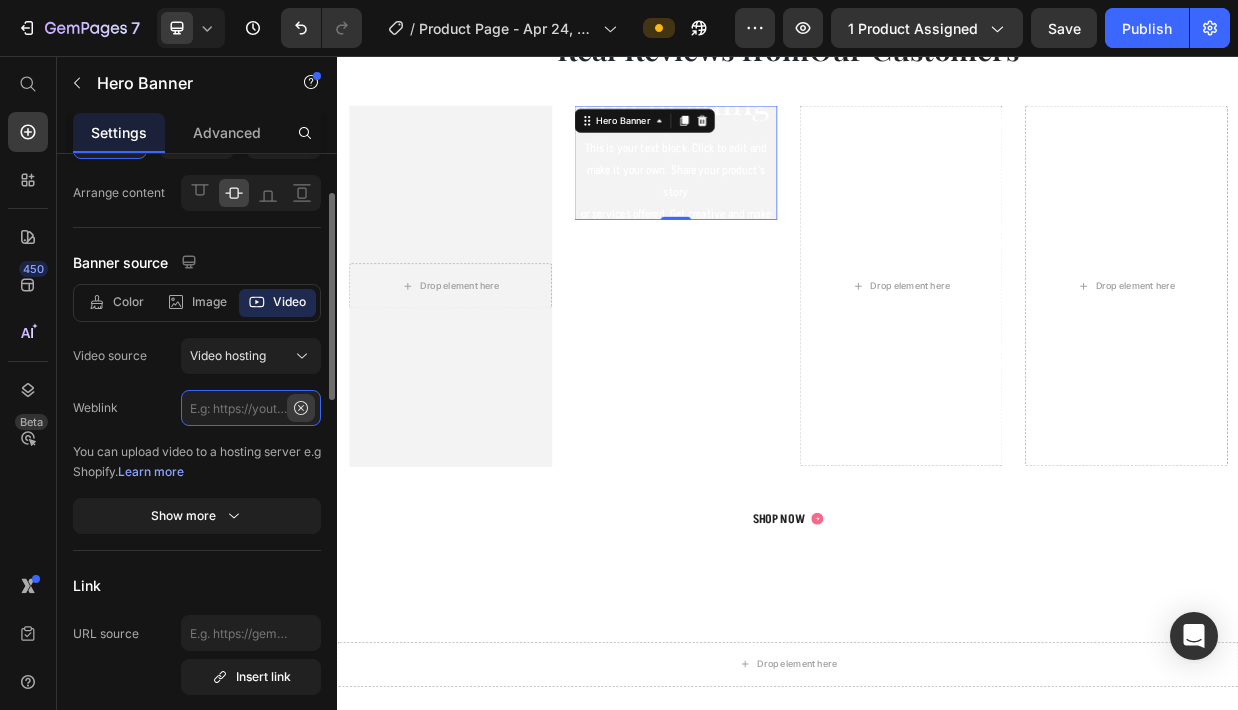 scroll, scrollTop: 0, scrollLeft: 0, axis: both 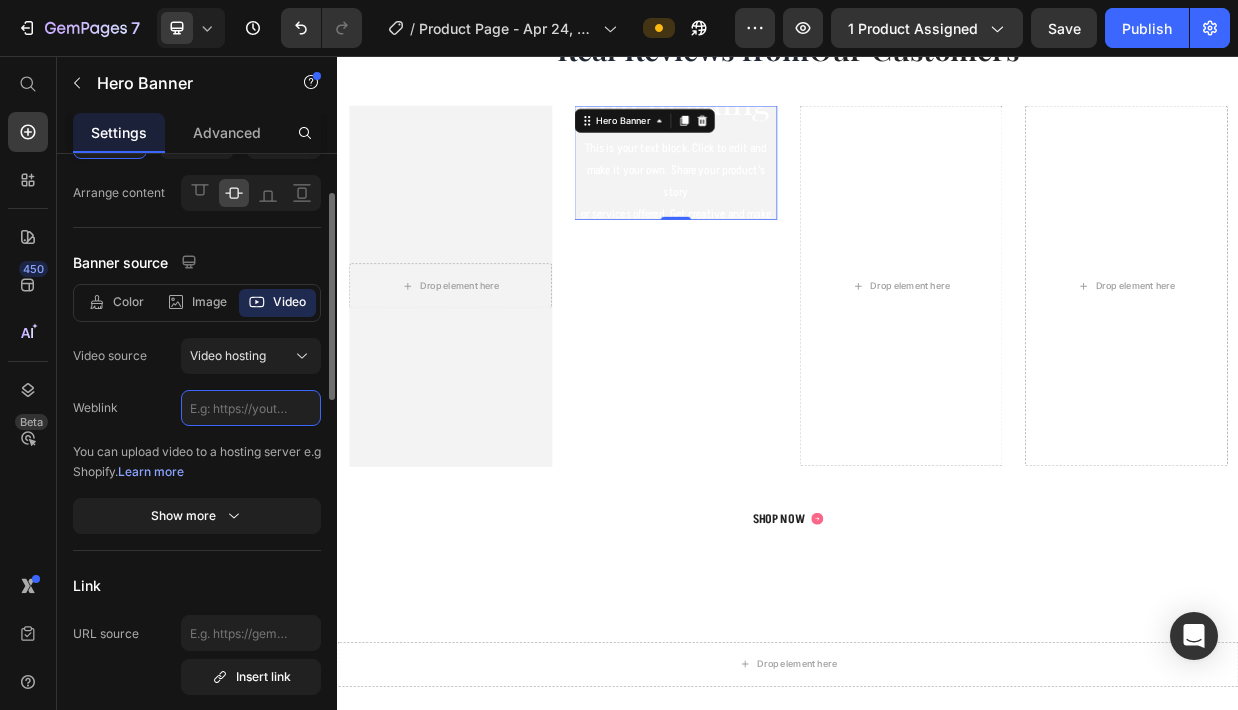 paste on "https://cdn.shopify.com/videos/c/o/v/d9f7d4ff9918466eb330425c1028568a.mp4" 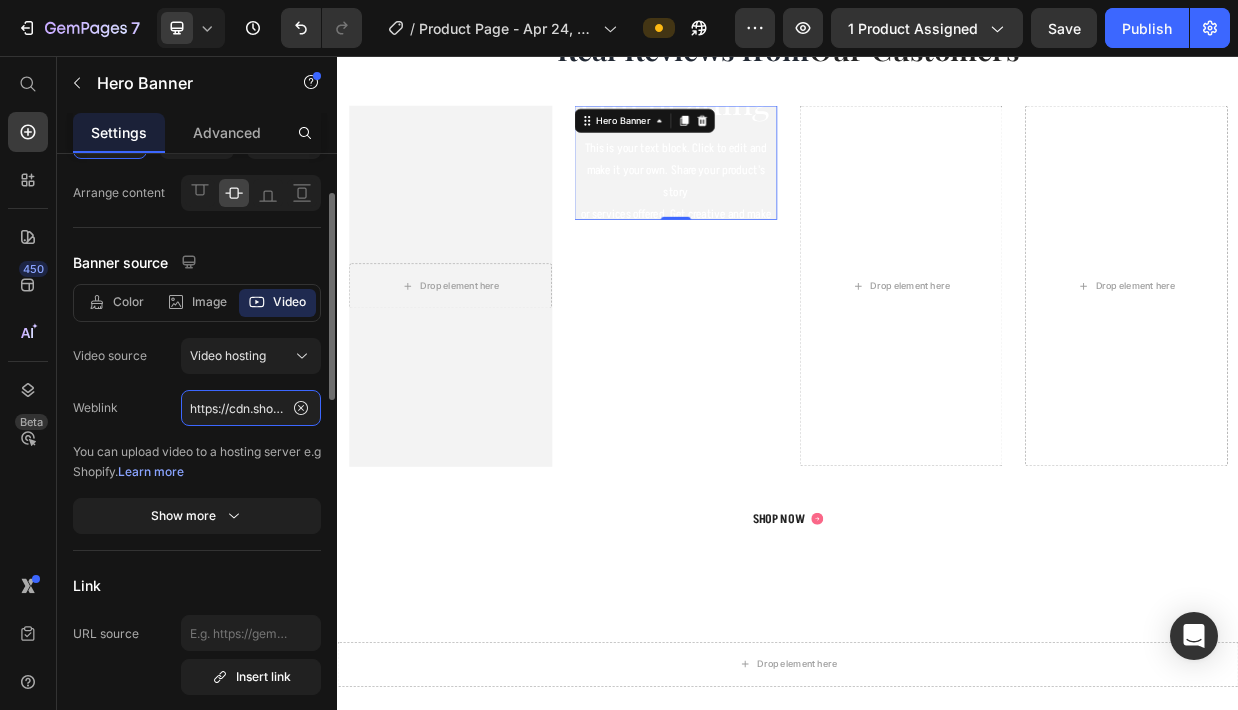 scroll, scrollTop: 0, scrollLeft: 365, axis: horizontal 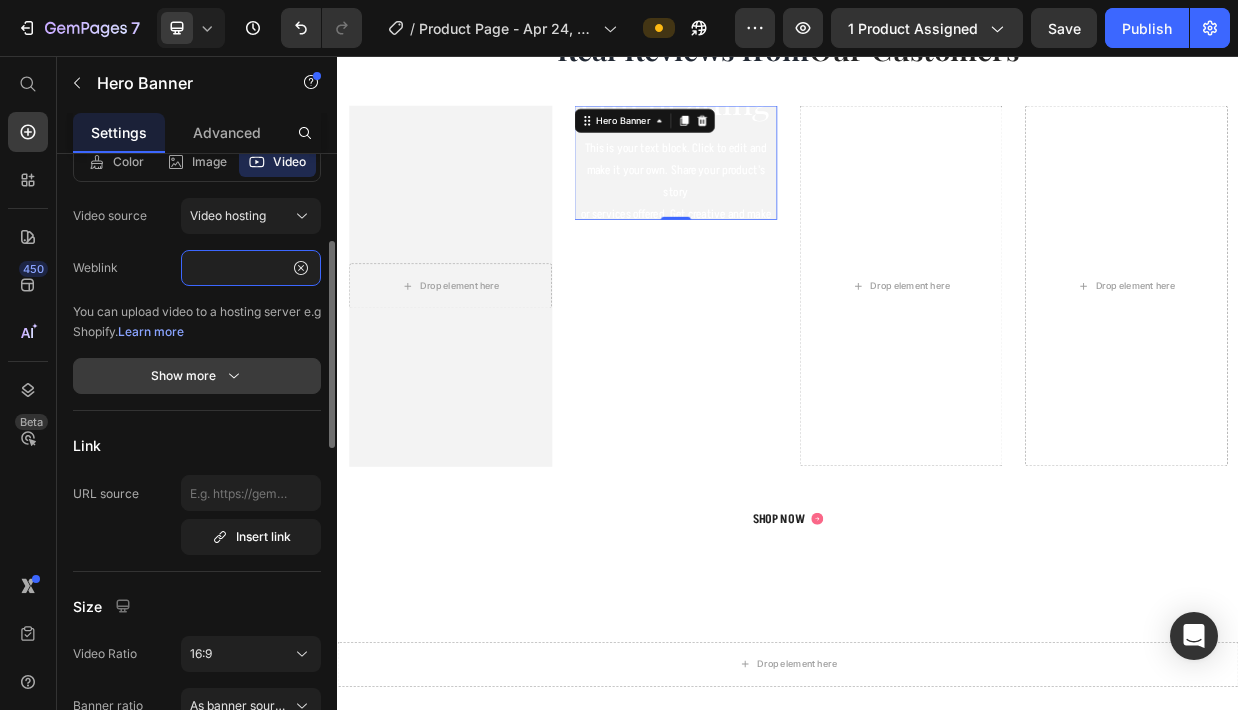 type on "https://cdn.shopify.com/videos/c/o/v/d9f7d4ff9918466eb330425c1028568a.mp4" 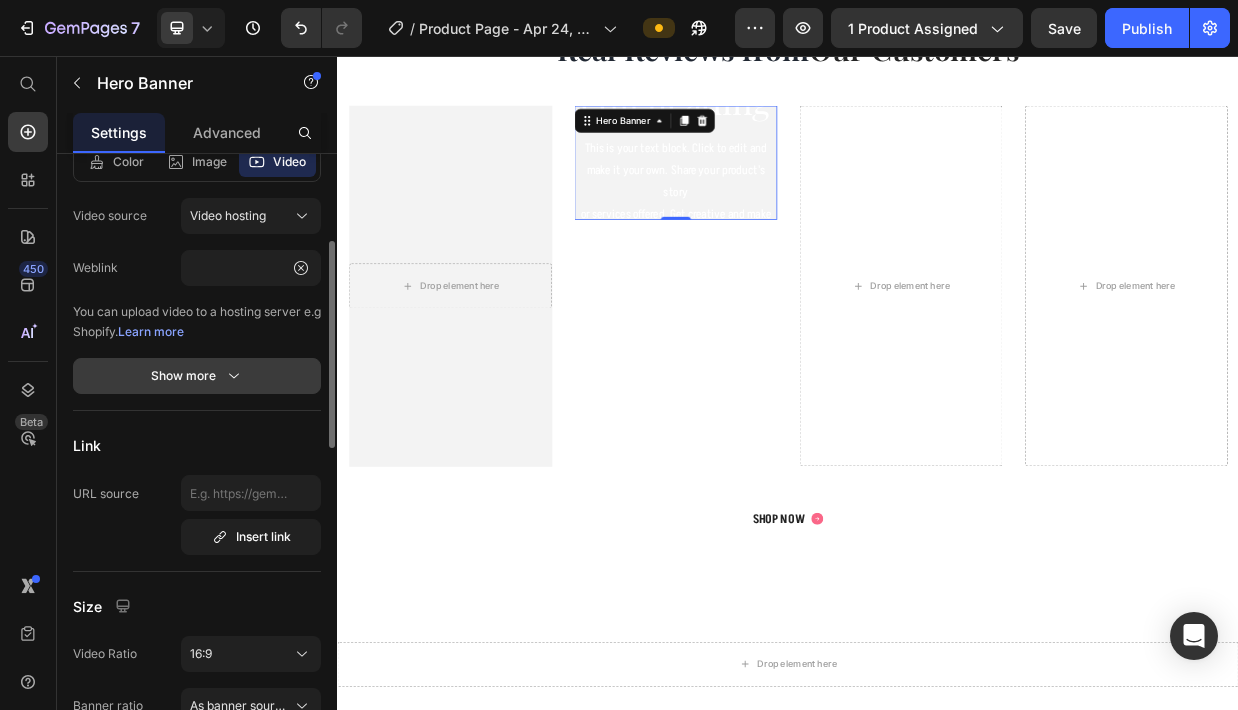 click on "Show more" at bounding box center [197, 376] 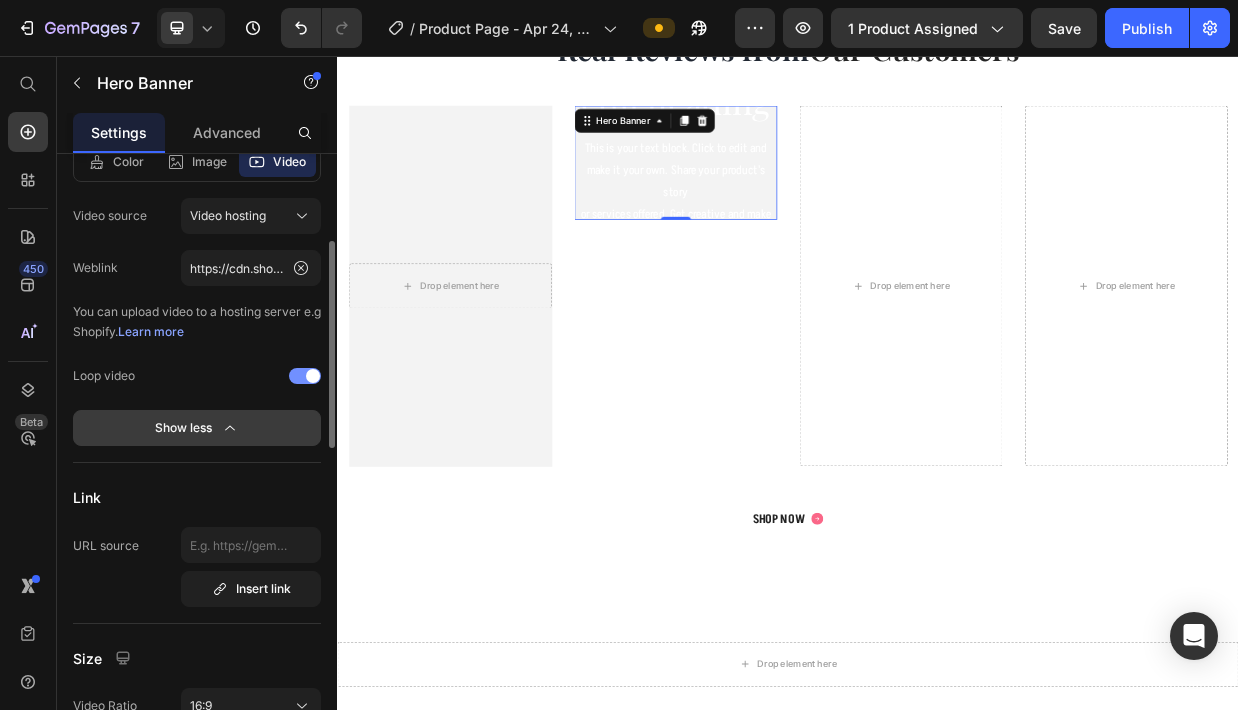 click on "Show less" at bounding box center [197, 428] 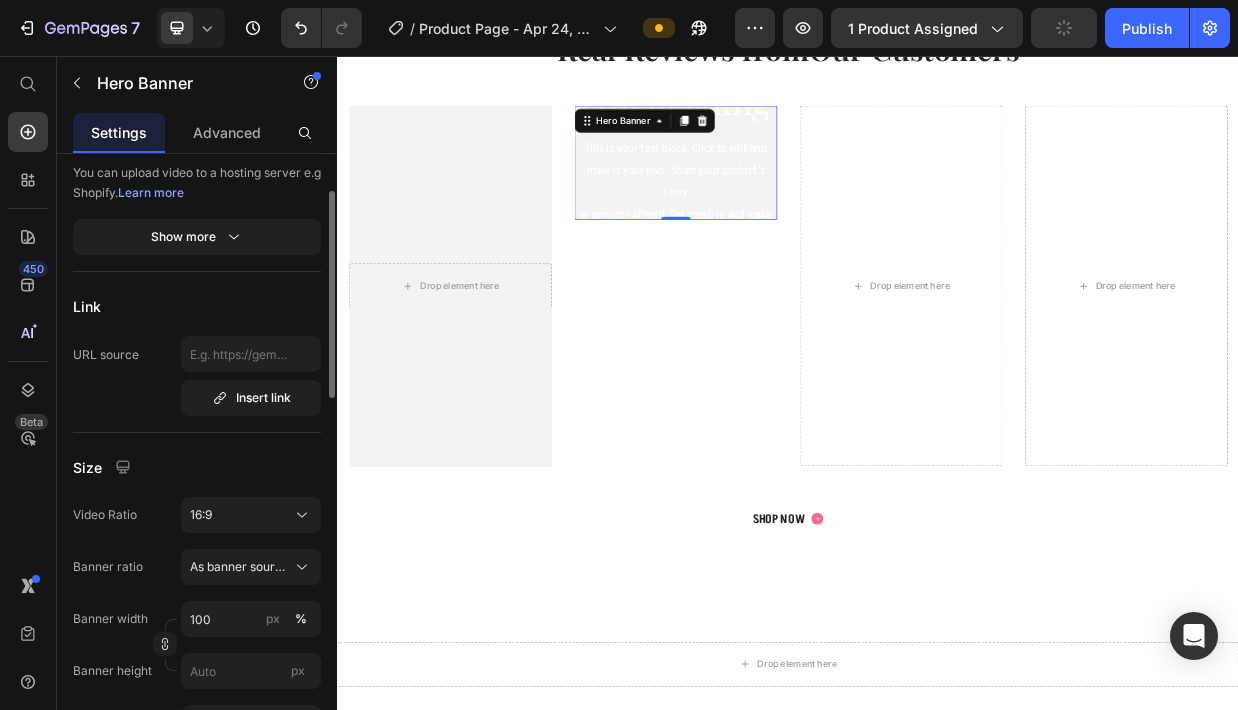 scroll, scrollTop: 408, scrollLeft: 0, axis: vertical 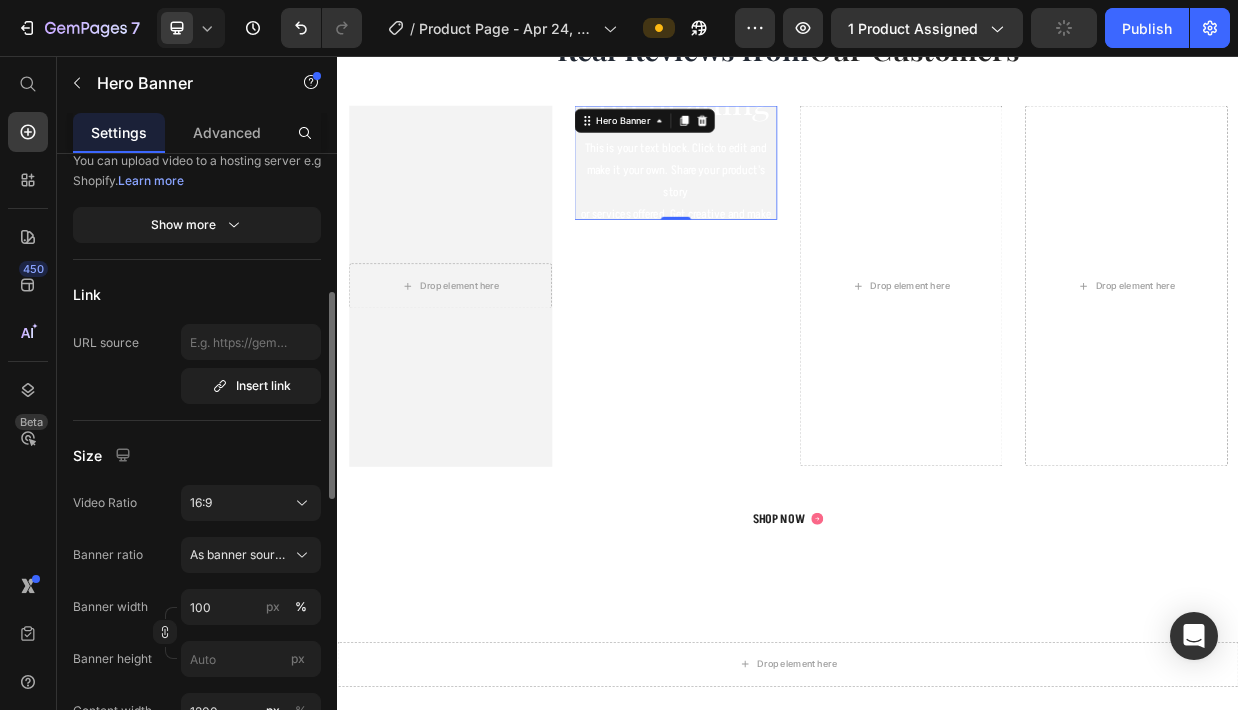 click on "Size Video Ratio 16:9 Banner ratio As banner source Banner width 100 px % Banner height px Content width 1200 px % Show more" 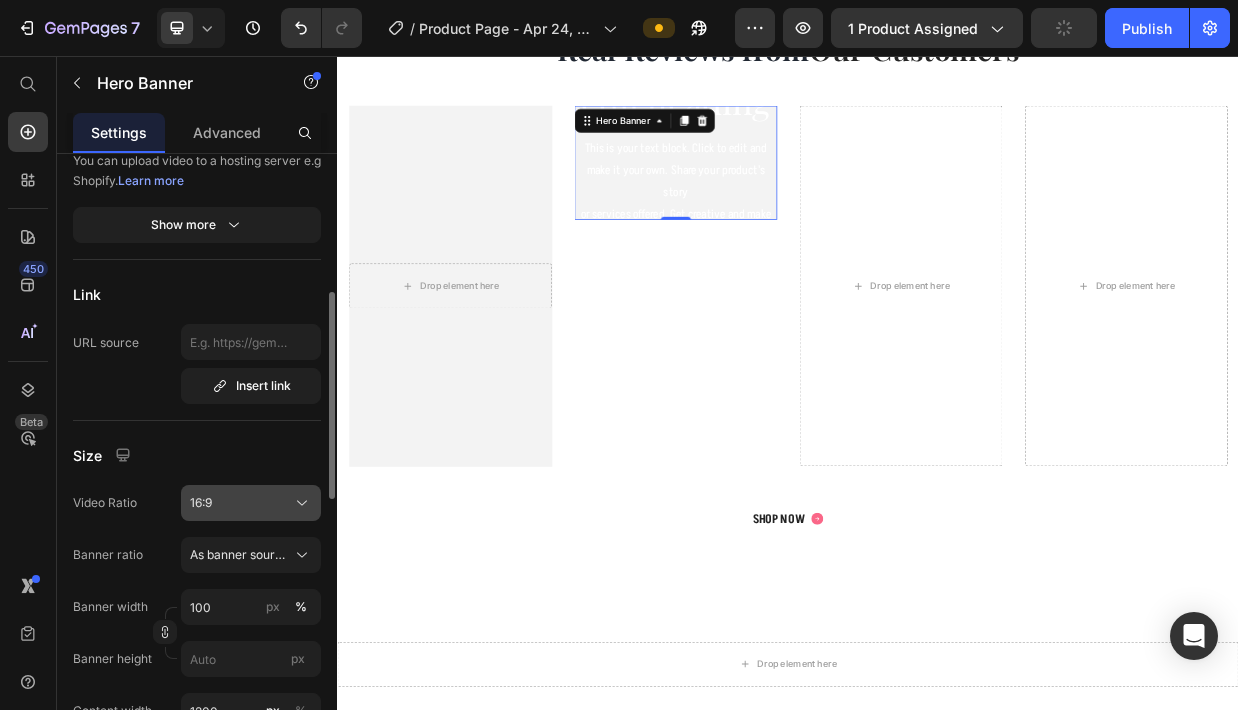 click on "16:9" at bounding box center (251, 503) 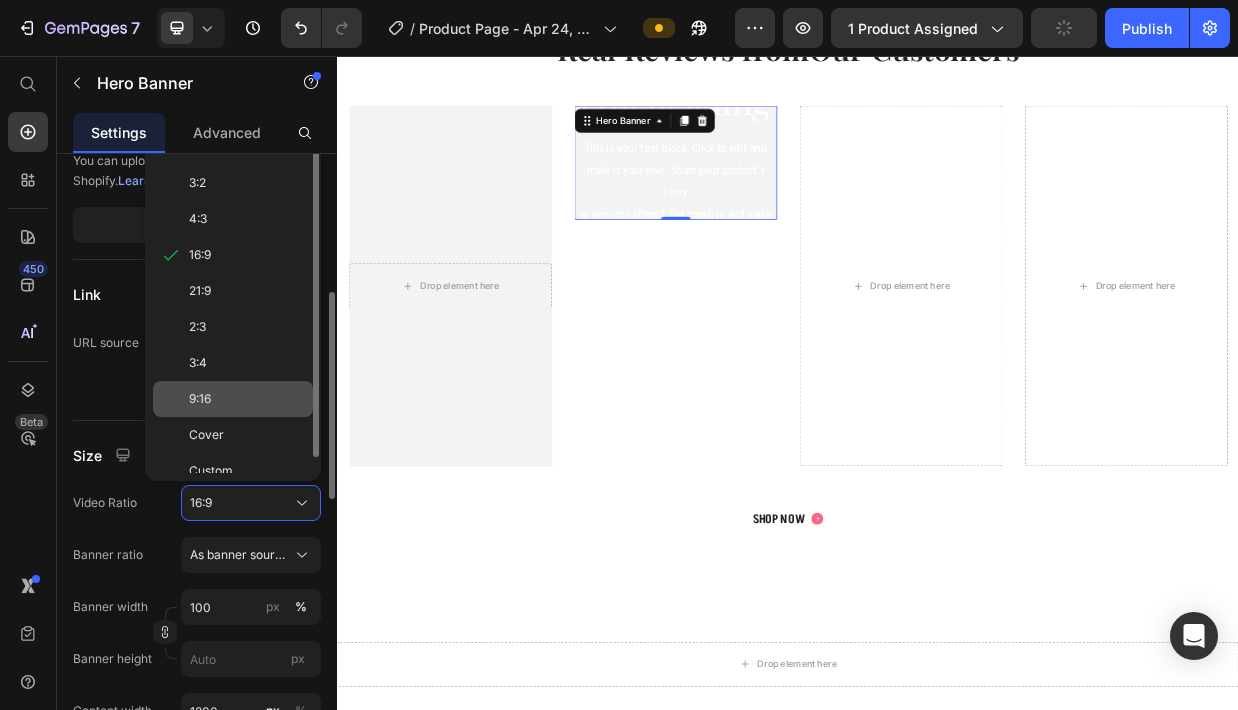 click on "9:16" at bounding box center [247, 399] 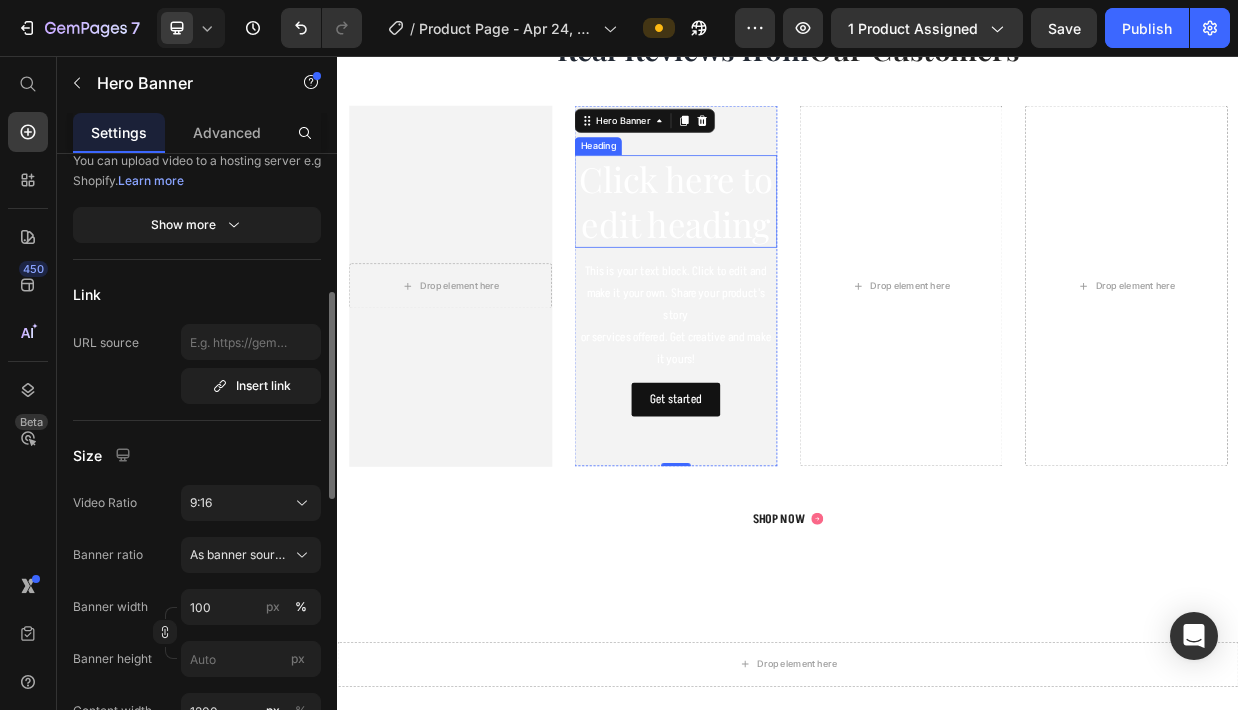 click on "Click here to edit heading" at bounding box center [787, 251] 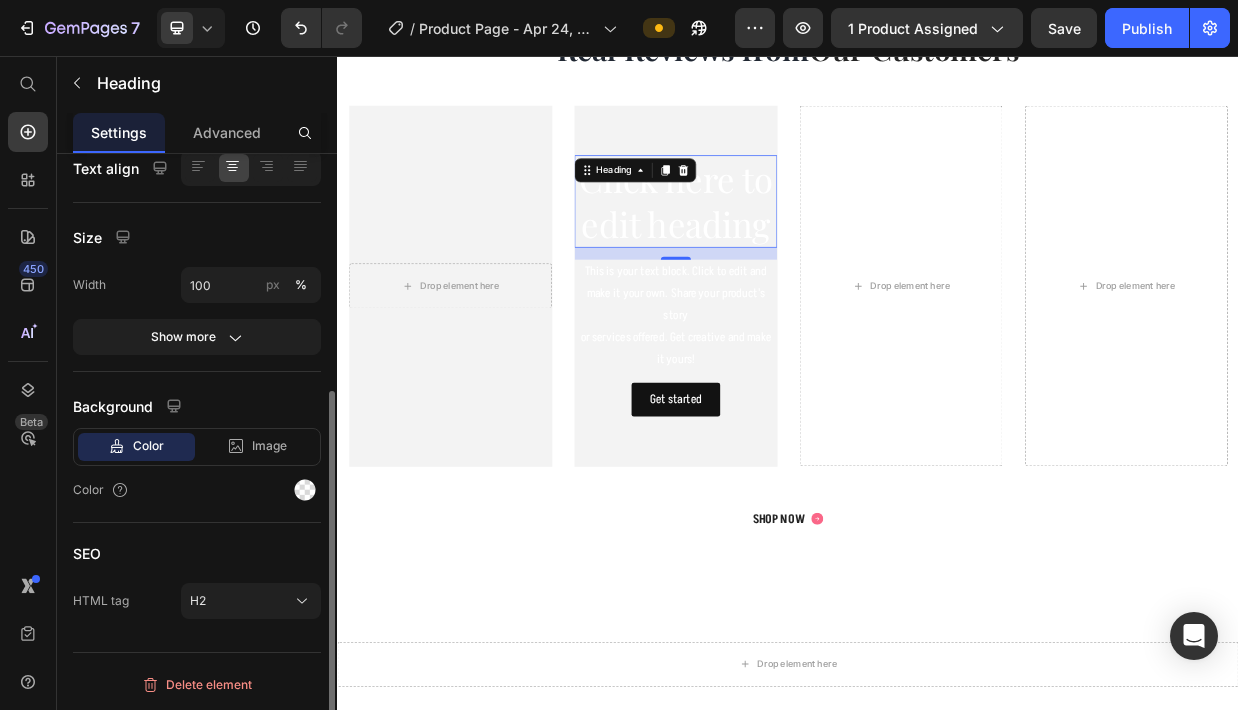 scroll, scrollTop: 0, scrollLeft: 0, axis: both 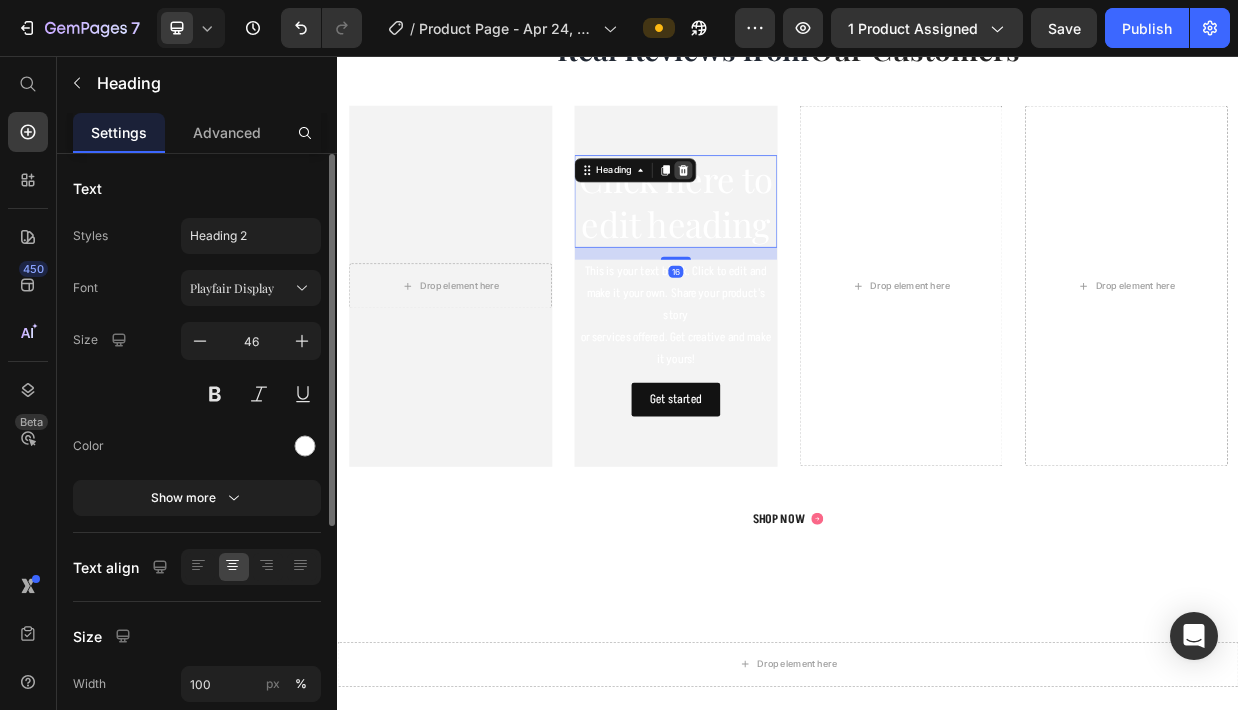 click 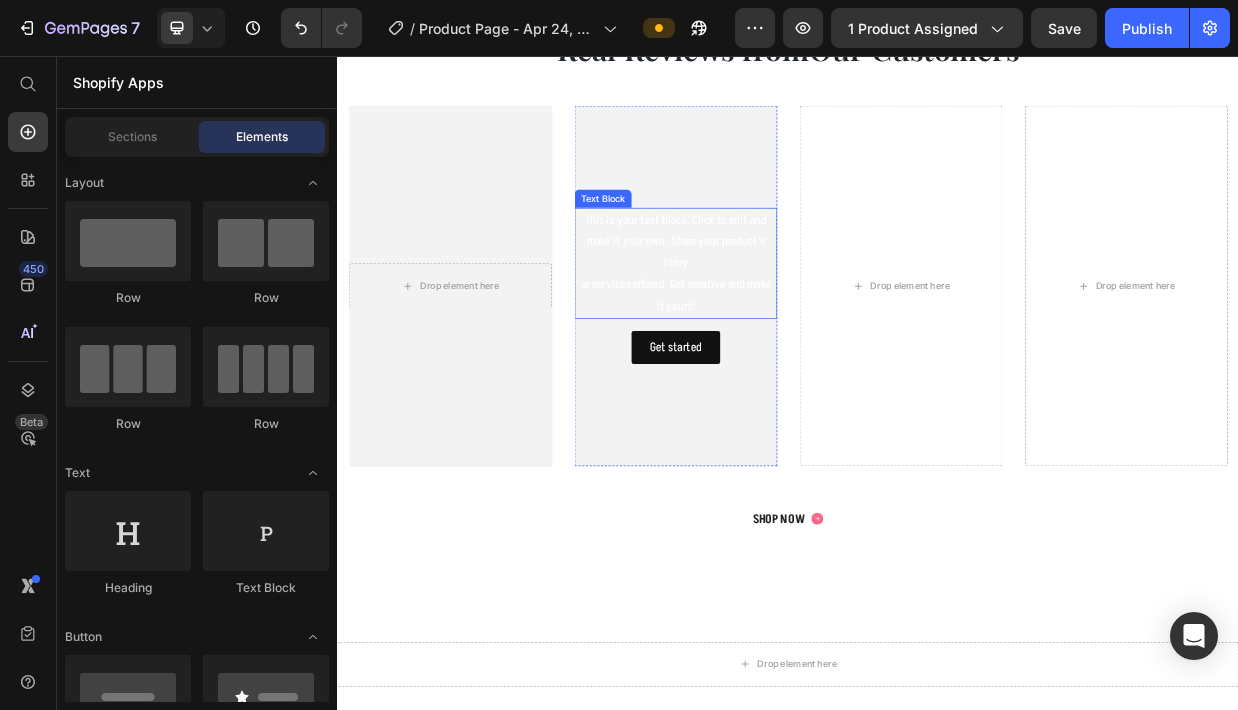 click on "This is your text block. Click to edit and make it your own. Share your product's story                   or services offered. Get creative and make it yours!" at bounding box center [787, 333] 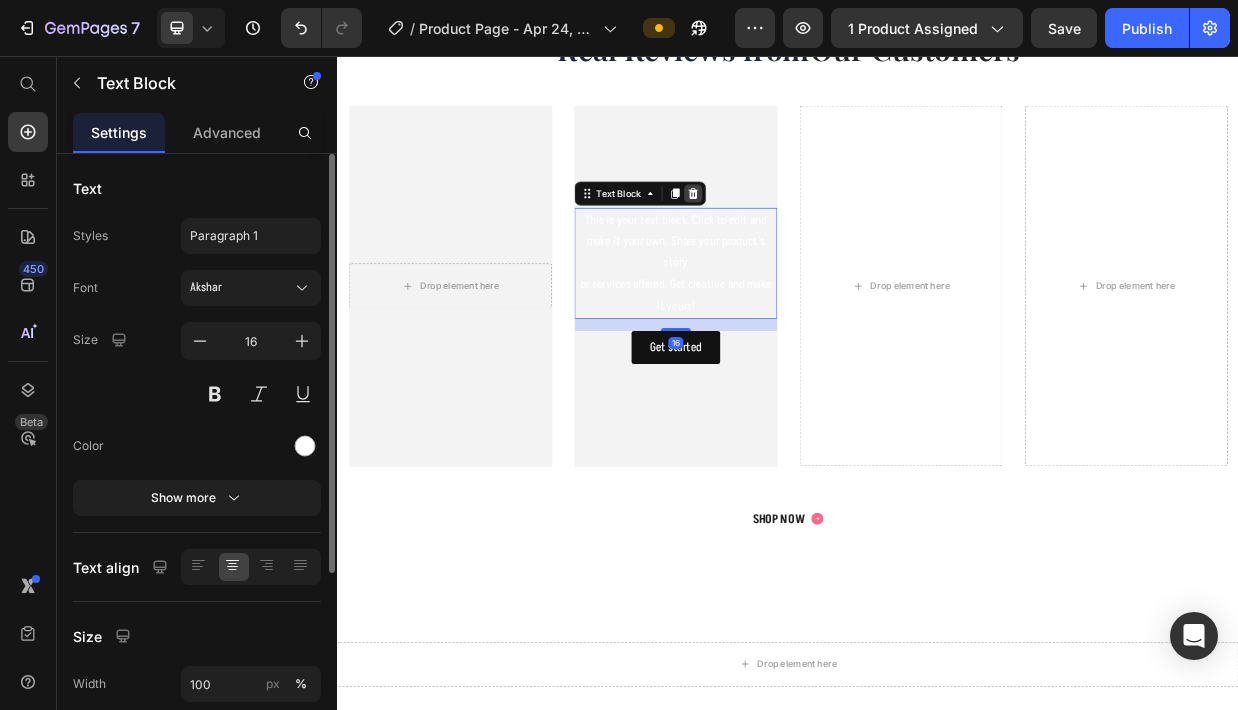 click 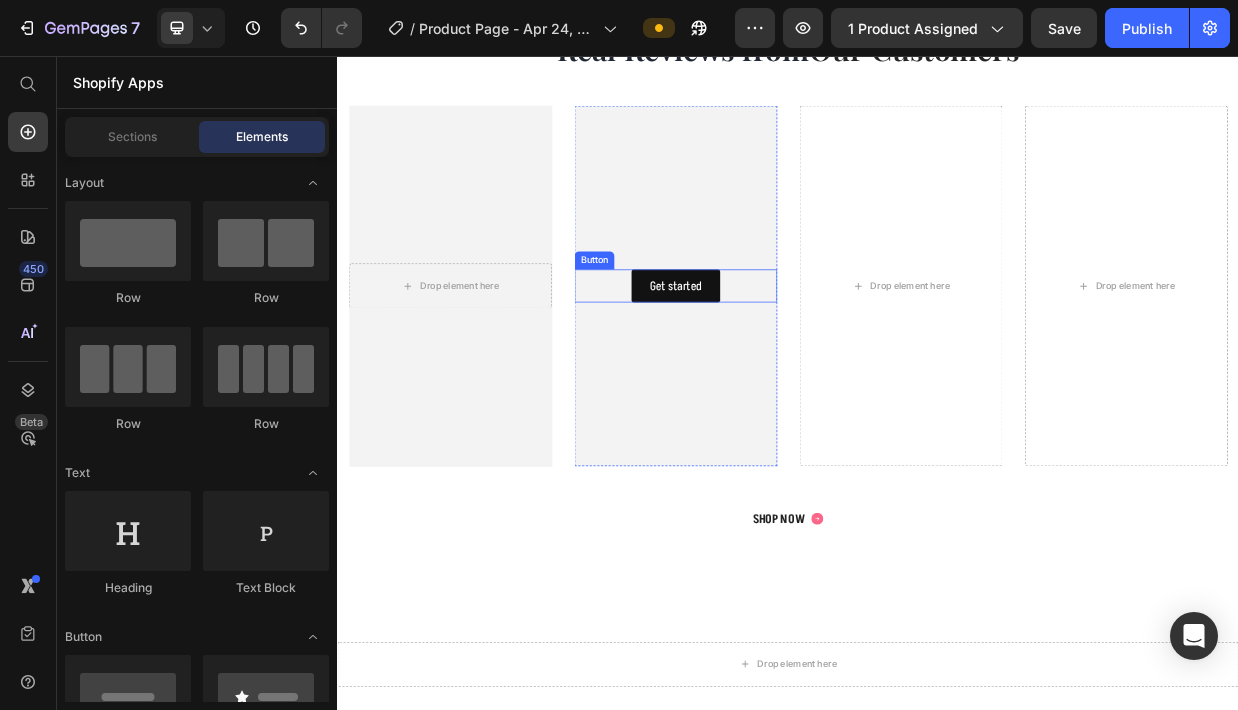 click on "Get started Button" at bounding box center (787, 363) 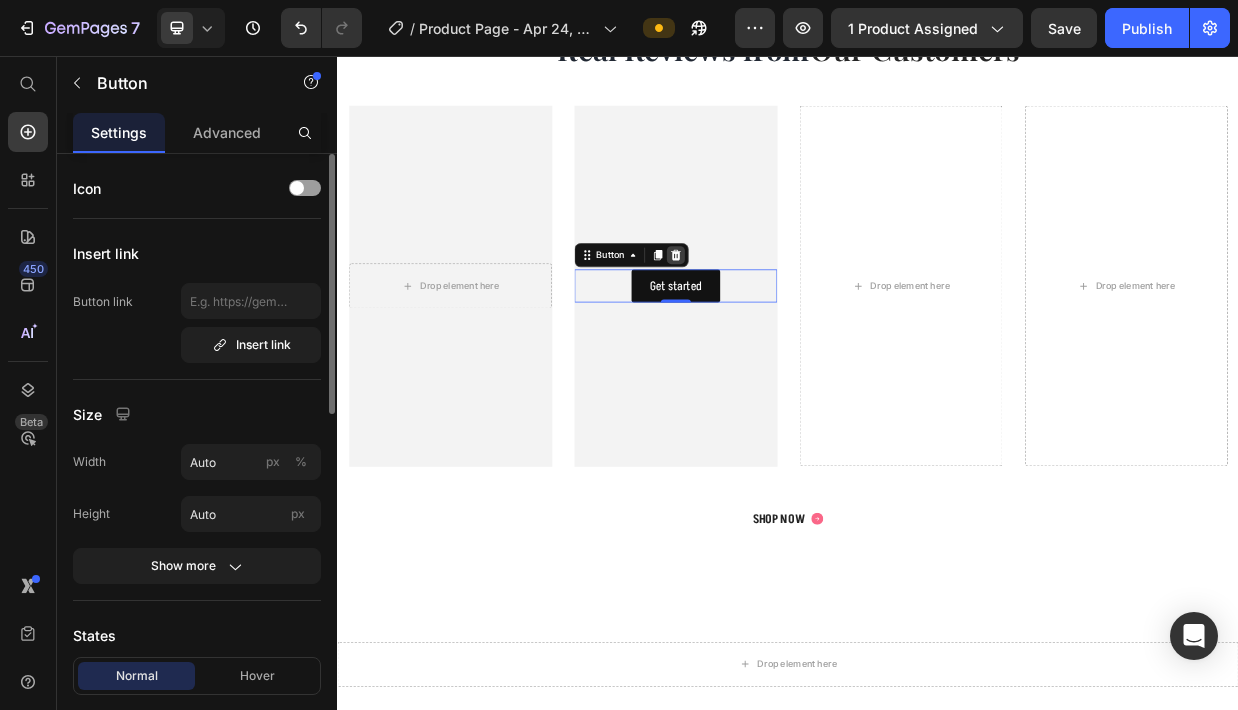 click 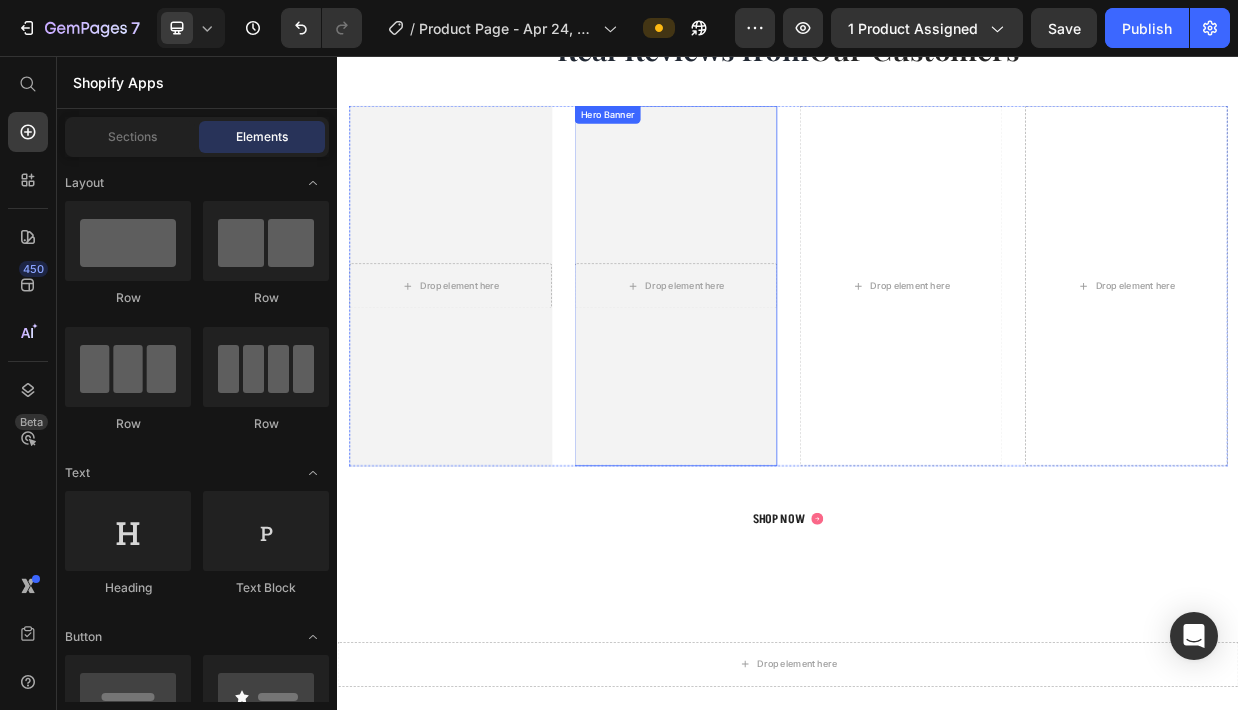 click at bounding box center (787, 363) 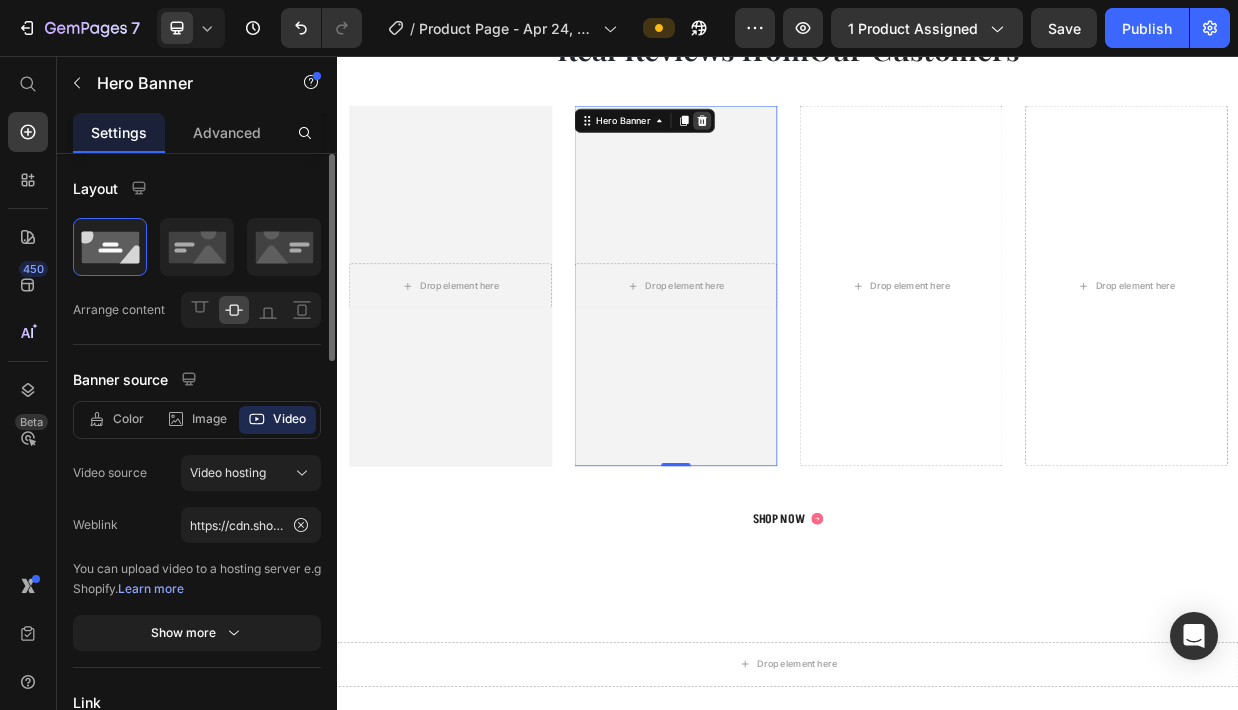 click 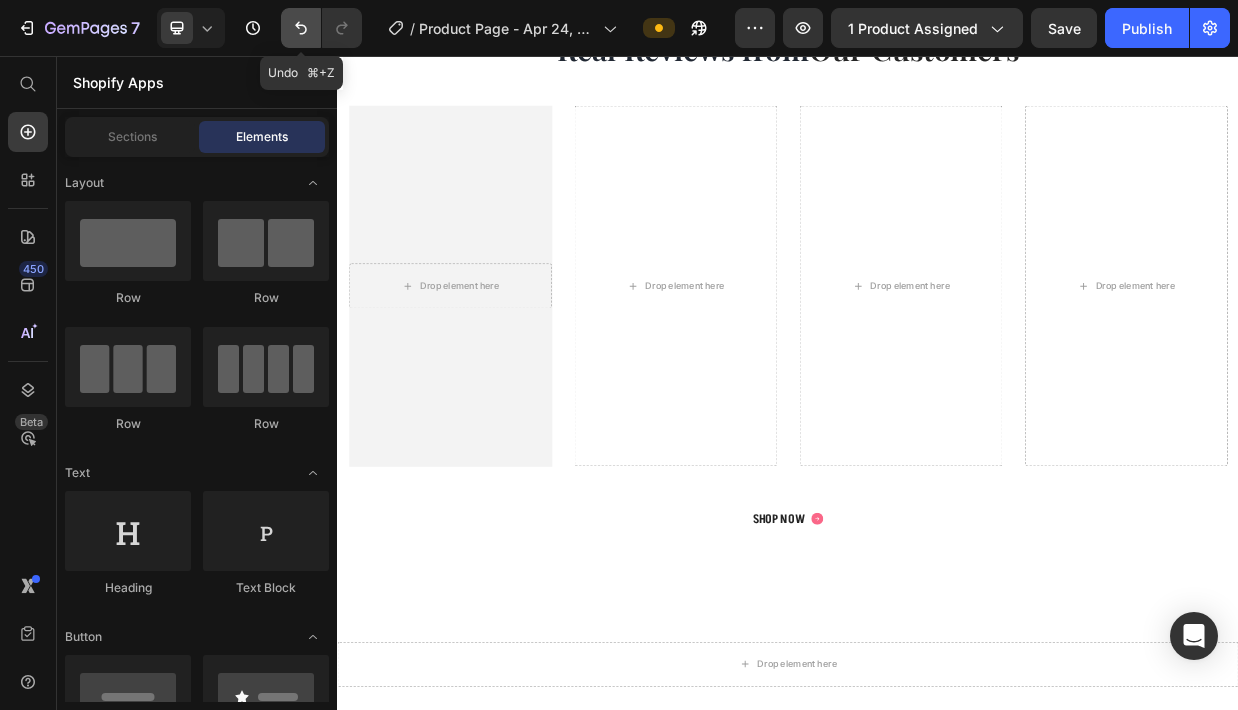 click 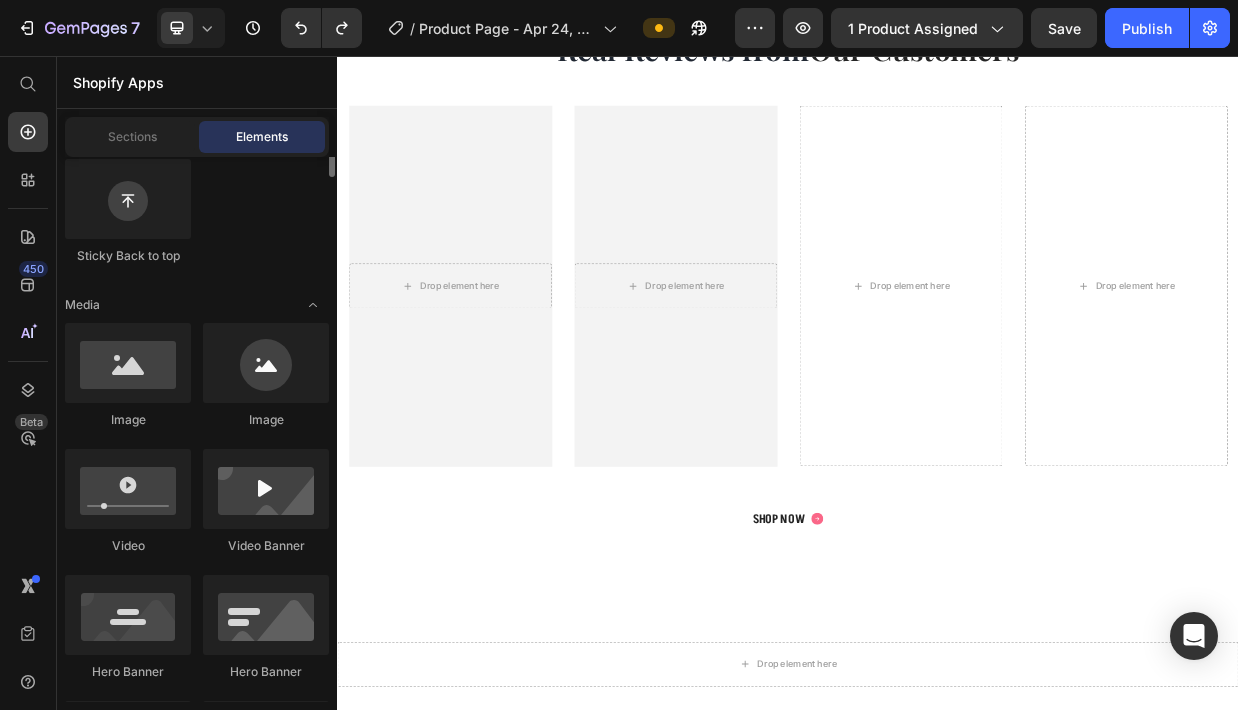 scroll, scrollTop: 546, scrollLeft: 0, axis: vertical 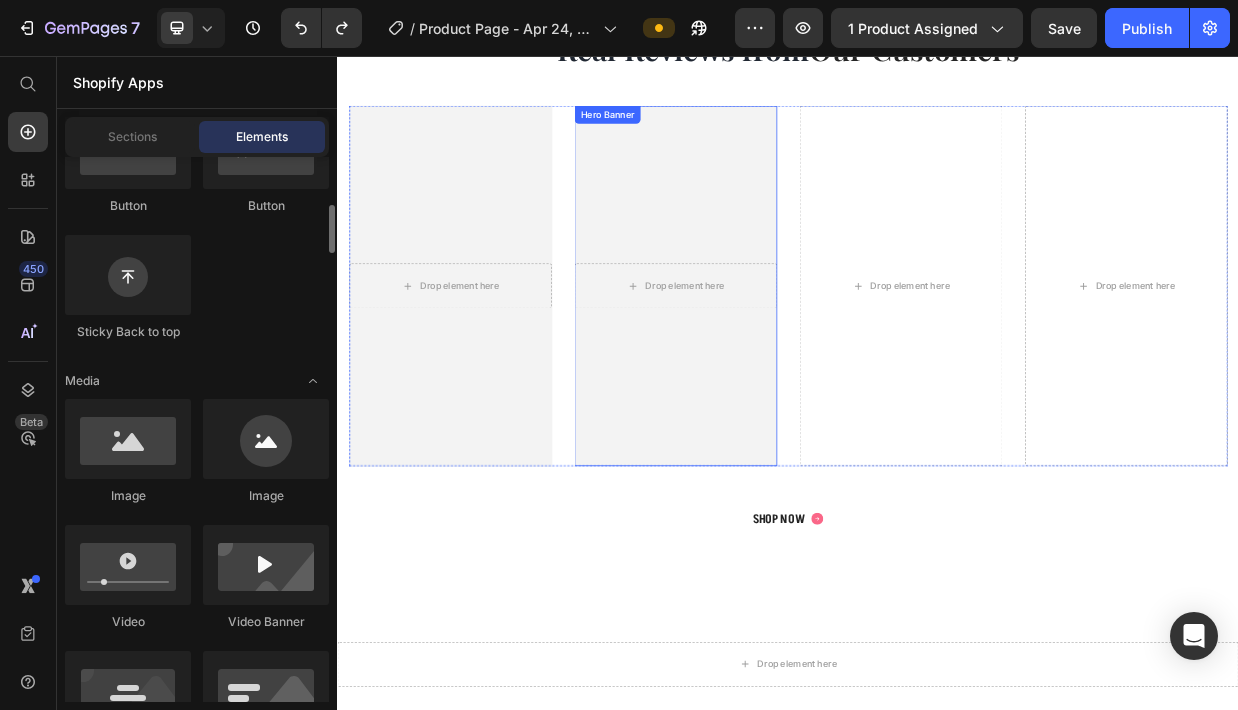 click at bounding box center (787, 363) 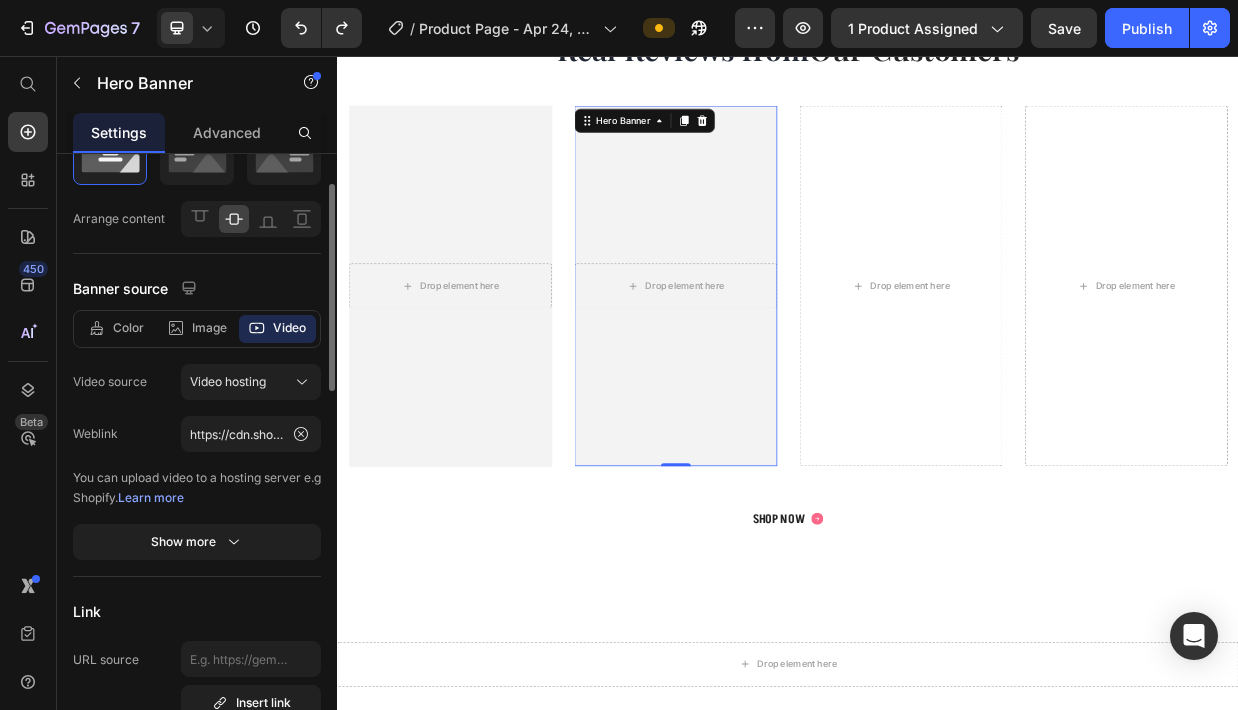 scroll, scrollTop: 134, scrollLeft: 0, axis: vertical 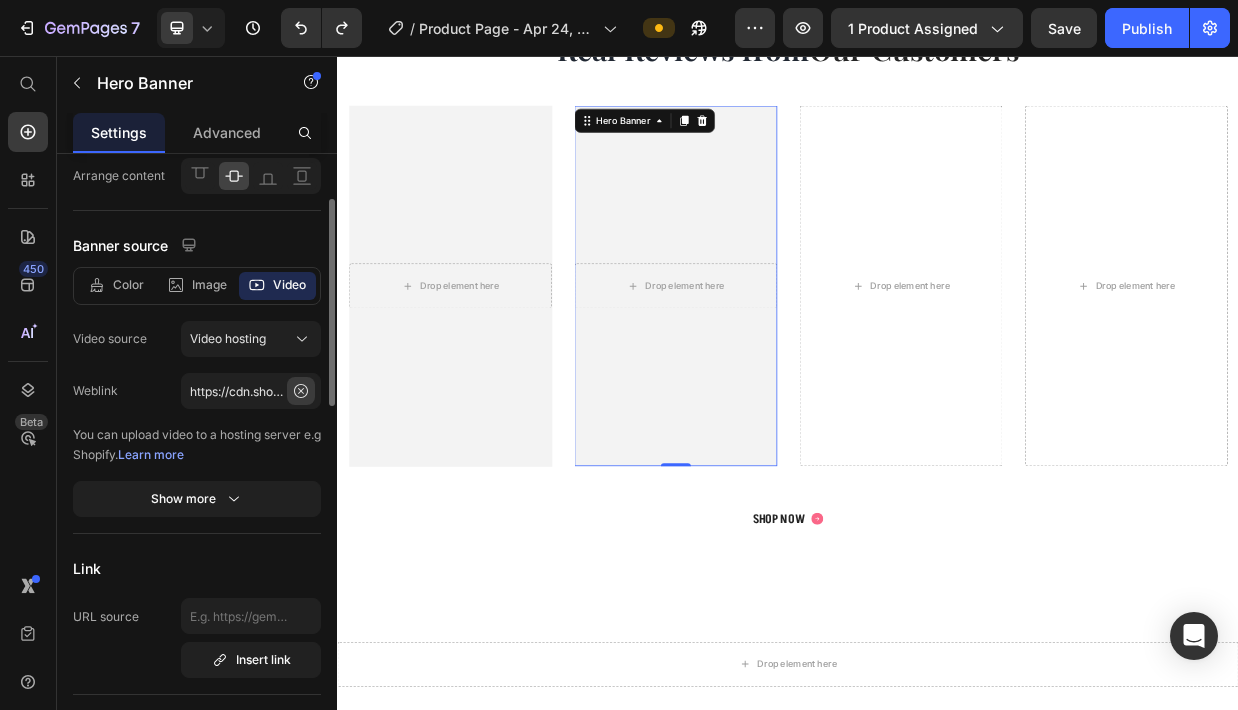 click 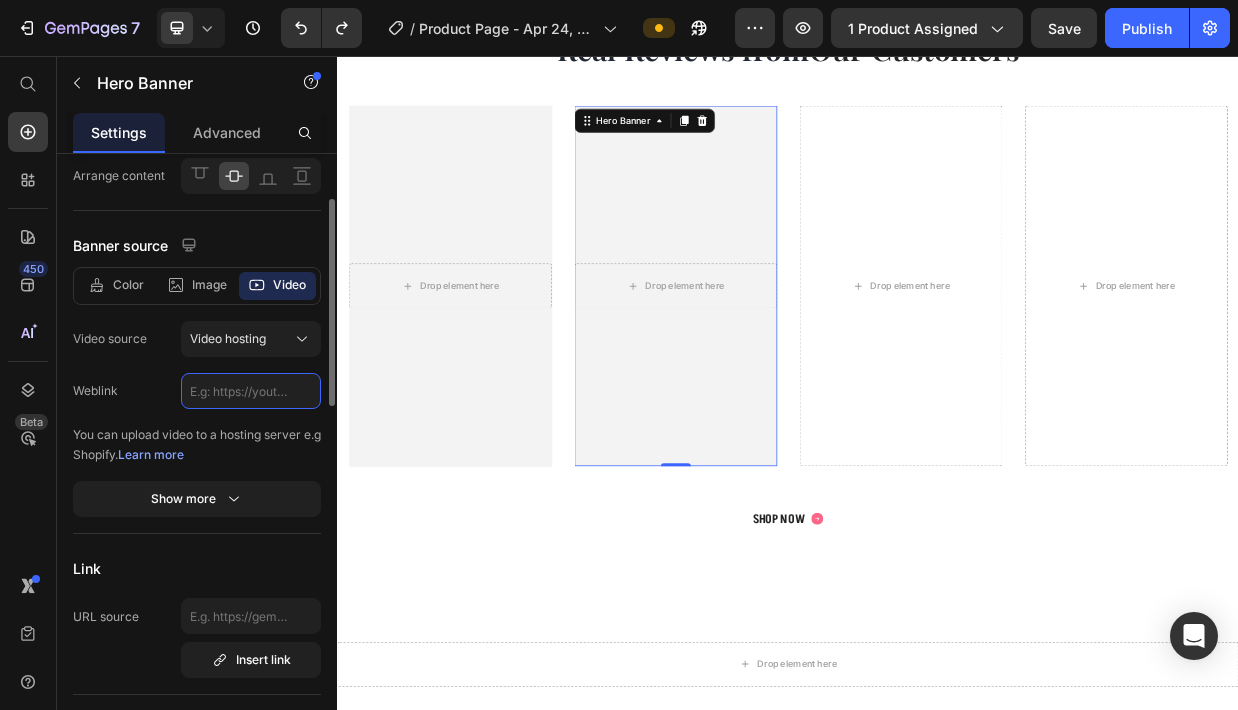 scroll, scrollTop: 0, scrollLeft: 0, axis: both 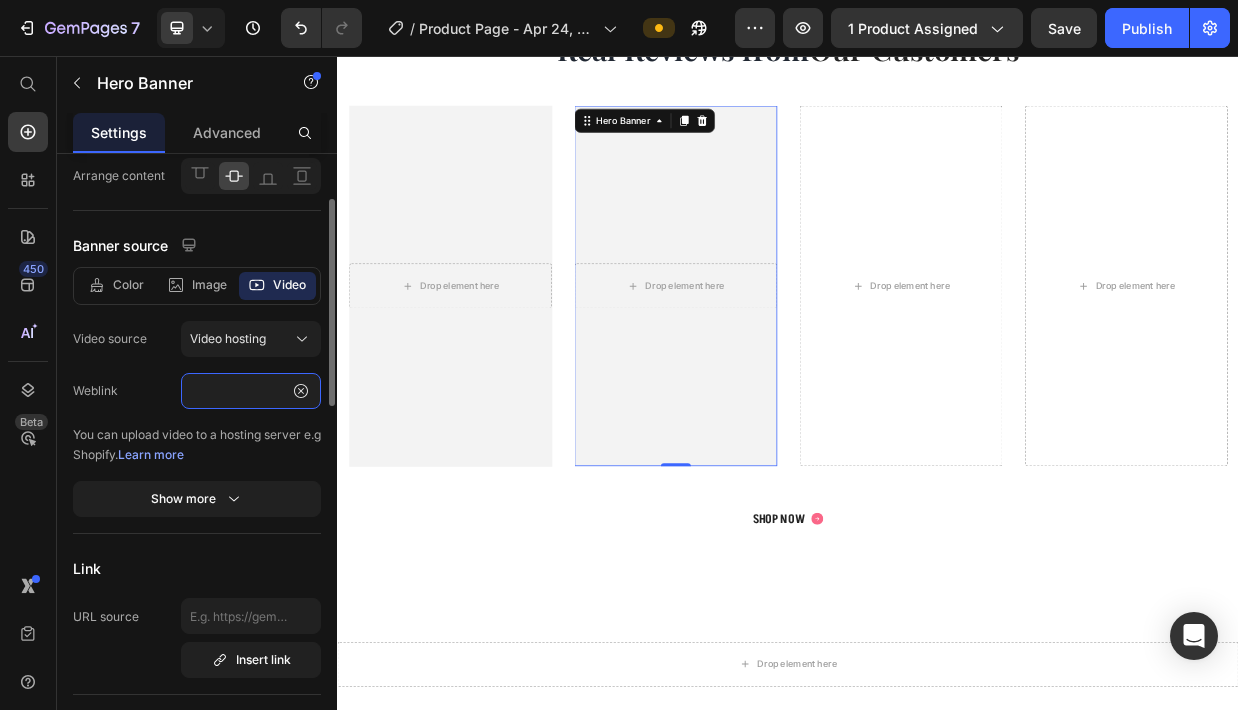 type on "https://cdn.shopify.com/videos/c/o/v/cc2c9d3f9f984072a5acafe098f8989c.mov" 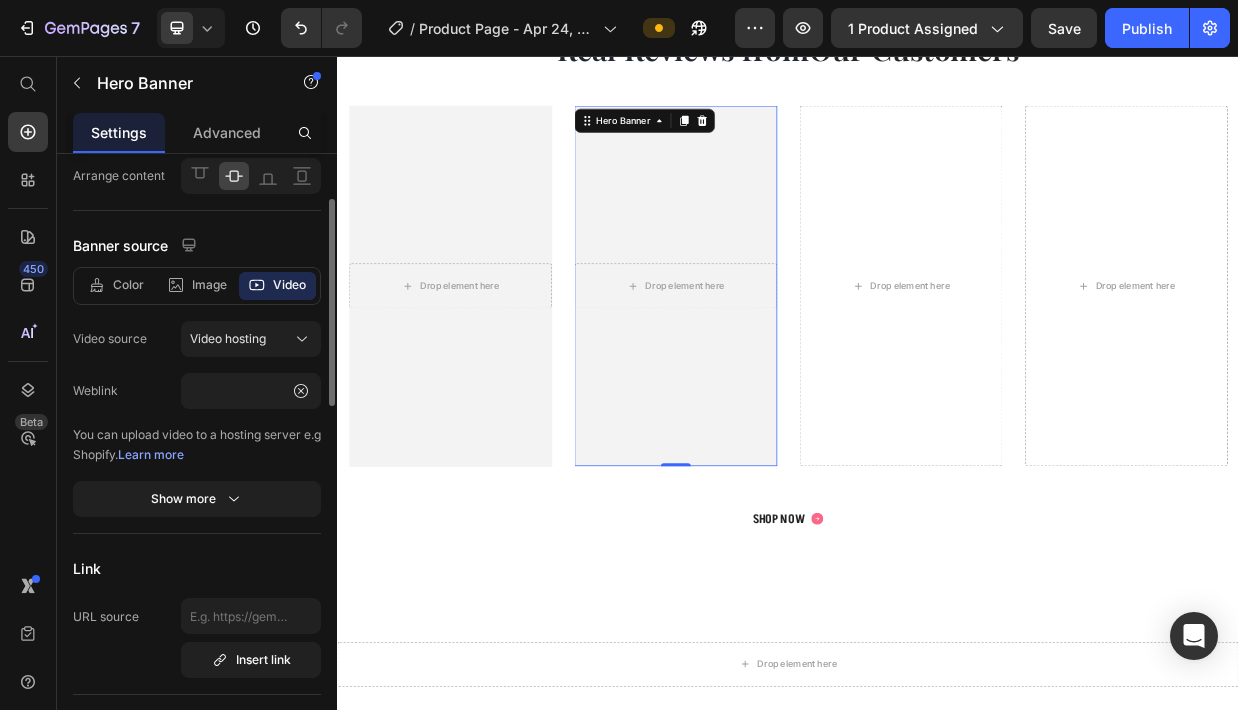 click at bounding box center (787, 363) 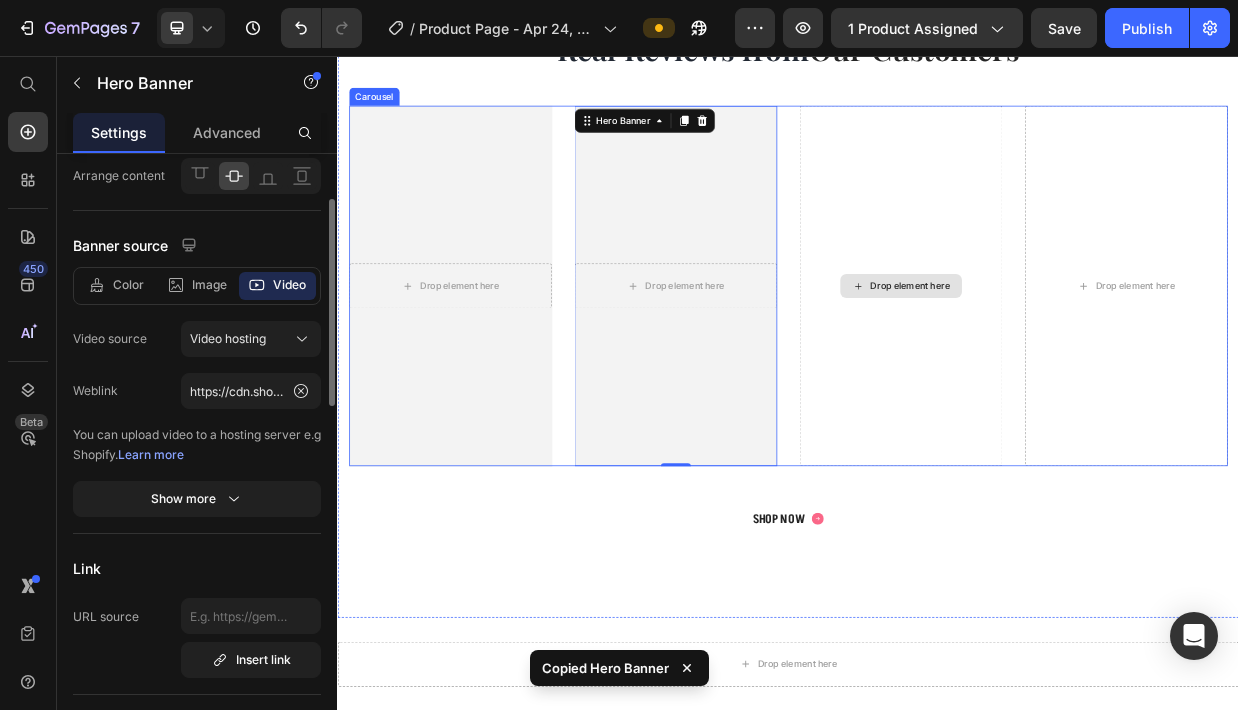click on "Drop element here" at bounding box center [1087, 363] 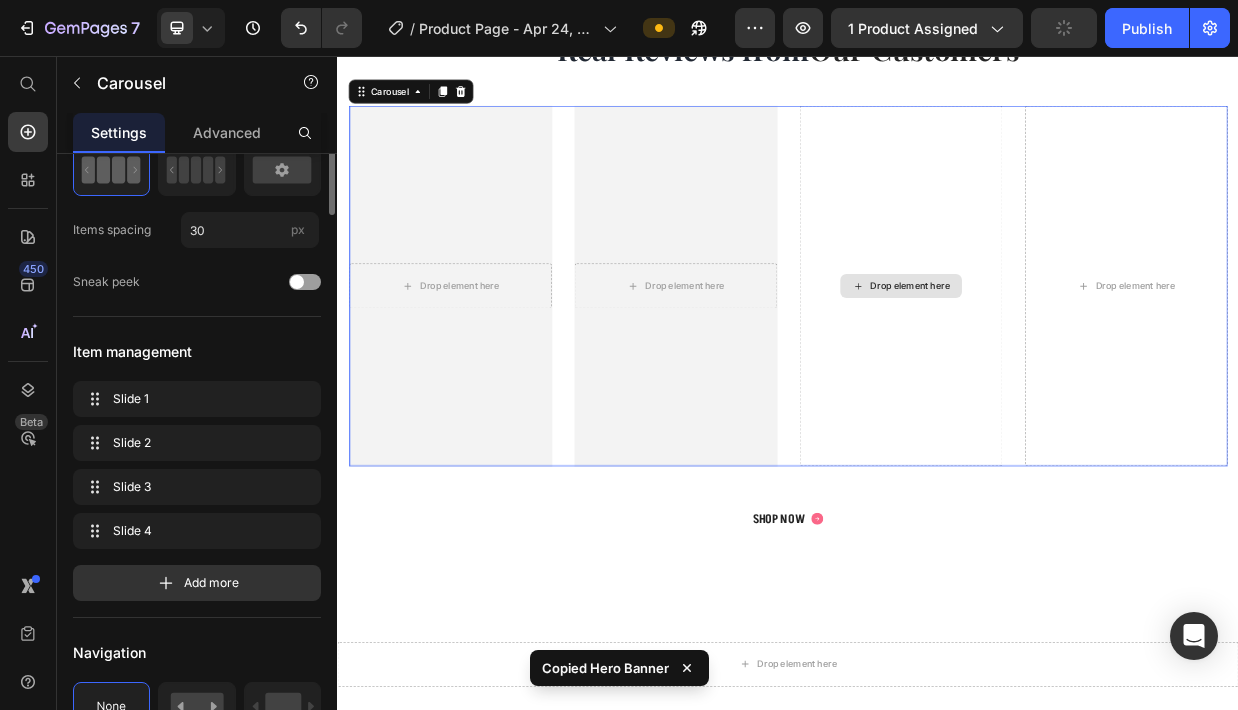 scroll, scrollTop: 0, scrollLeft: 0, axis: both 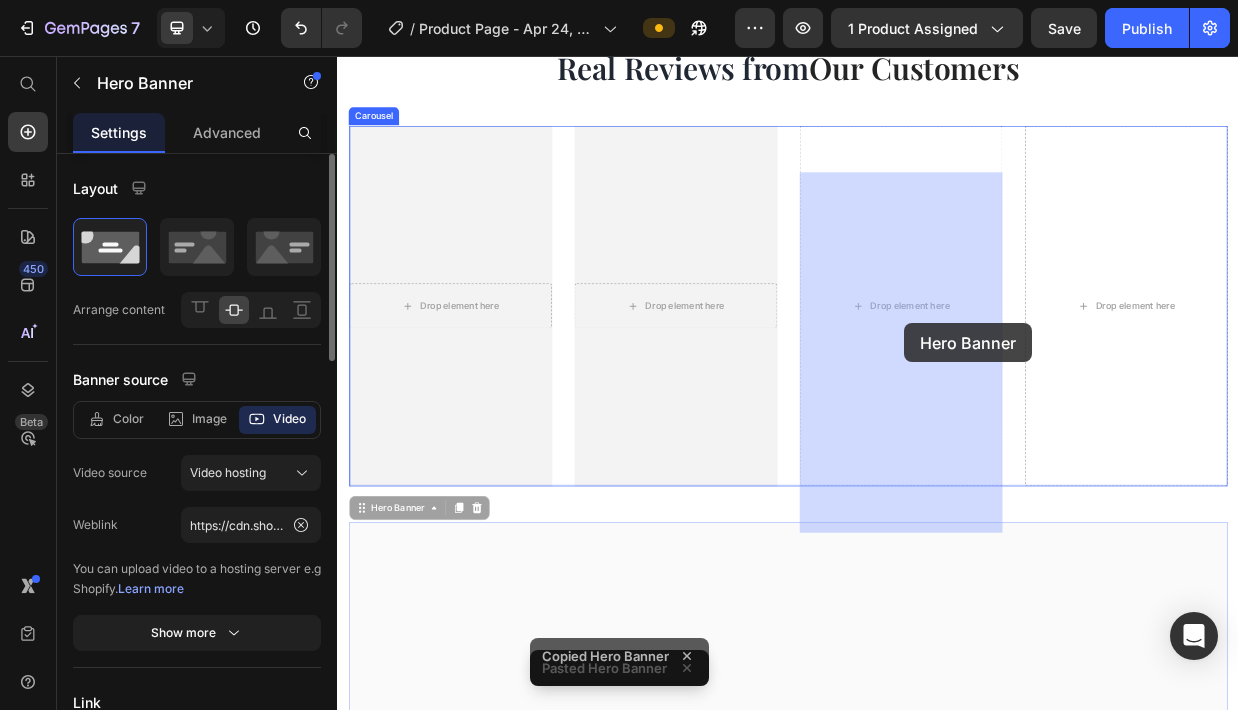 drag, startPoint x: 1025, startPoint y: 765, endPoint x: 1086, endPoint y: 417, distance: 353.30582 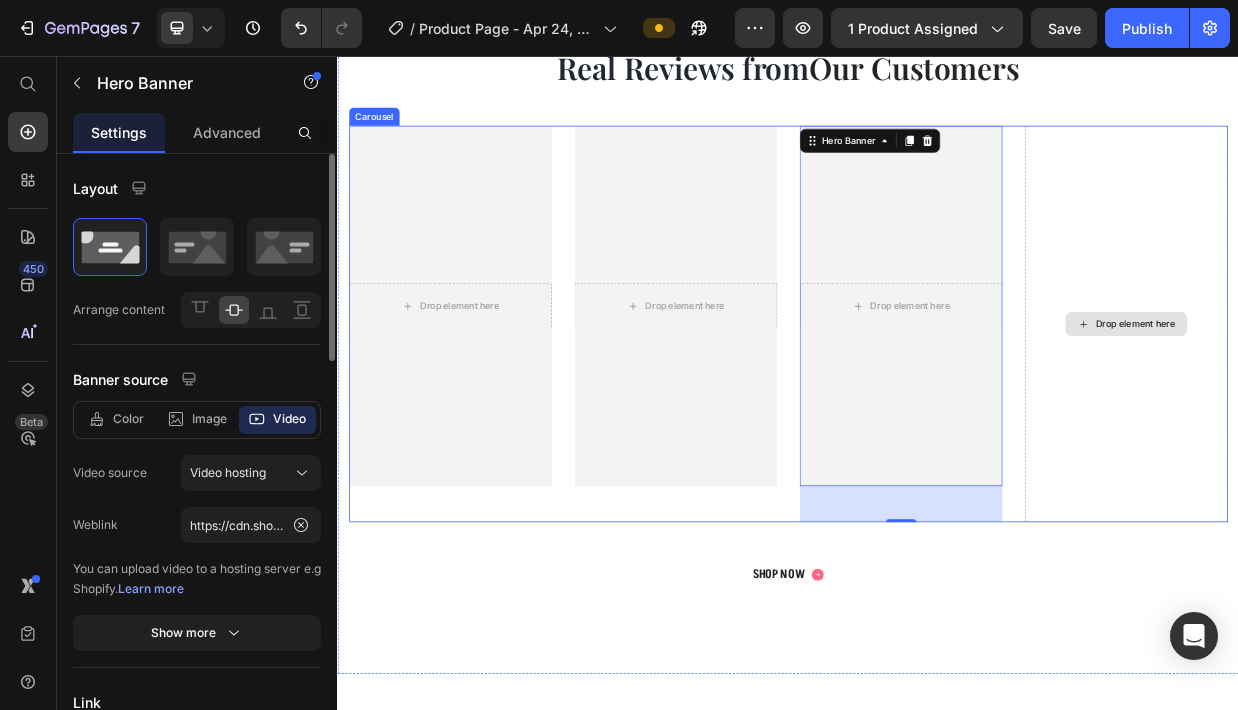 click on "Drop element here" at bounding box center [1387, 413] 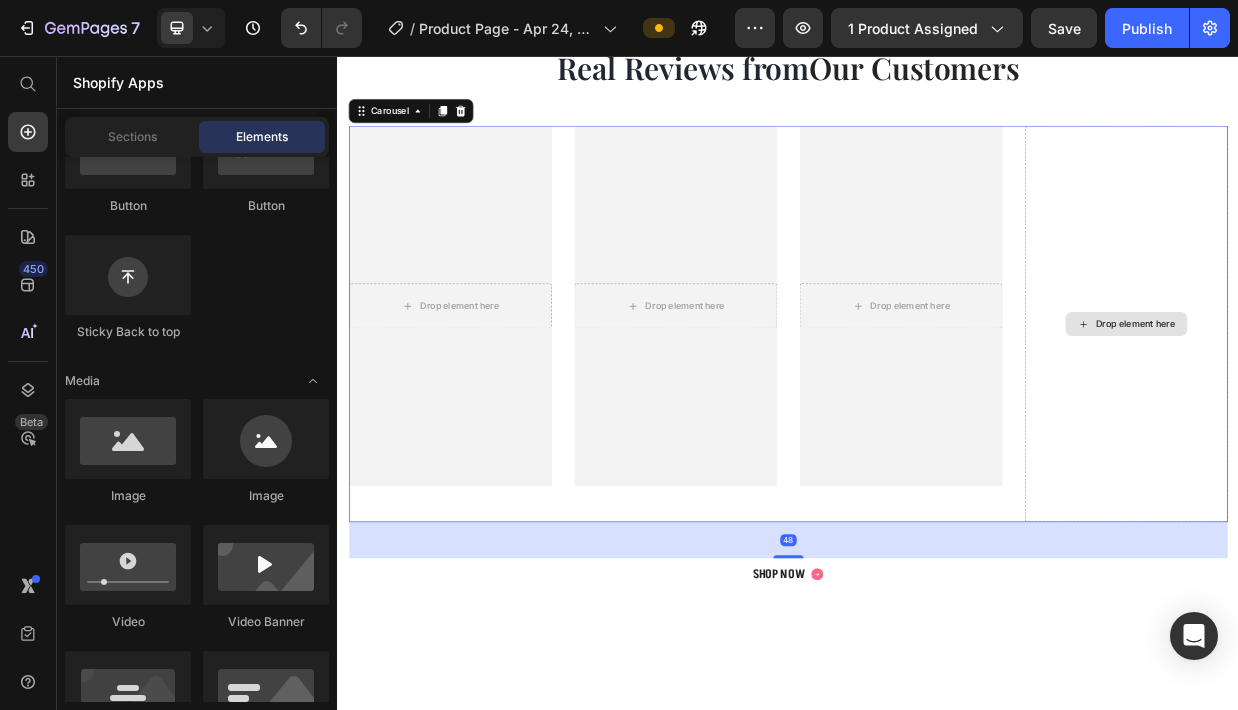 click on "Drop element here" at bounding box center [1387, 413] 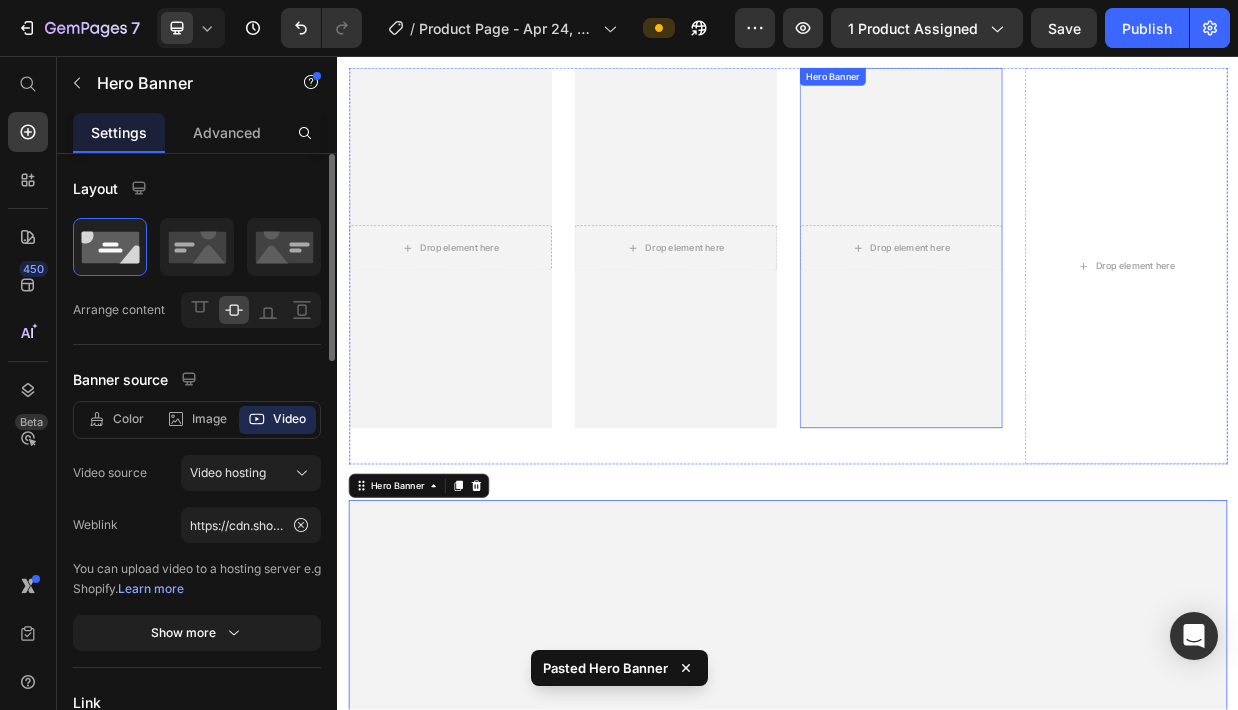 scroll, scrollTop: 1486, scrollLeft: 0, axis: vertical 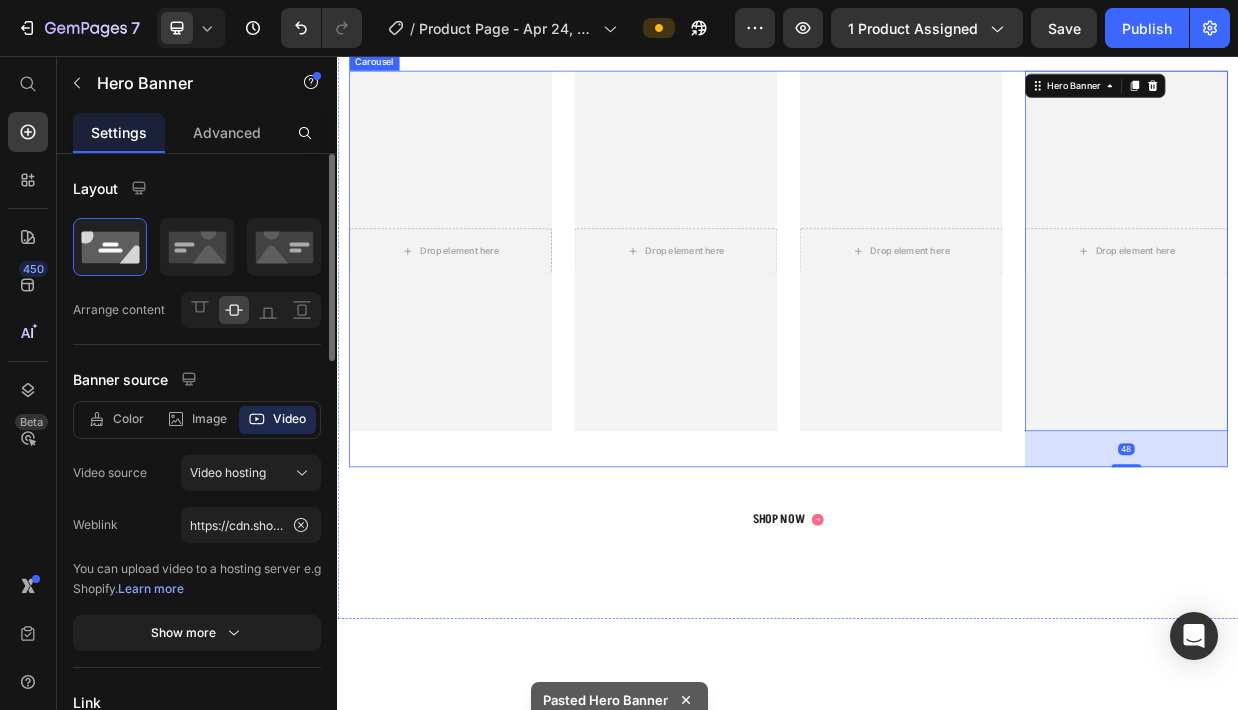 click on "Drop element here Hero Banner" at bounding box center (1087, 340) 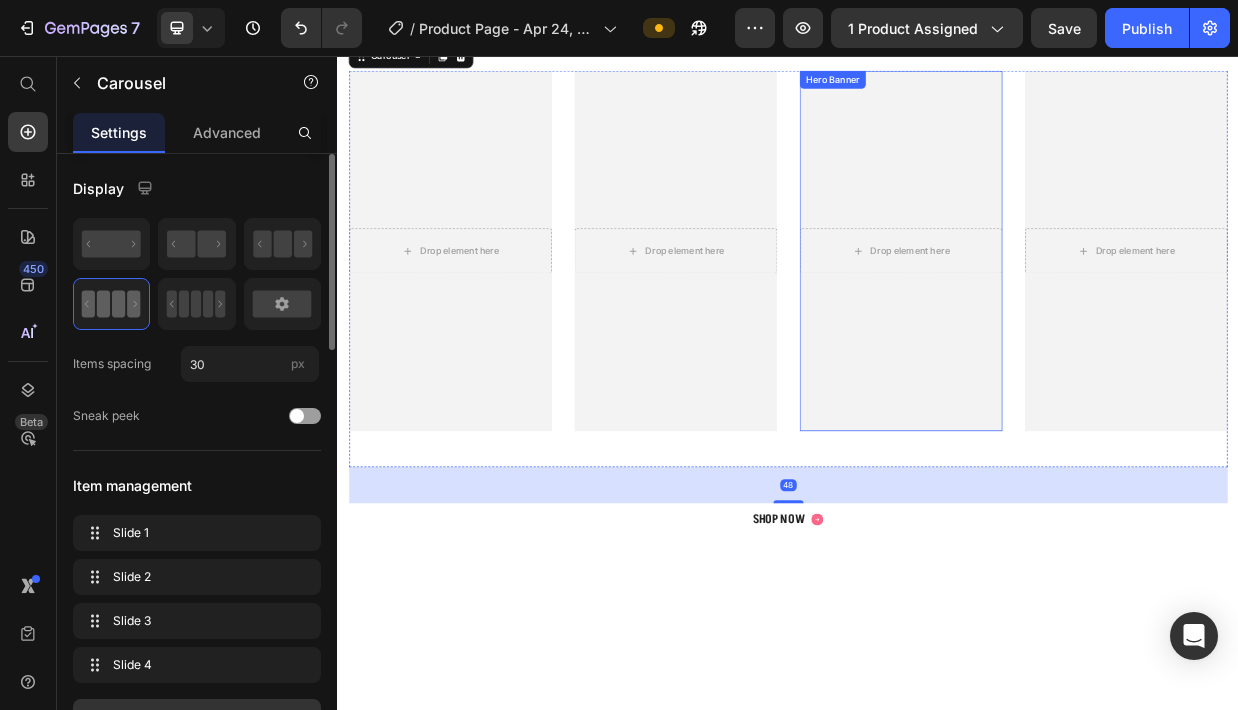 click at bounding box center (1087, 316) 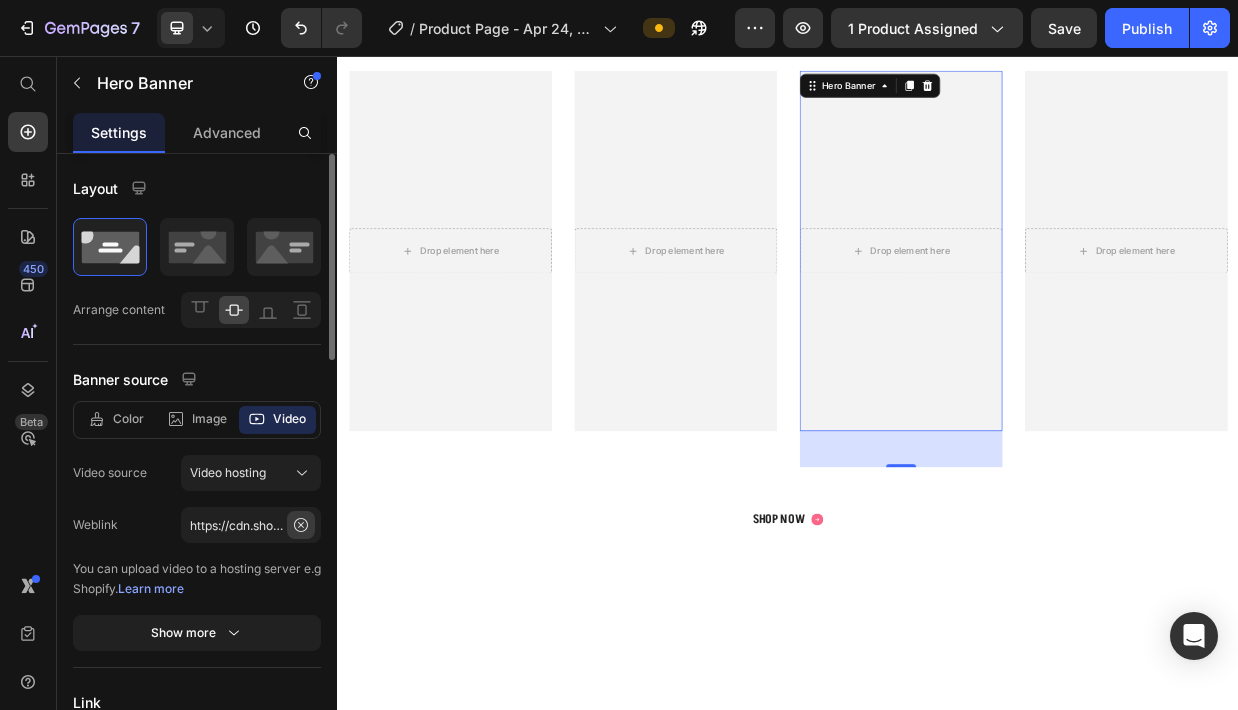 click 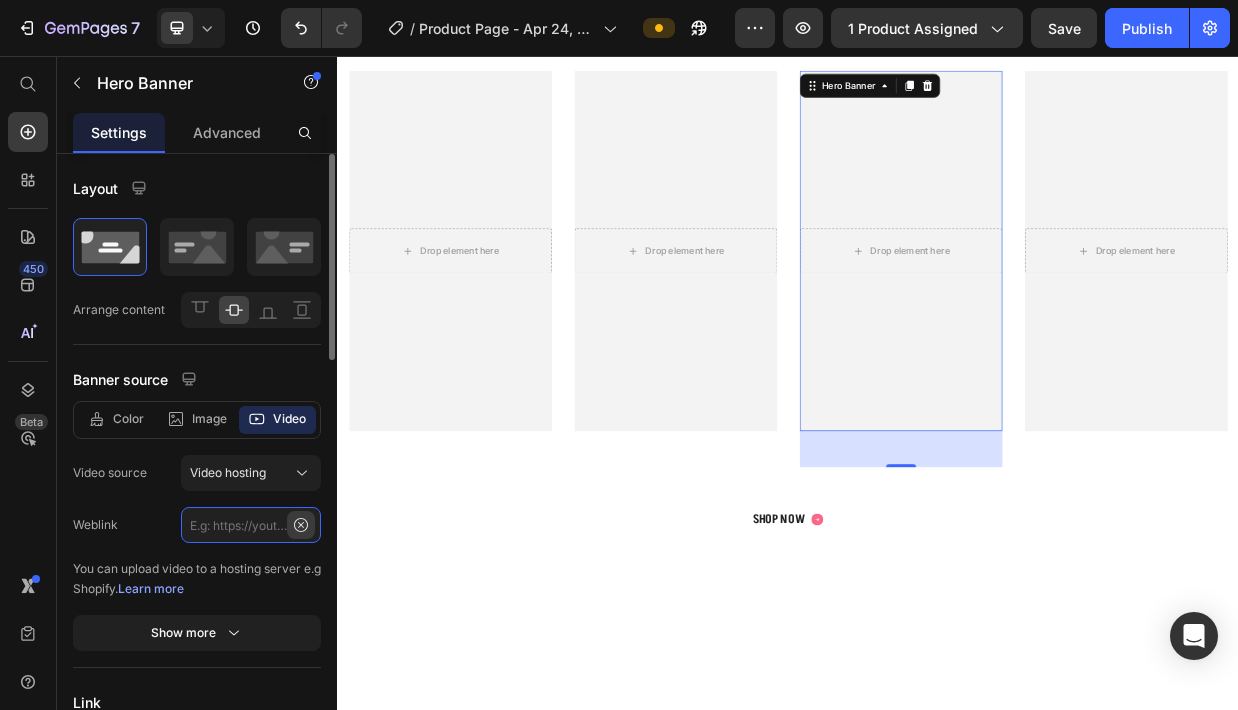 scroll, scrollTop: 0, scrollLeft: 0, axis: both 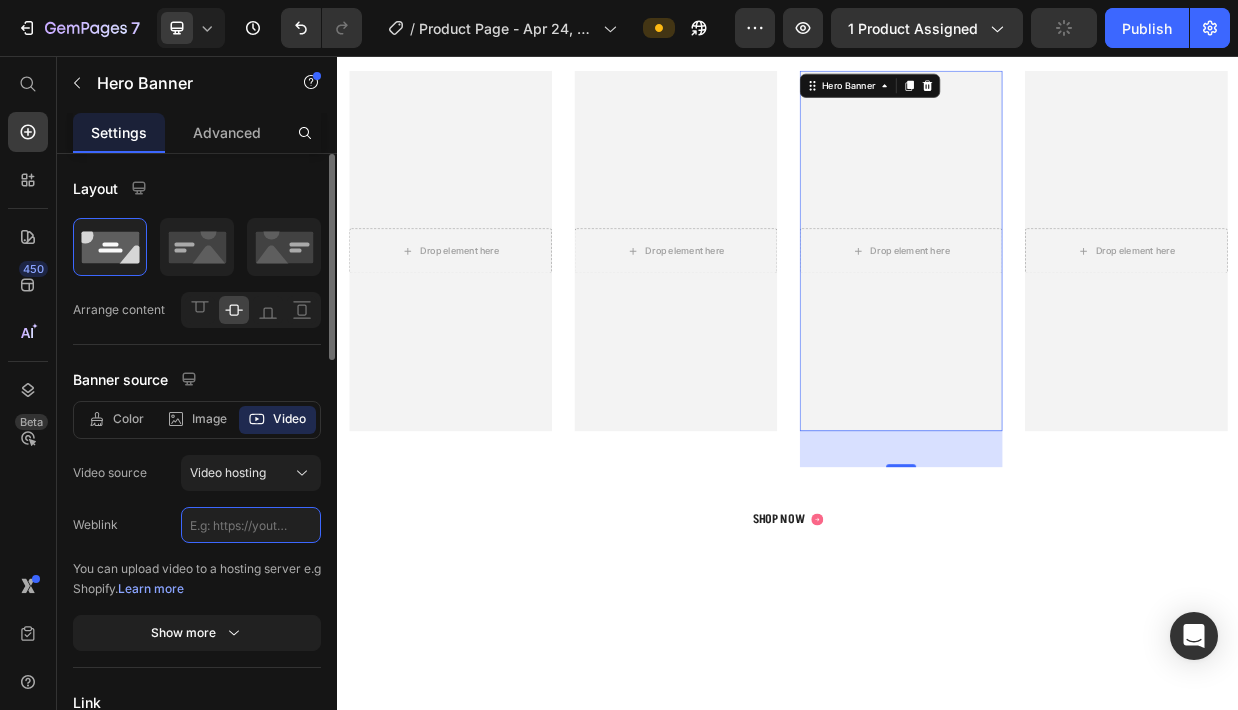 paste on "https://cdn.shopify.com/videos/c/o/v/030381c296094cb49cc72a02bf57c6ad.mov" 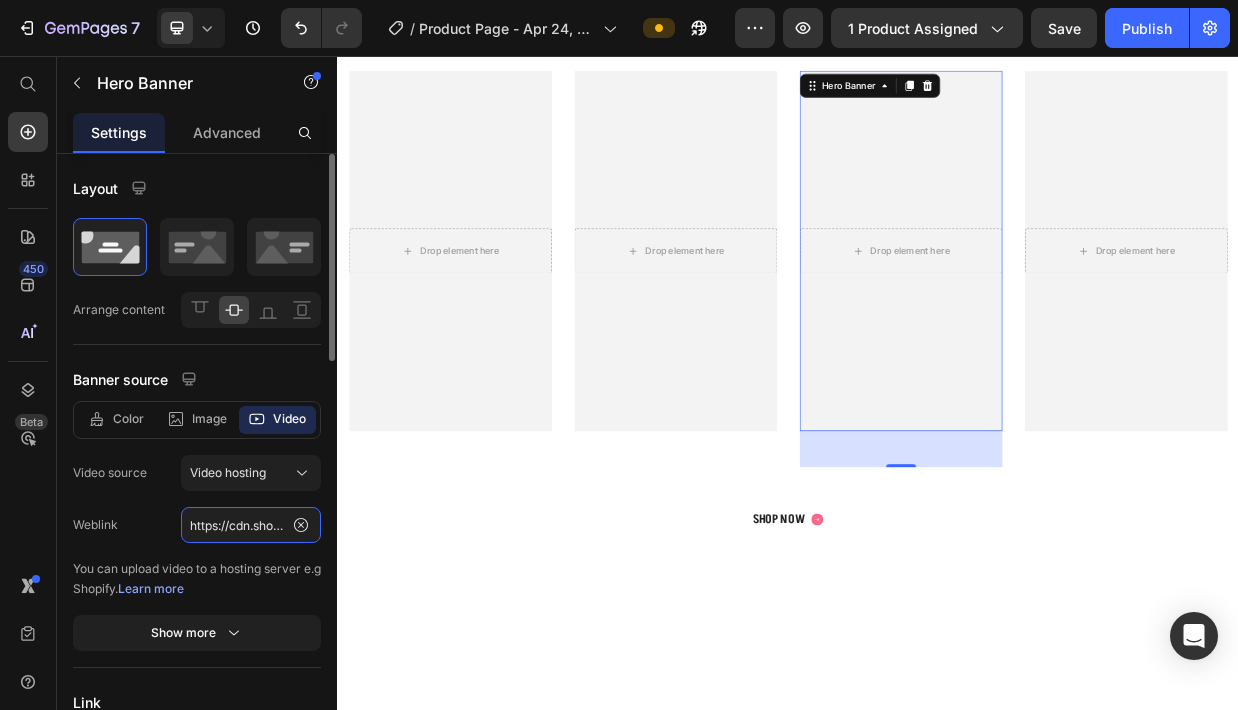 scroll, scrollTop: 0, scrollLeft: 370, axis: horizontal 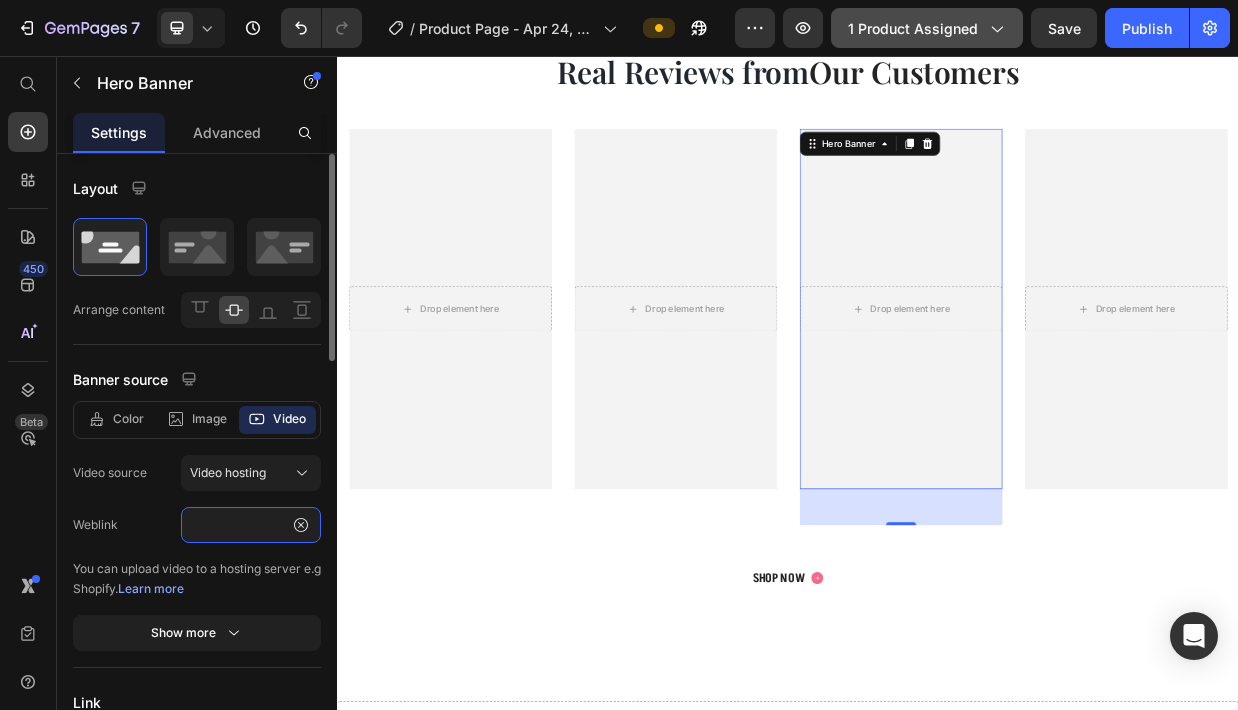 type on "https://cdn.shopify.com/videos/c/o/v/030381c296094cb49cc72a02bf57c6ad.mov" 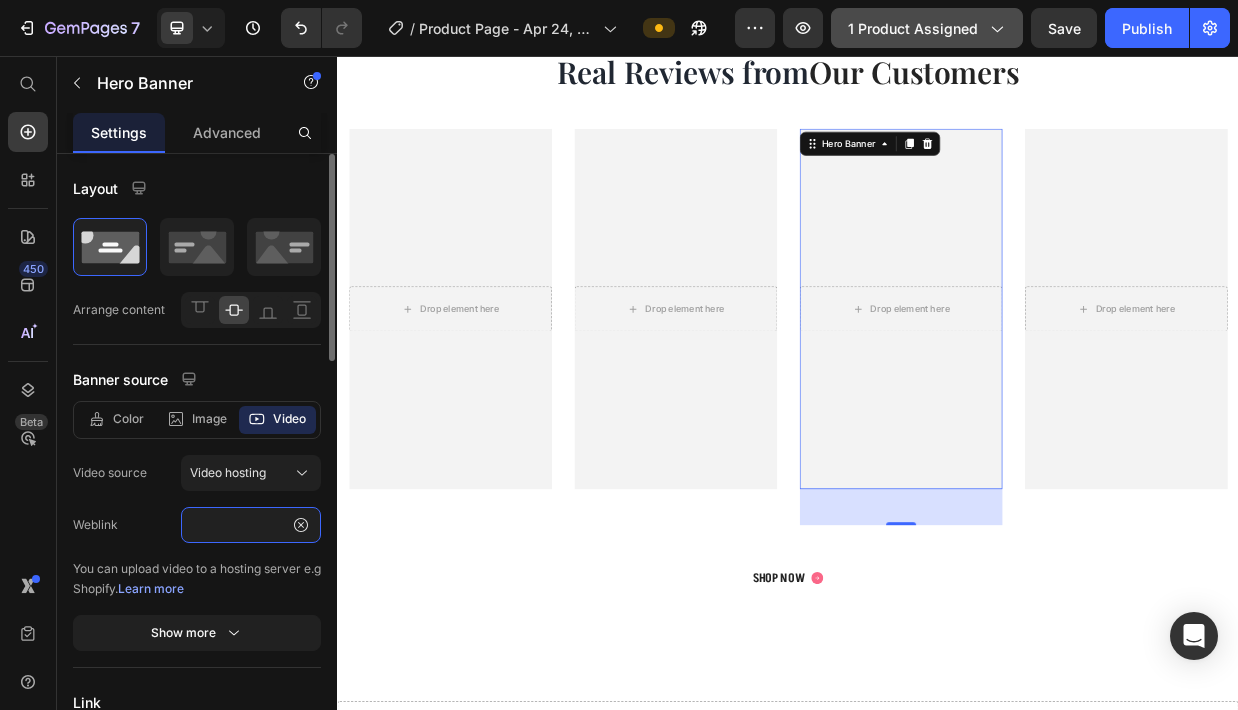 scroll, scrollTop: 0, scrollLeft: 0, axis: both 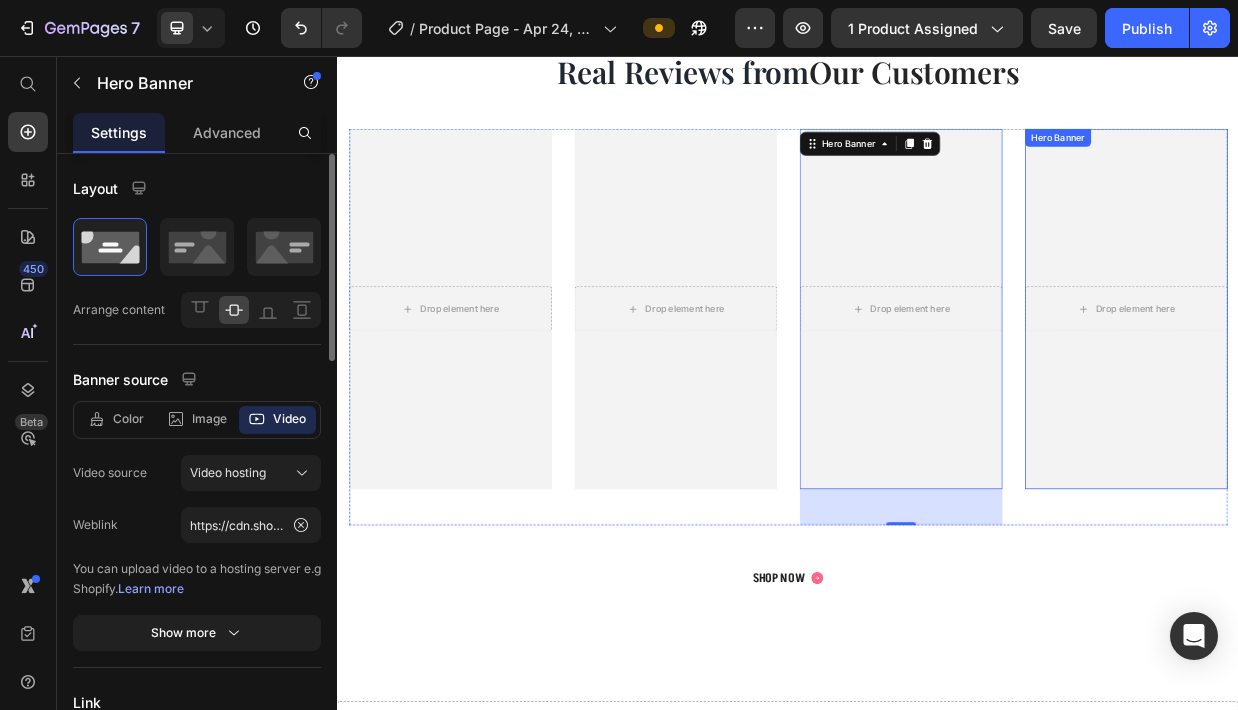 click at bounding box center [1387, 394] 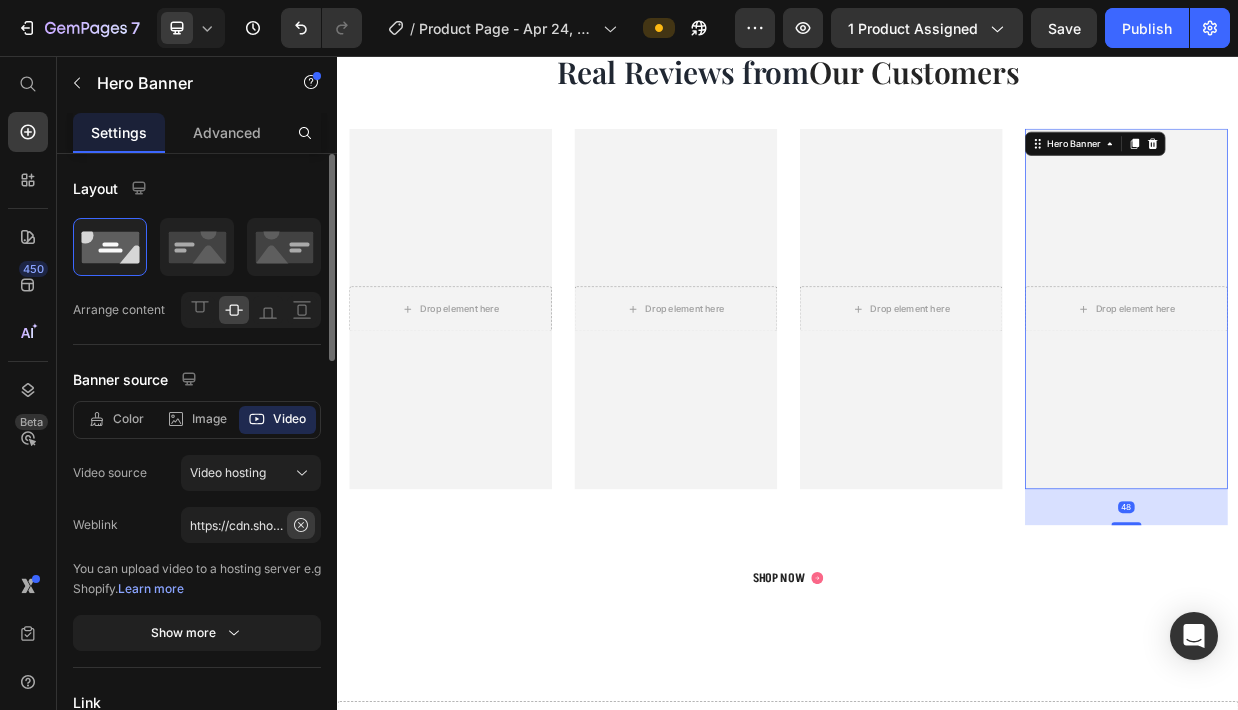 click 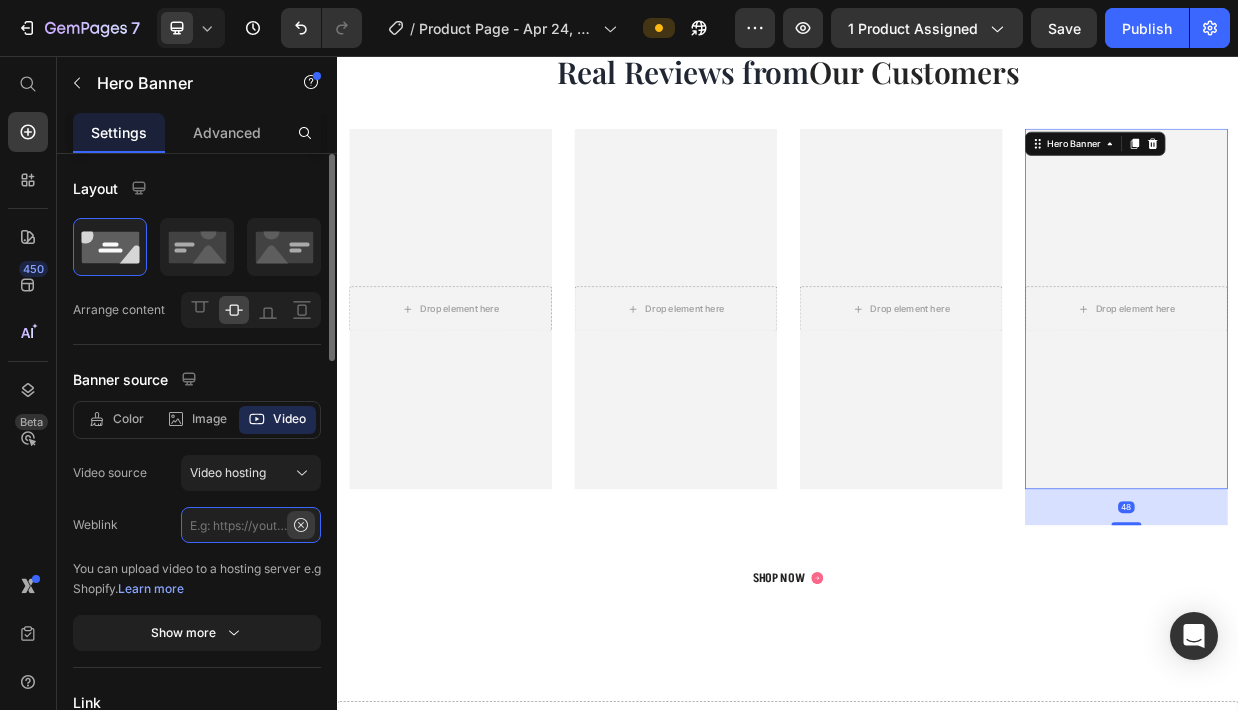 scroll, scrollTop: 0, scrollLeft: 0, axis: both 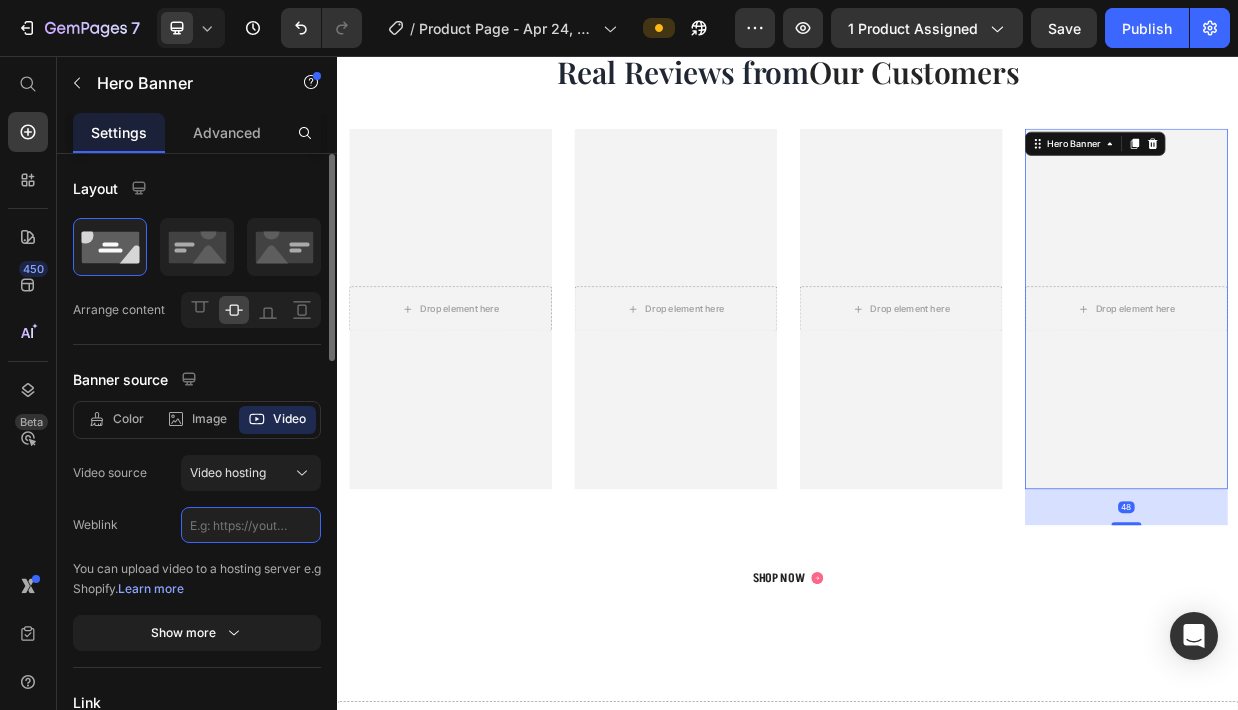 paste on "https://cdn.shopify.com/videos/c/o/v/88e751d22a6f48ab9e3475c53bf3da8e.mp4" 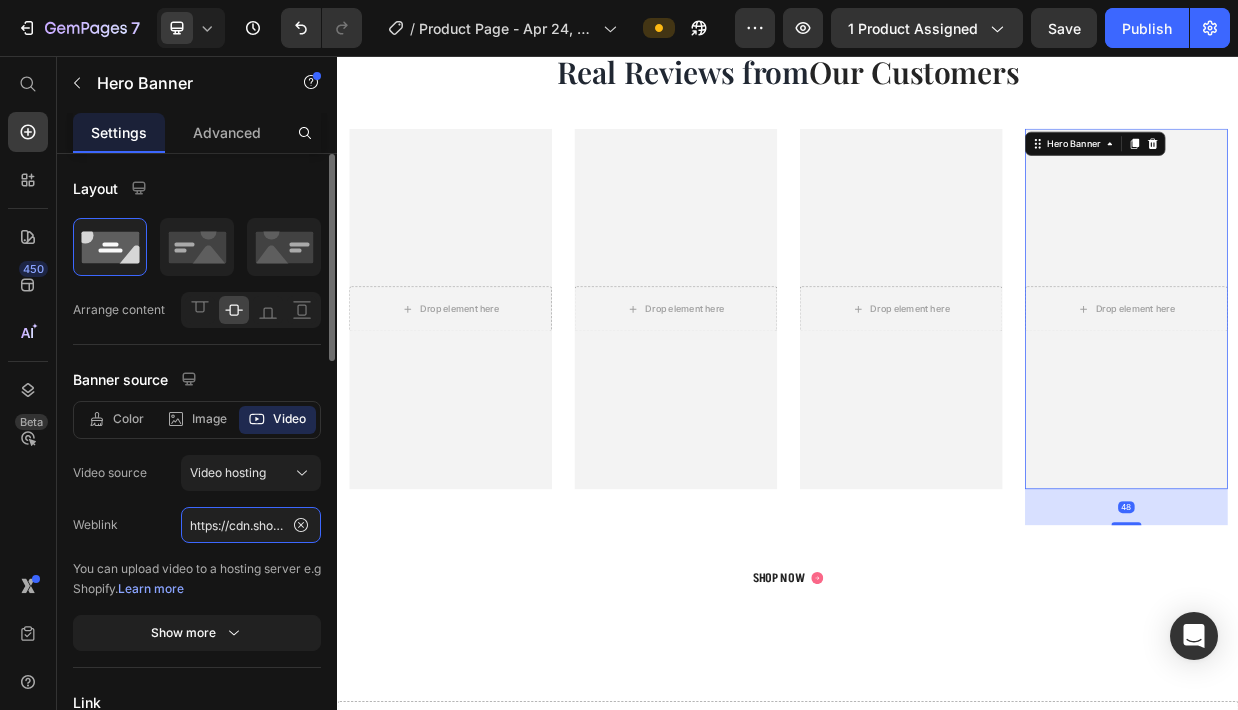 scroll, scrollTop: 0, scrollLeft: 367, axis: horizontal 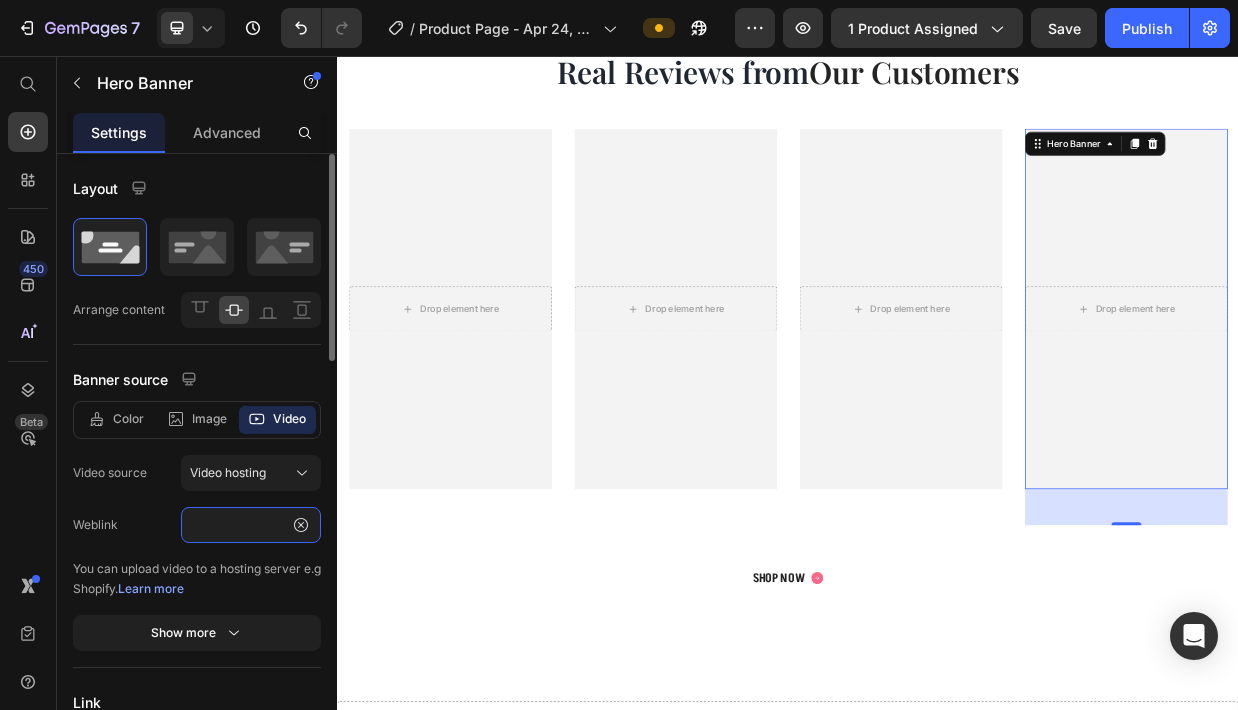 type on "https://cdn.shopify.com/videos/c/o/v/88e751d22a6f48ab9e3475c53bf3da8e.mp4" 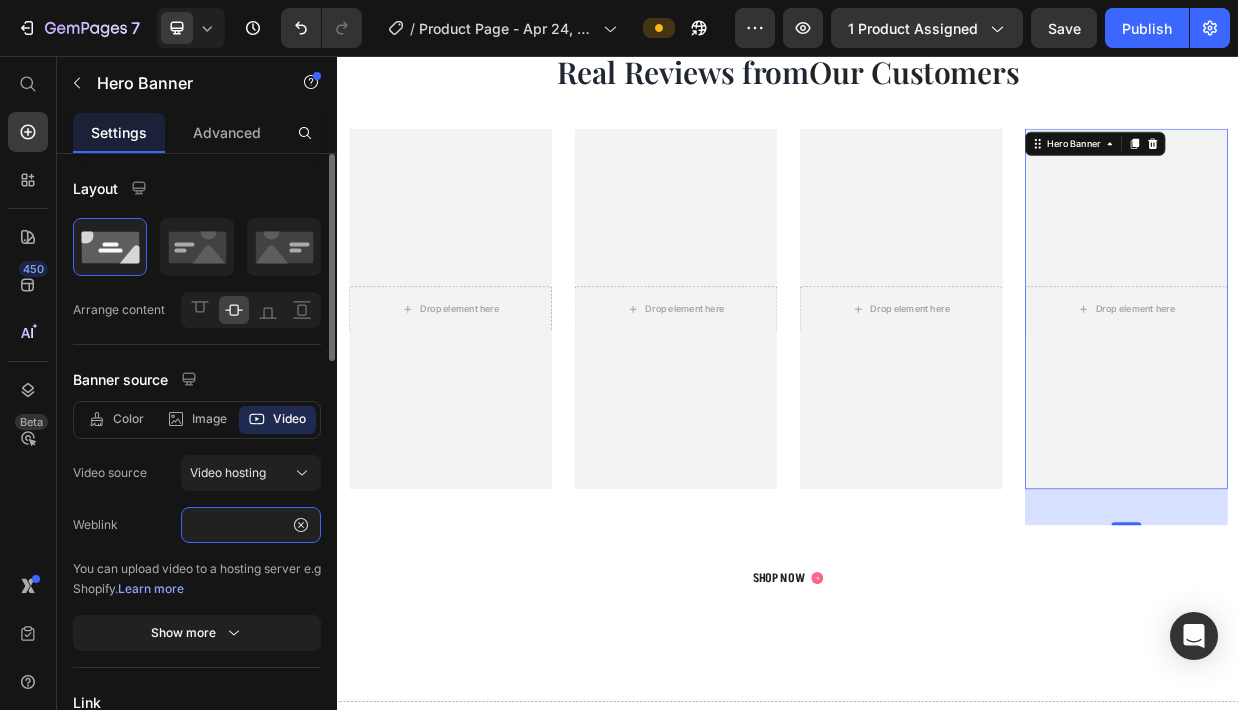 scroll, scrollTop: 0, scrollLeft: 0, axis: both 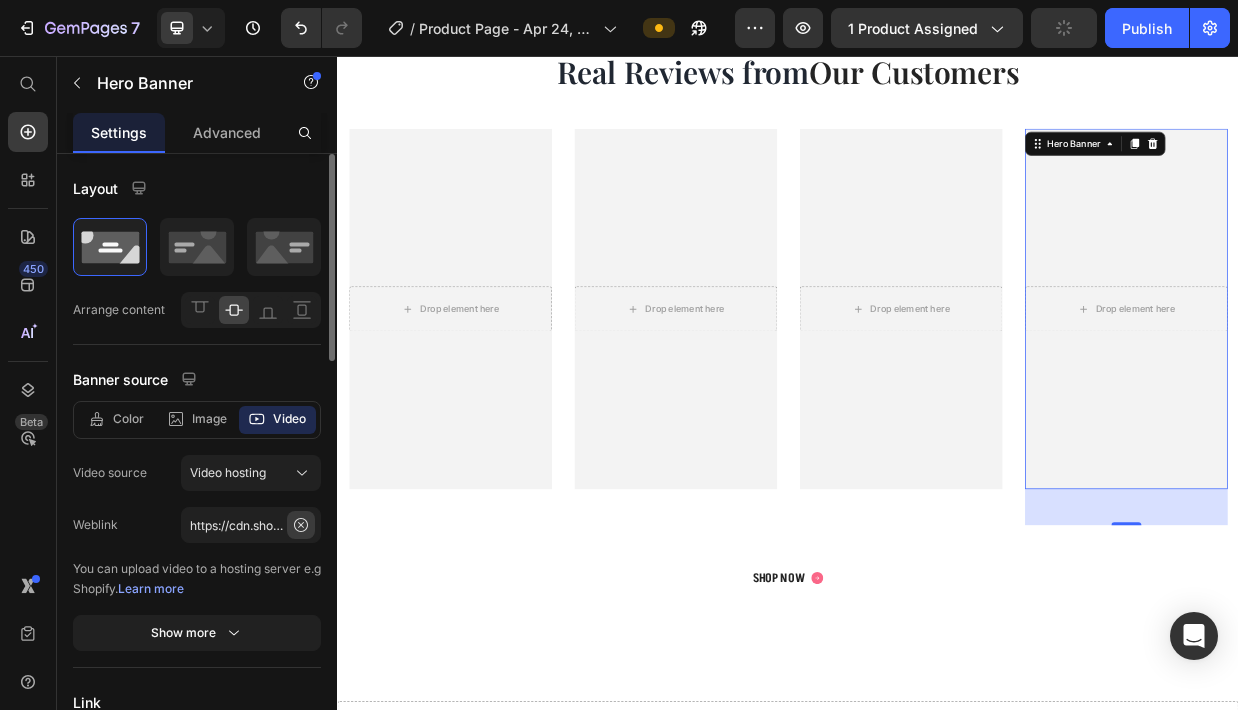 click 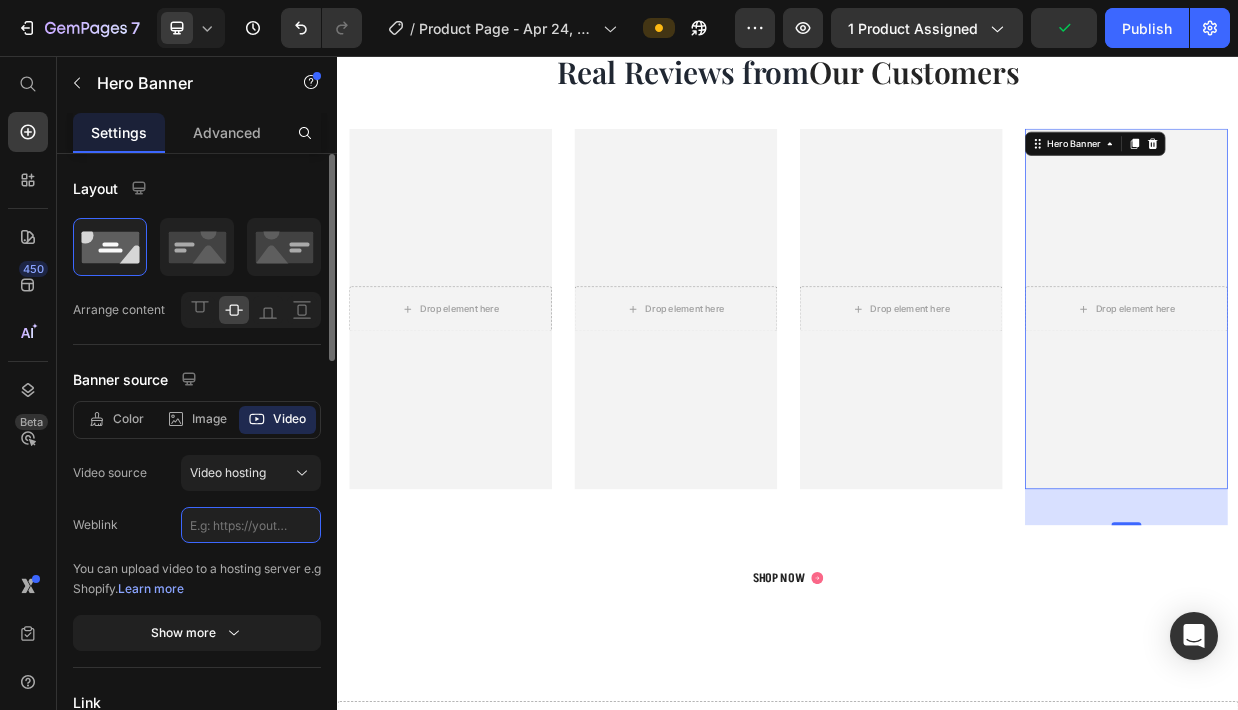 paste on "https://cdn.shopify.com/videos/c/o/v/d9f7d4ff9918466eb330425c1028568a.mp4" 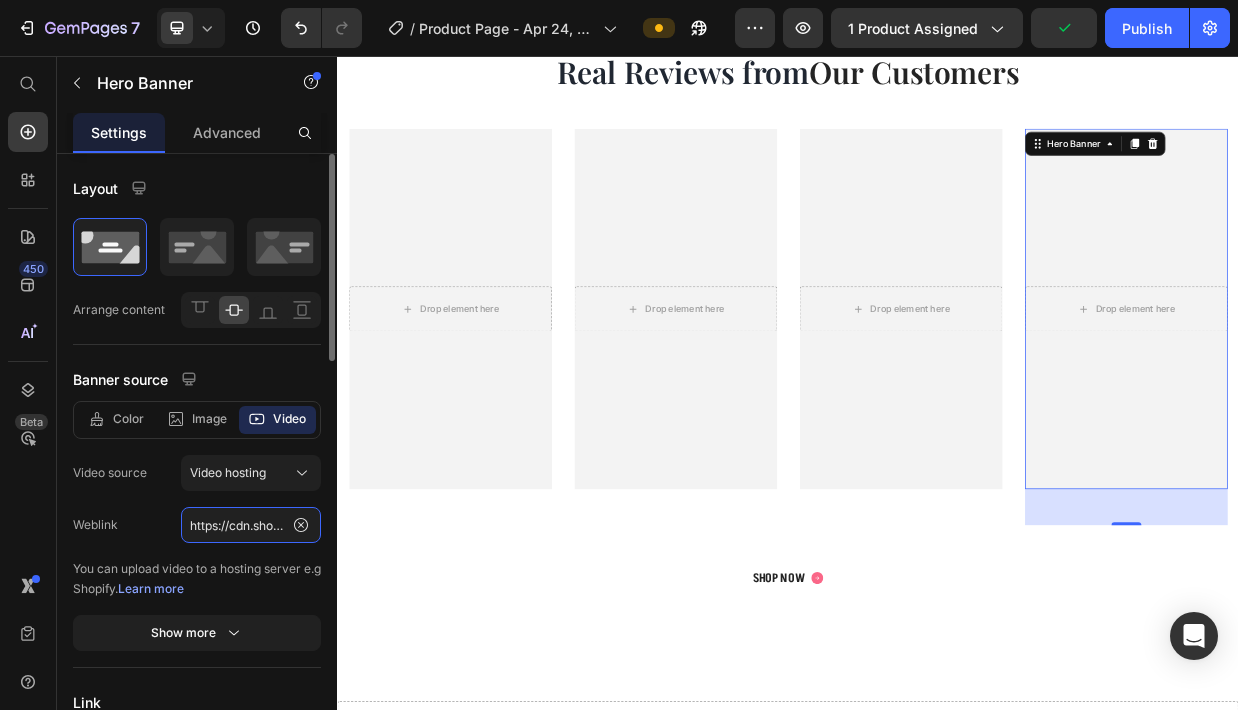 scroll, scrollTop: 0, scrollLeft: 365, axis: horizontal 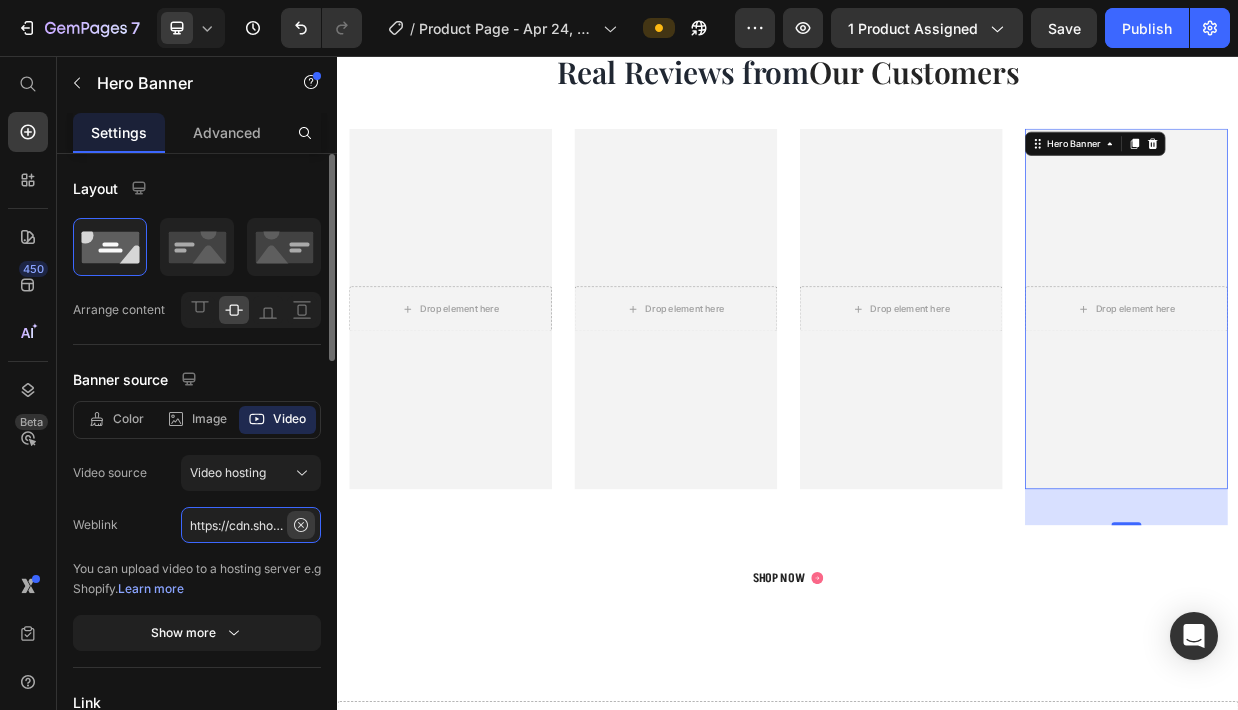 paste on "a3e1896ff04e4f8e98e759e83b58611c" 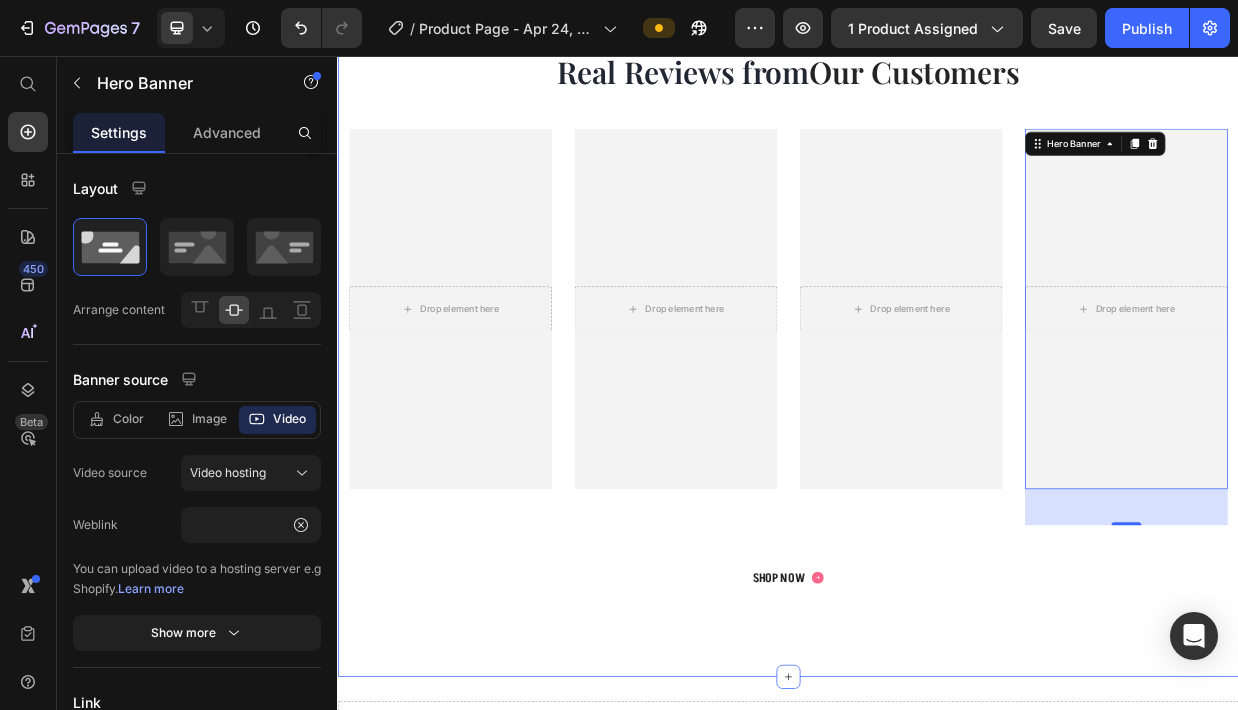 click on "Drop element here Hero Banner
Drop element here Hero Banner
Drop element here Hero Banner
Drop element here Hero Banner   48 Carousel" at bounding box center (937, 442) 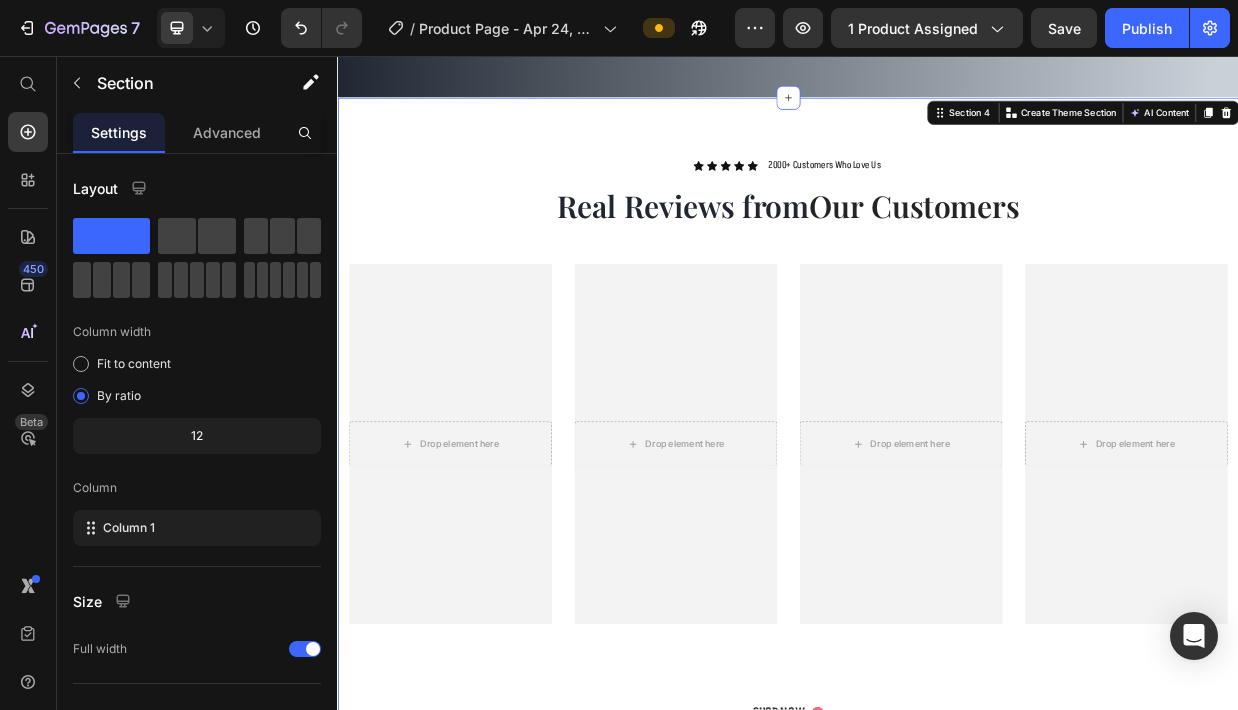 scroll, scrollTop: 1454, scrollLeft: 0, axis: vertical 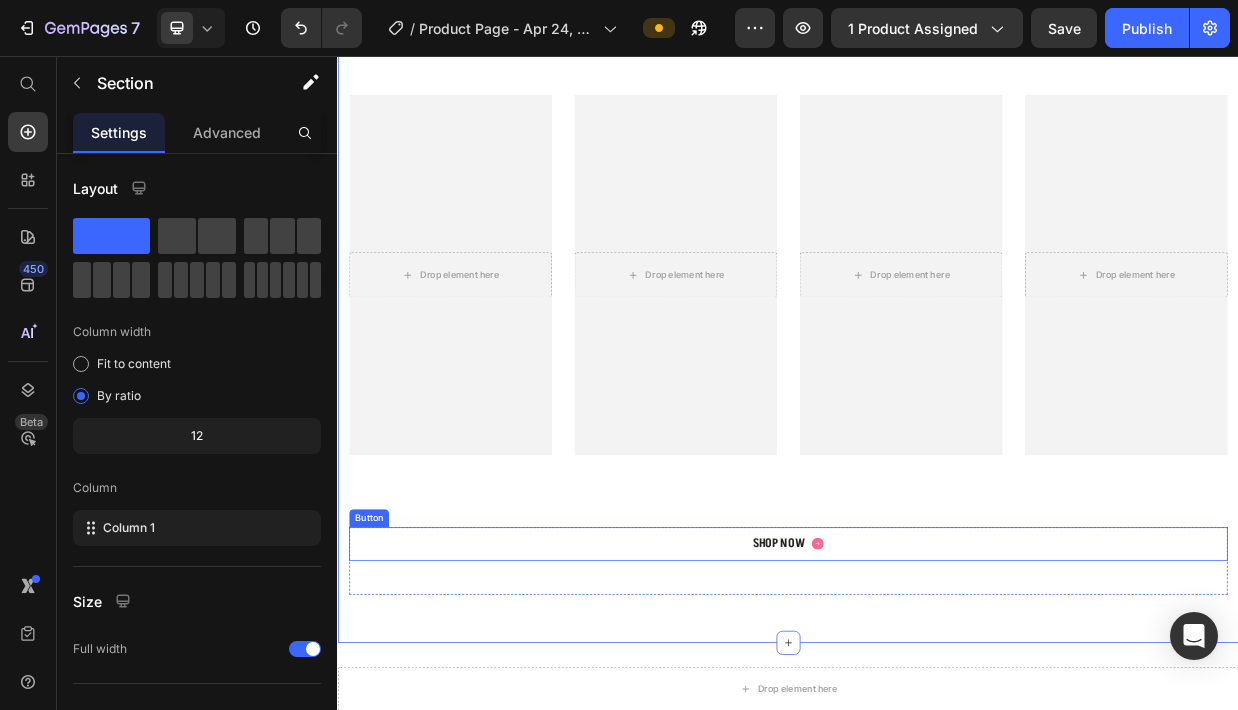 click on "SHOP NOW Button" at bounding box center [937, 706] 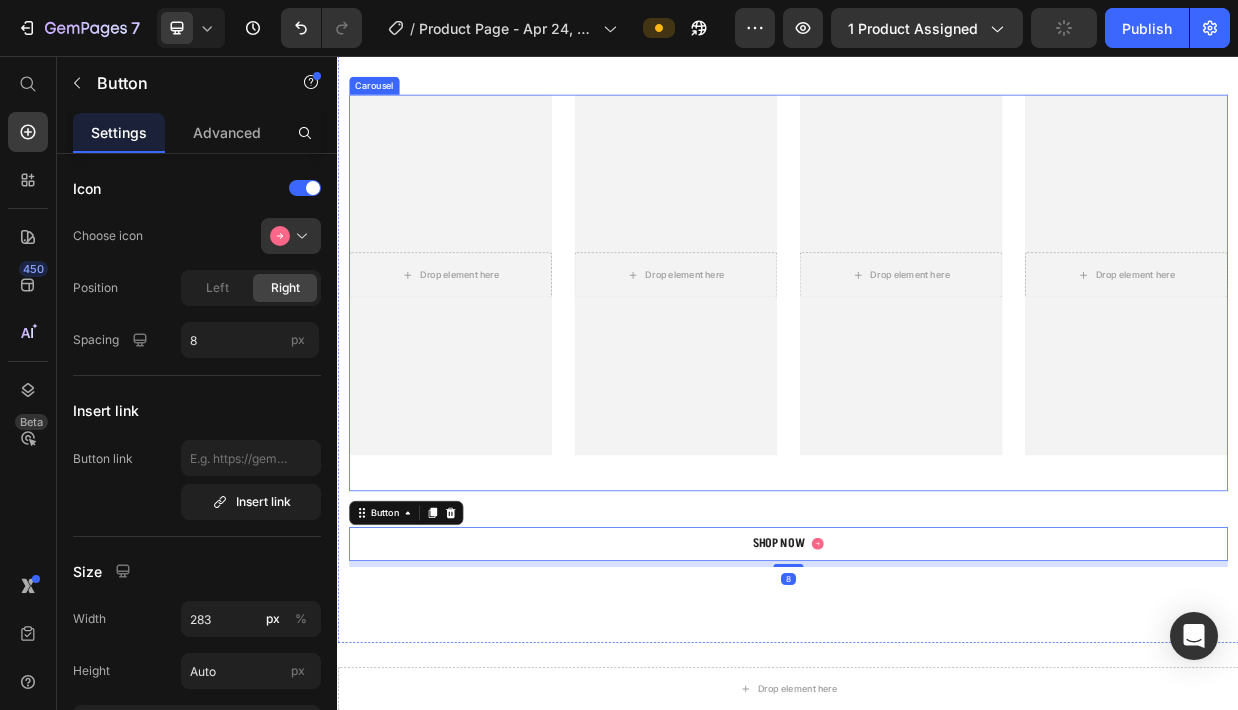 click on "Drop element here Hero Banner
Drop element here Hero Banner
Drop element here Hero Banner
Drop element here Hero Banner Carousel" at bounding box center [937, 396] 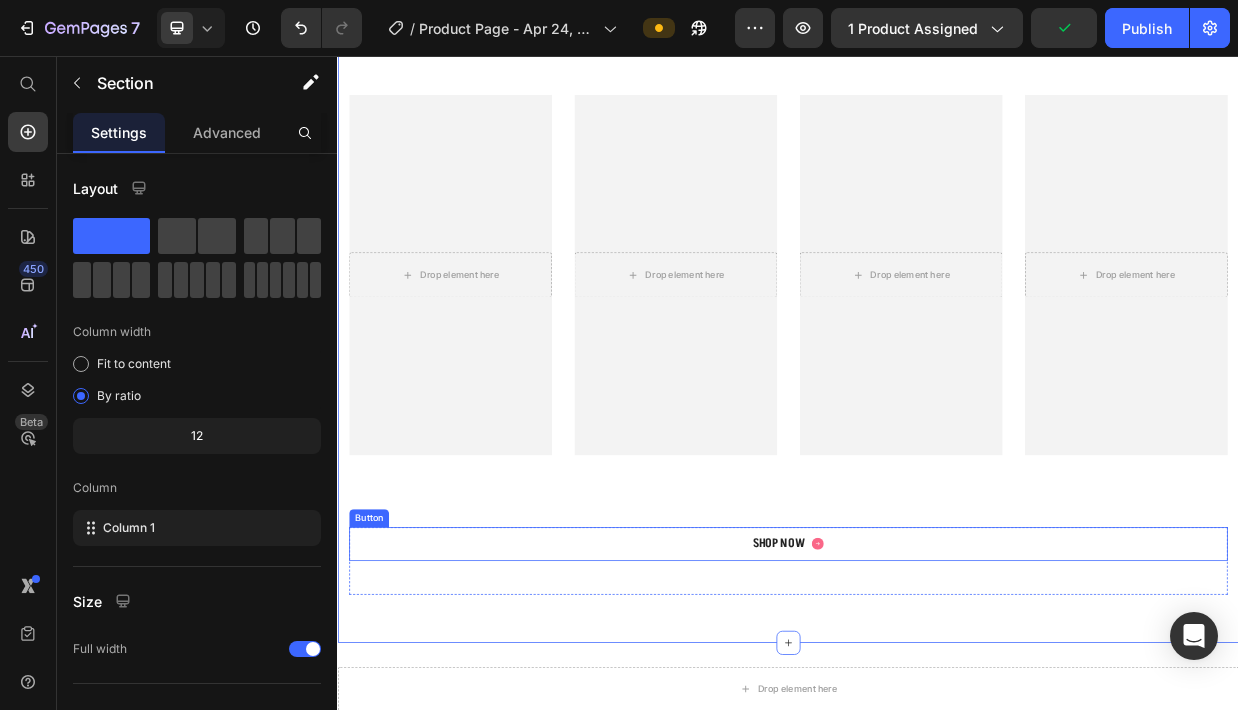 click on "SHOP NOW Button" at bounding box center [937, 706] 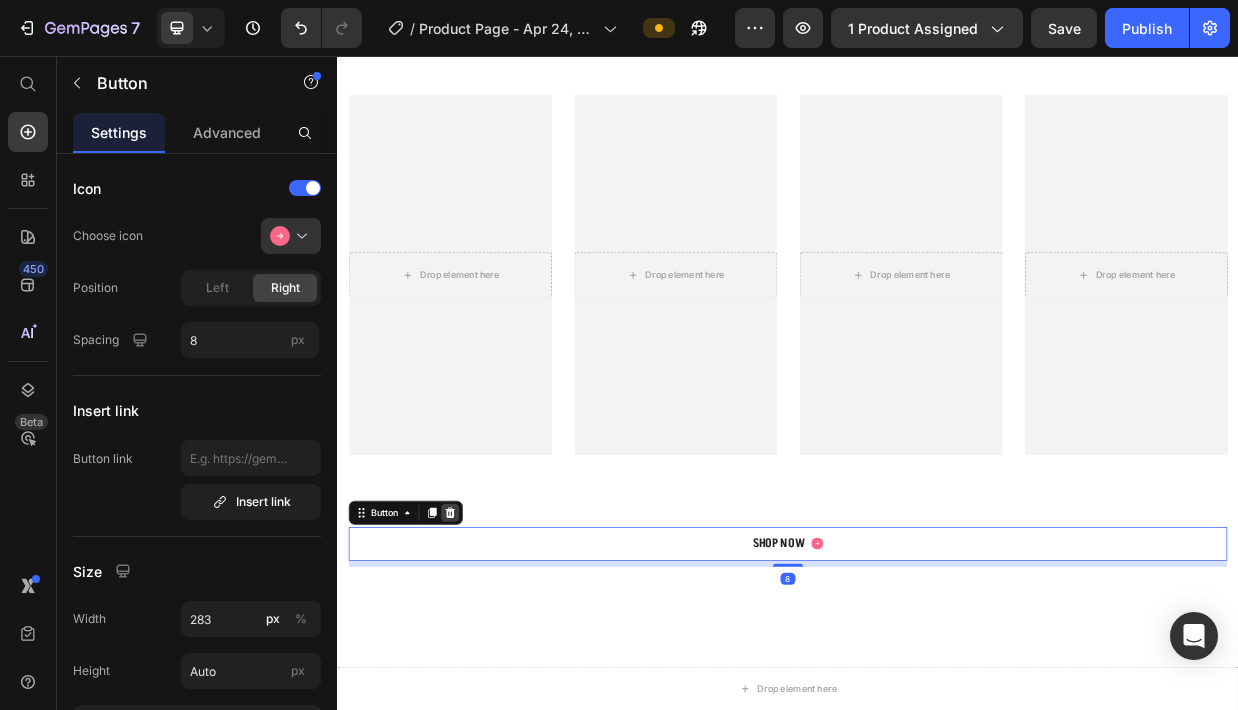 click 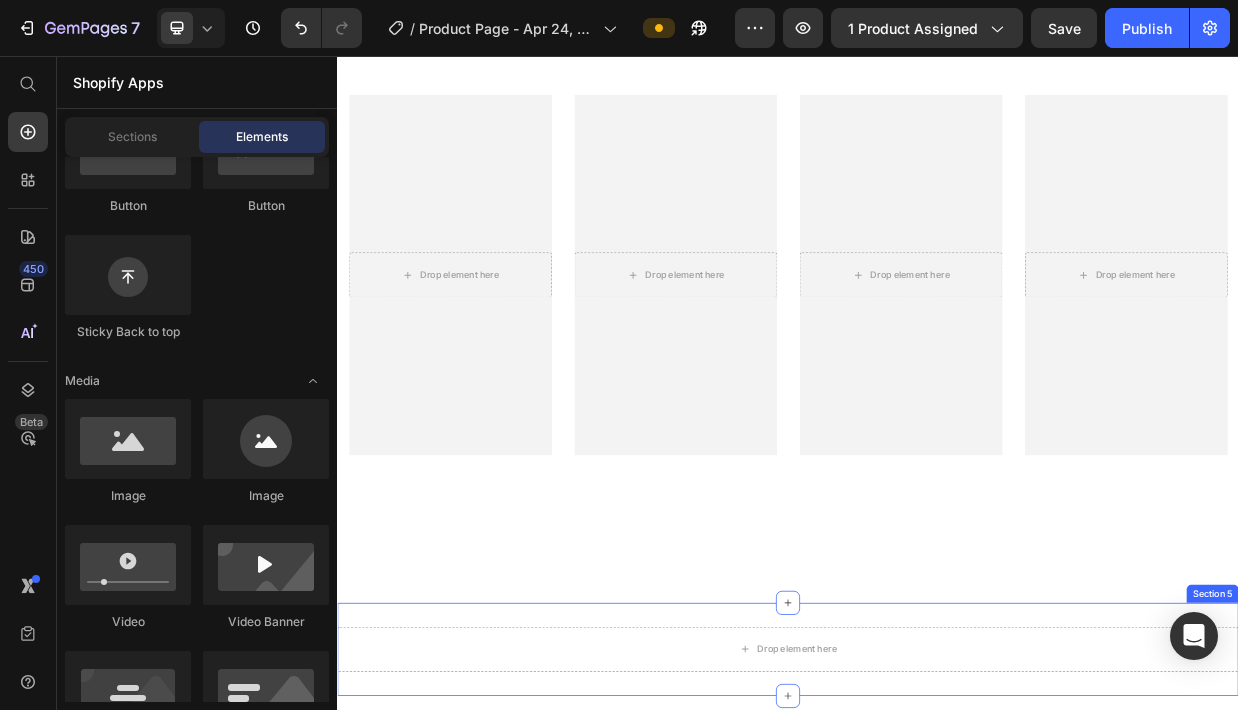 click on "30-day money-back guarantee included" at bounding box center [937, 694] 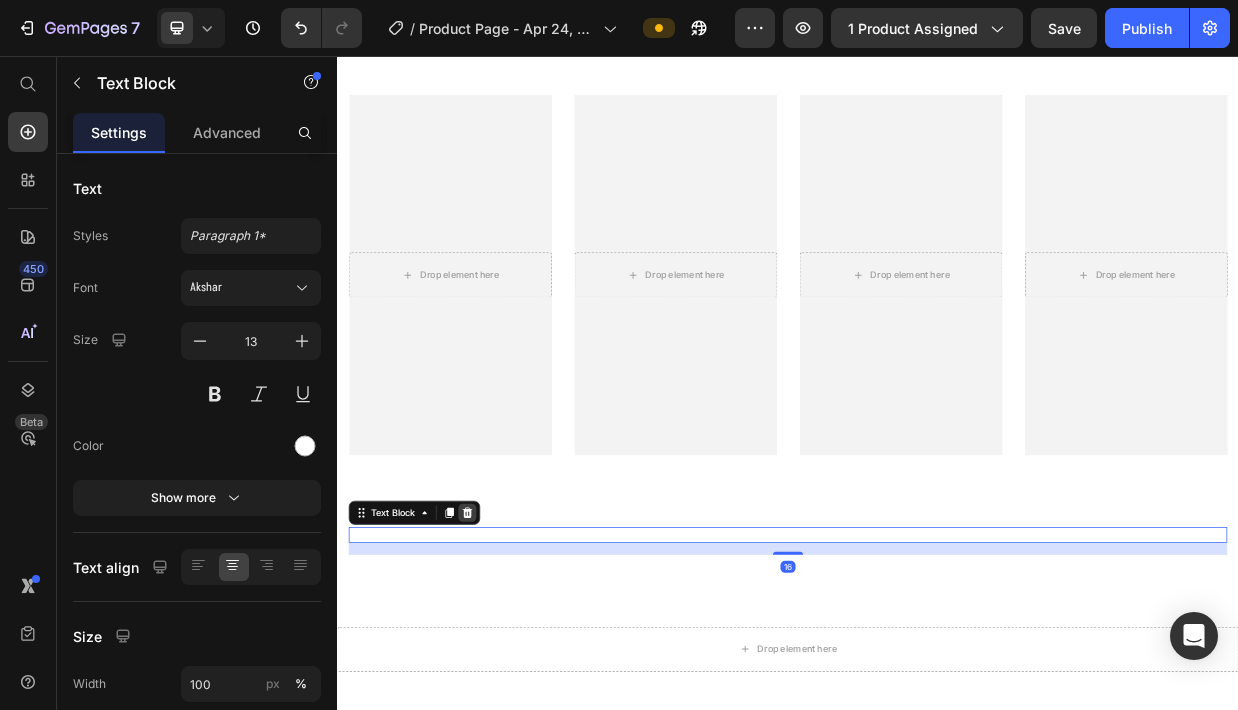 click 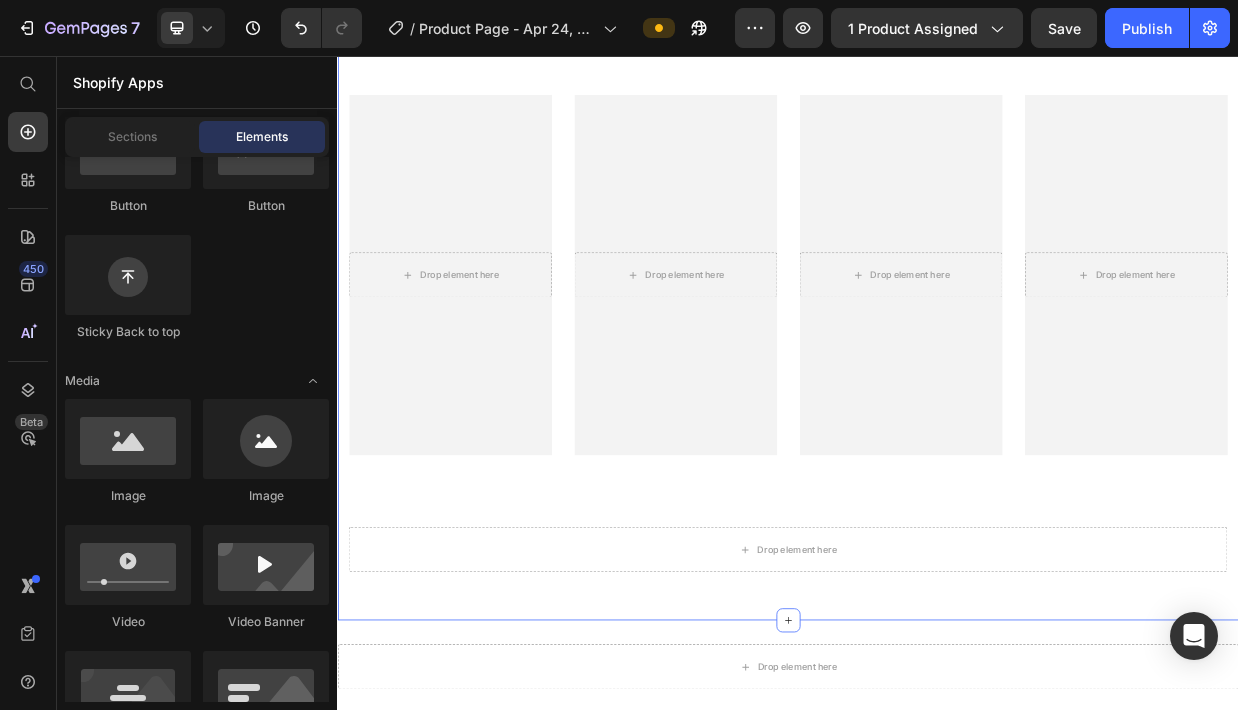 click on "Drop element here Hero Banner
Drop element here Hero Banner
Drop element here Hero Banner
Drop element here Hero Banner Carousel" at bounding box center [937, 396] 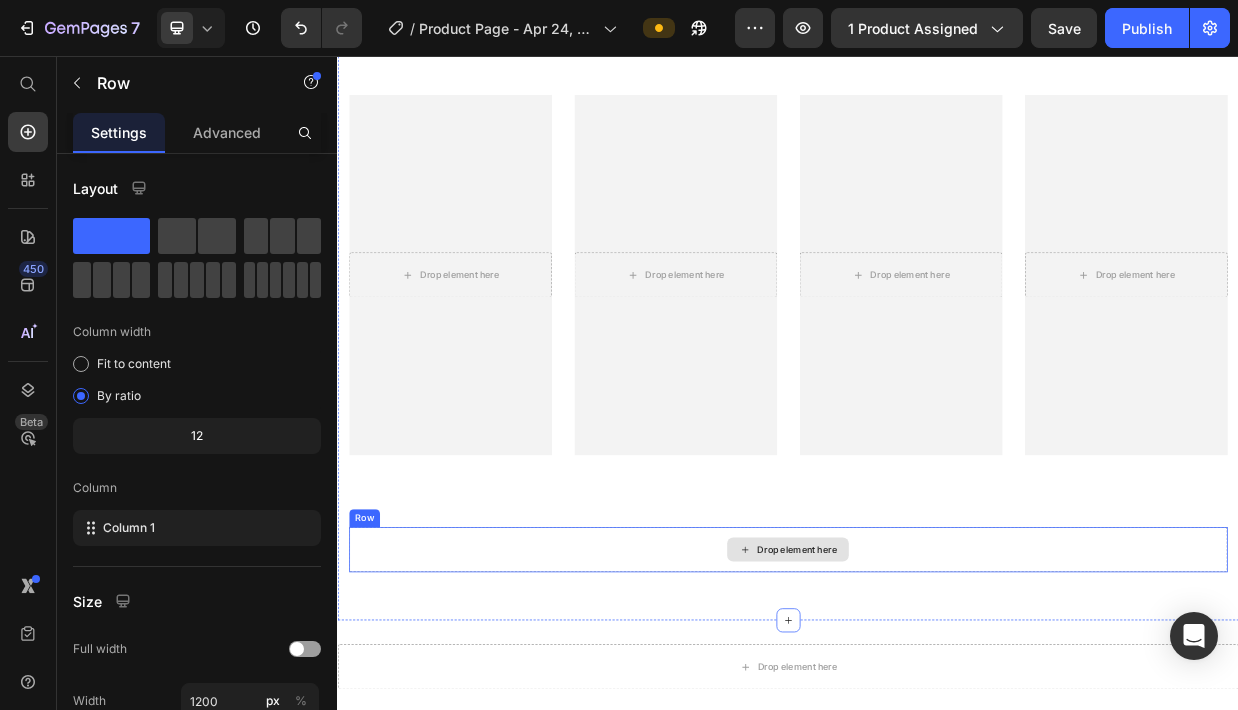 click on "Drop element here" at bounding box center (937, 714) 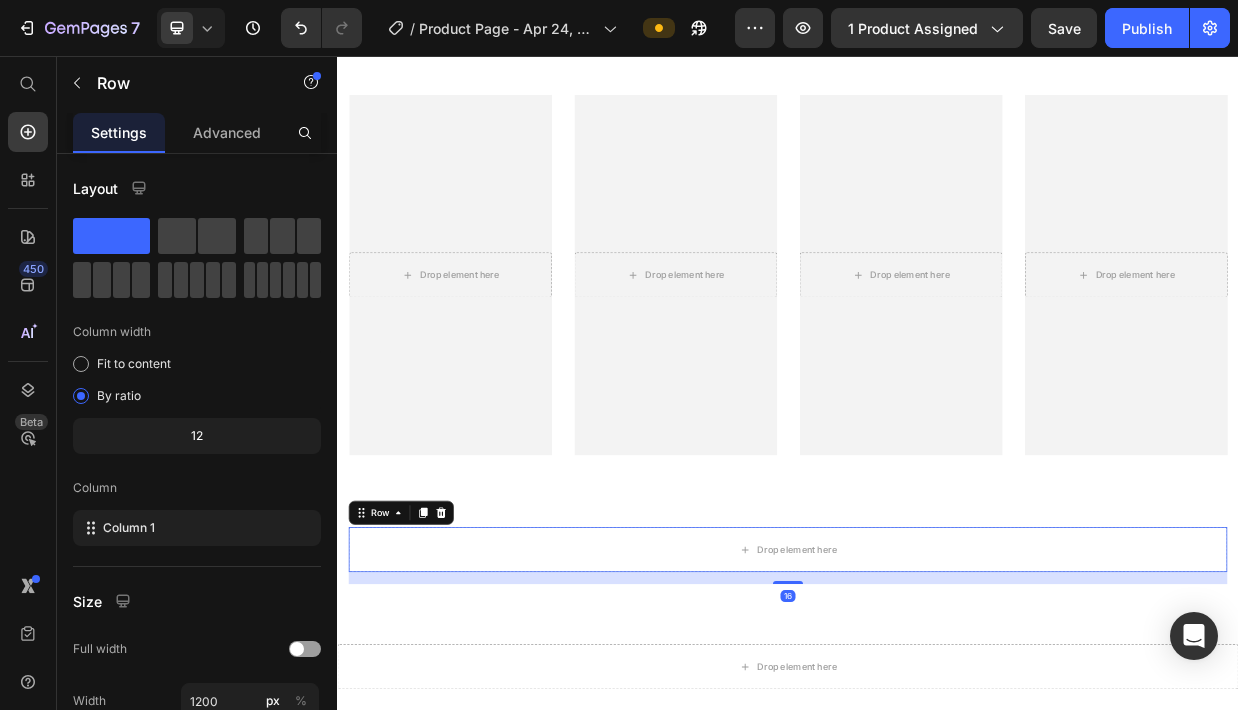 click on "Row" at bounding box center (422, 665) 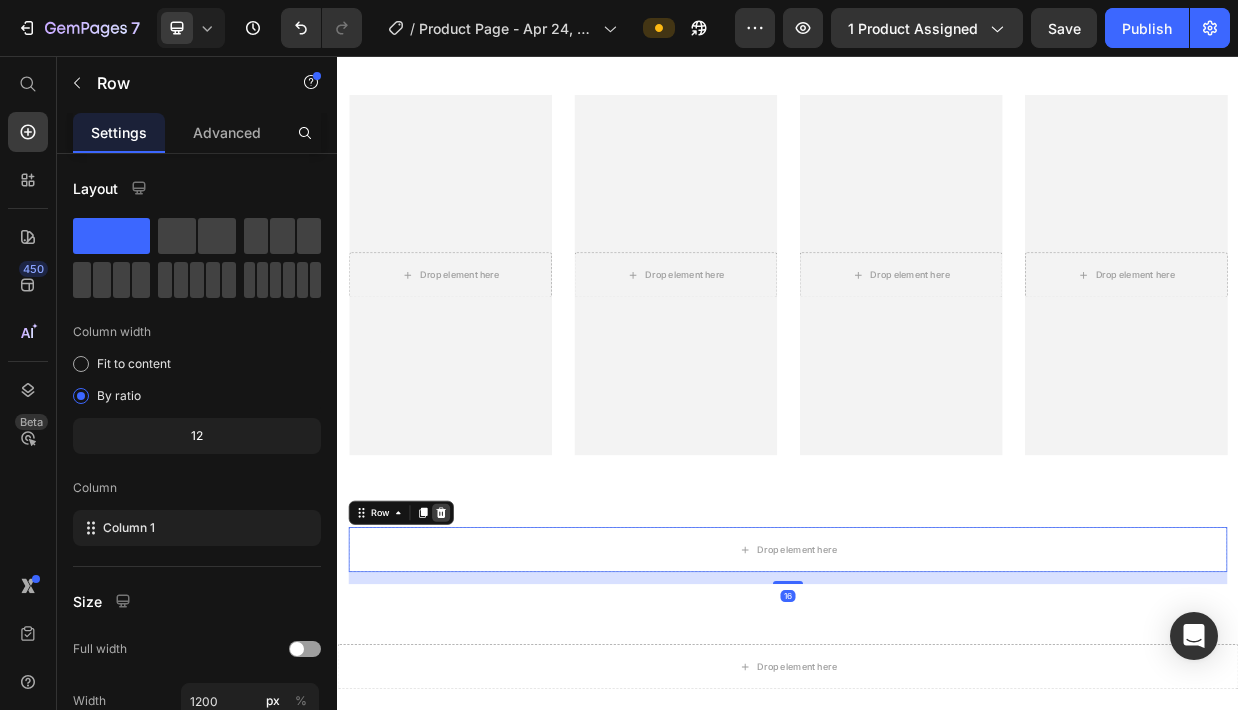 click 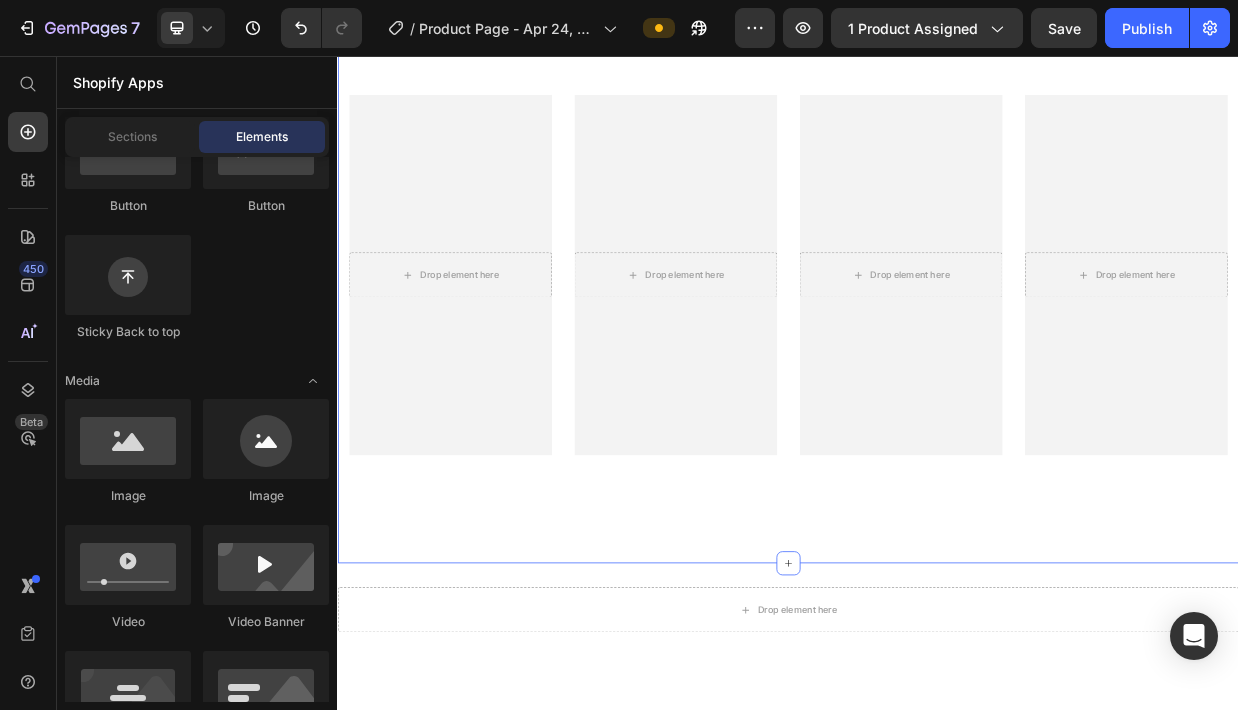 click on "Icon Icon Icon Icon Icon Icon List 2000+ Customers Who Love Us Text Block Row Real Reviews from  Our Customers Heading Row
Drop element here Hero Banner
Drop element here Hero Banner
Drop element here Hero Banner
Drop element here Hero Banner Carousel Section 4   You can create reusable sections Create Theme Section AI Content Write with GemAI What would you like to describe here? Tone and Voice Persuasive Product Show more Generate" at bounding box center [937, 309] 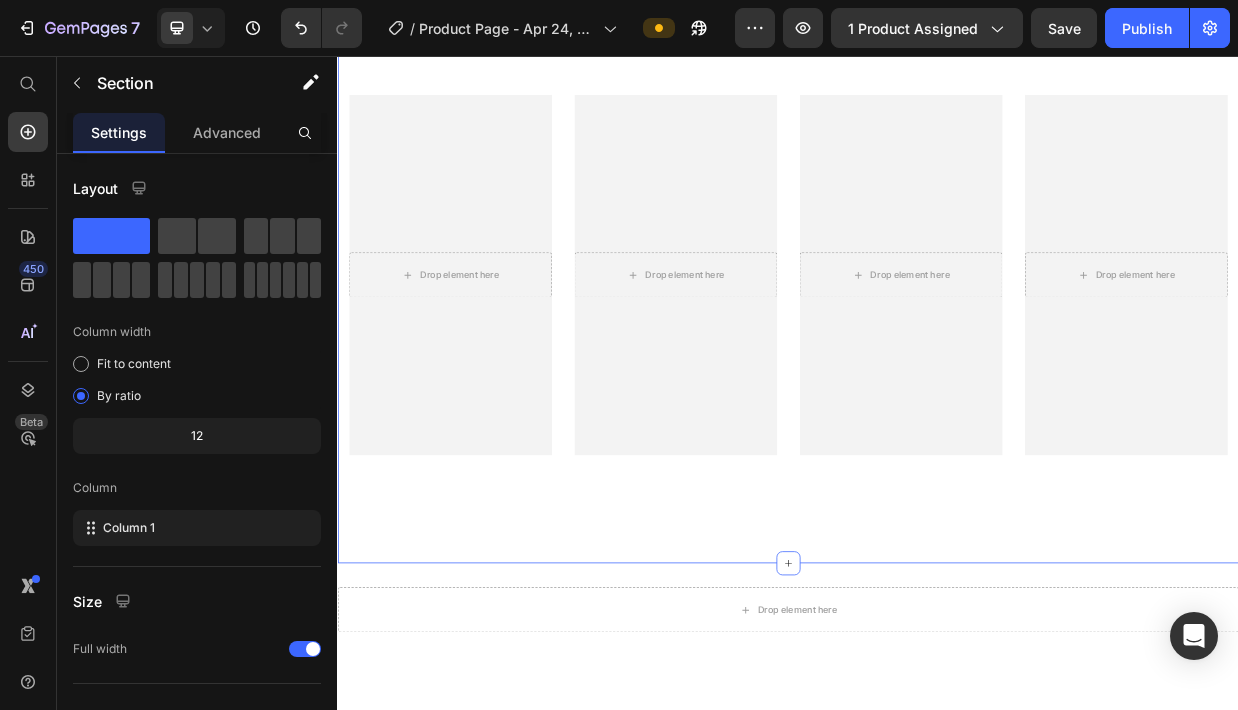 click on "Icon Icon Icon Icon Icon Icon List 2000+ Customers Who Love Us Text Block Row Real Reviews from  Our Customers Heading Row
Drop element here Hero Banner
Drop element here Hero Banner
Drop element here Hero Banner
Drop element here Hero Banner Carousel Section 4   You can create reusable sections Create Theme Section AI Content Write with GemAI What would you like to describe here? Tone and Voice Persuasive Product Solitaire Oval Shape Moissanite Engagement Ring Show more Generate" at bounding box center [937, 309] 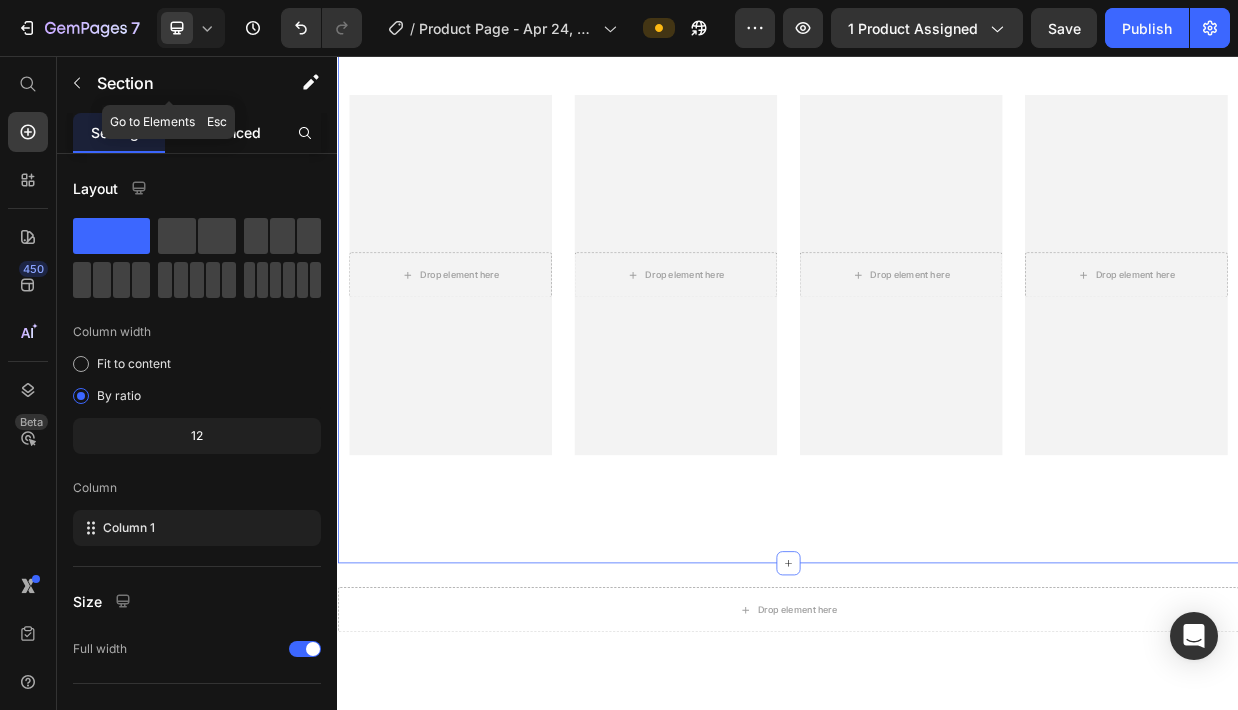 click on "Advanced" at bounding box center [227, 132] 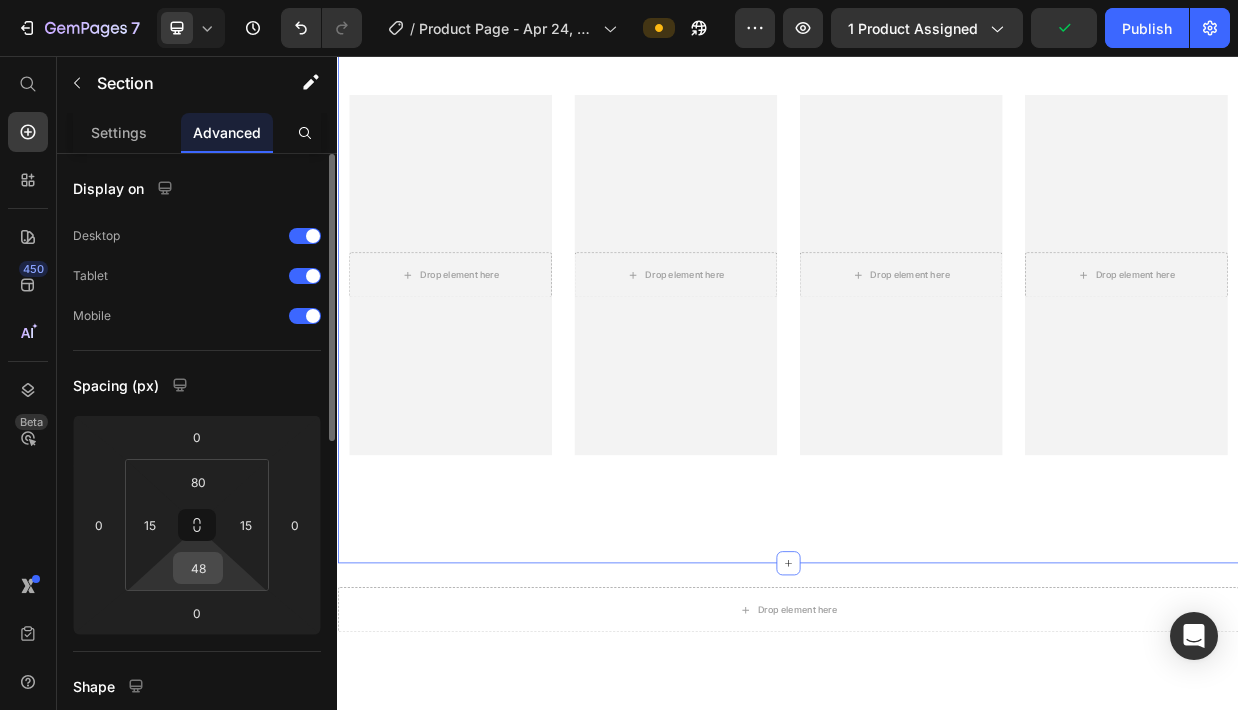 click on "48" at bounding box center [198, 568] 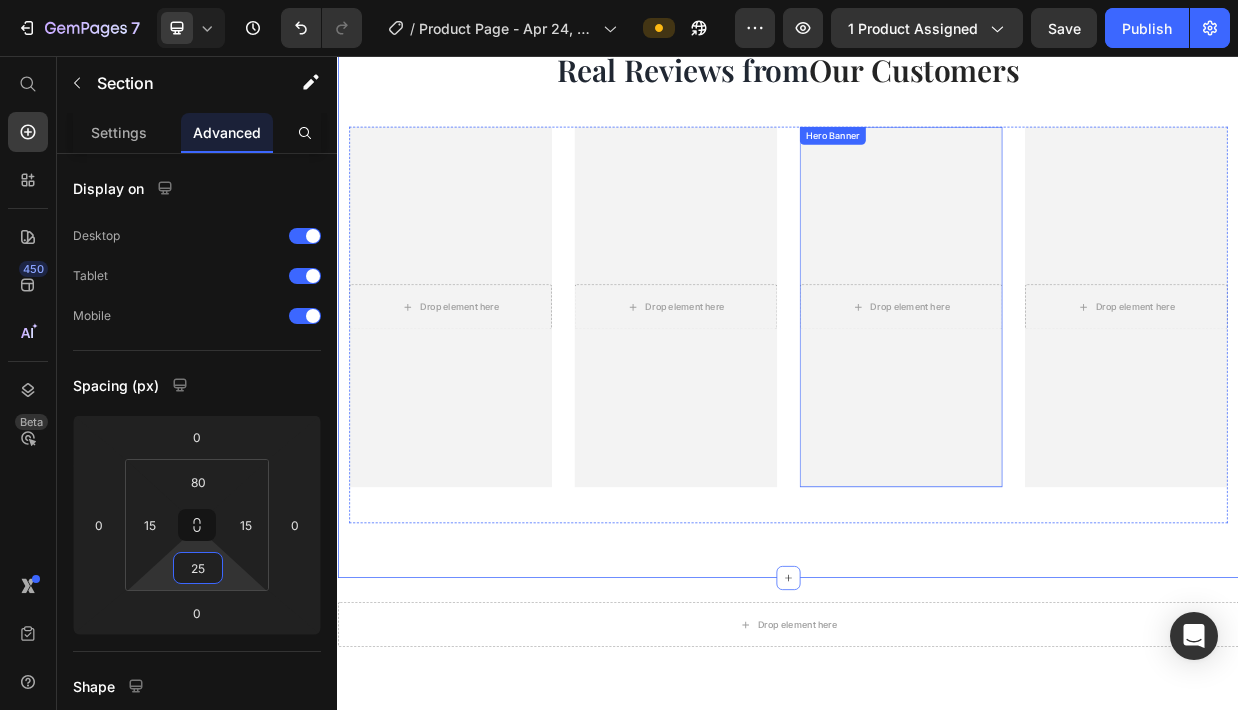 scroll, scrollTop: 1435, scrollLeft: 0, axis: vertical 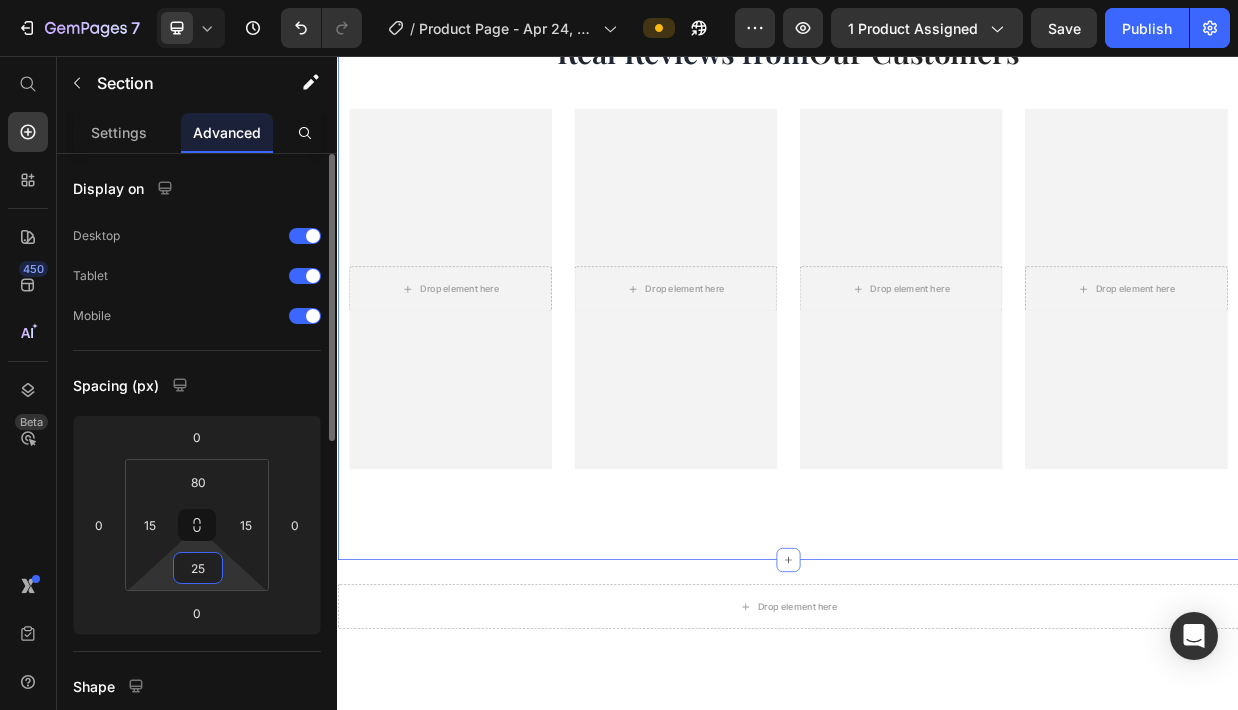 type on "2" 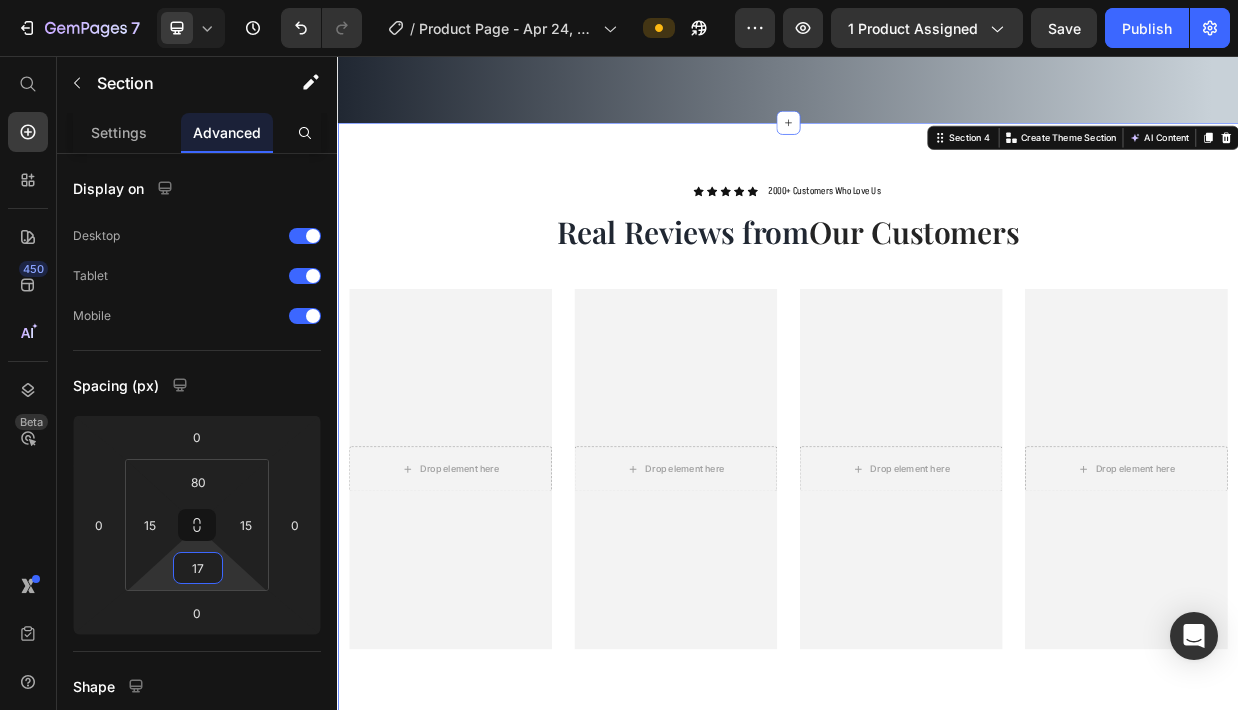 type on "17" 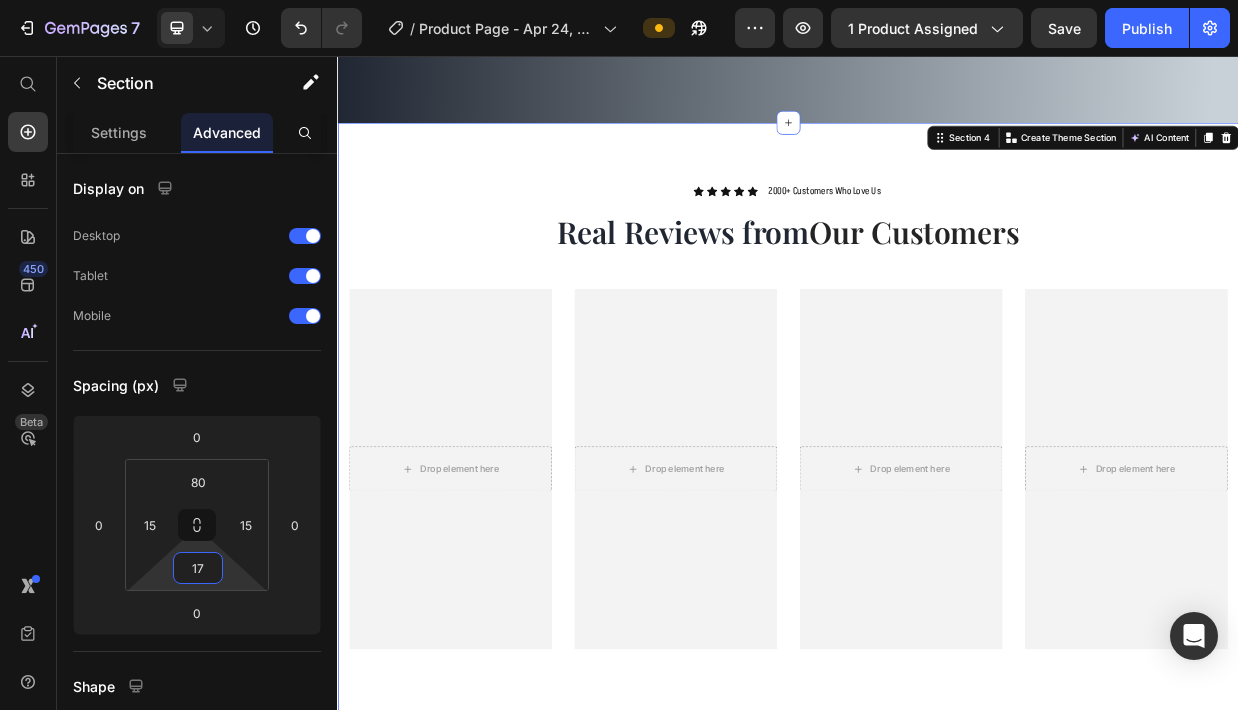 click on "Icon Icon Icon Icon Icon Icon List 2000+ Customers Who Love Us Text Block Row Real Reviews from  Our Customers Heading Row
Drop element here Hero Banner
Drop element here Hero Banner
Drop element here Hero Banner
Drop element here Hero Banner Carousel Section 4   You can create reusable sections Create Theme Section AI Content Write with GemAI What would you like to describe here? Tone and Voice Persuasive Product Solitaire Oval Shape Moissanite Engagement Ring Show more Generate" at bounding box center (937, 553) 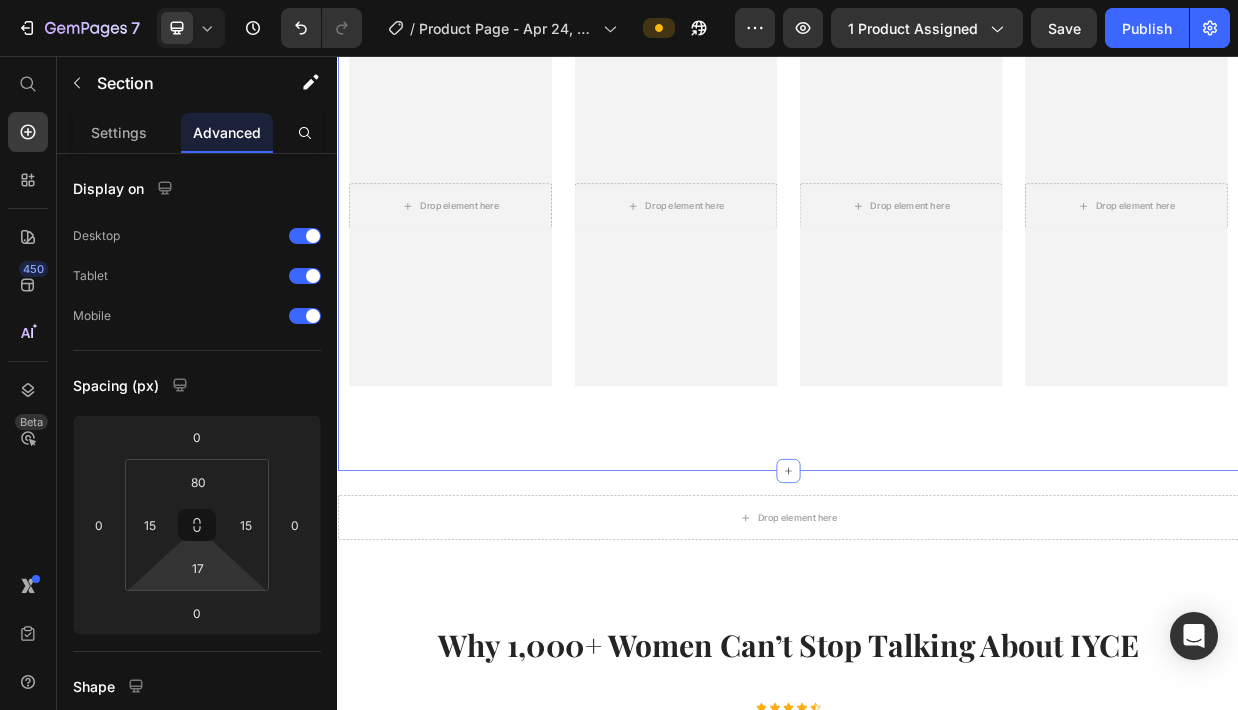 scroll, scrollTop: 1699, scrollLeft: 0, axis: vertical 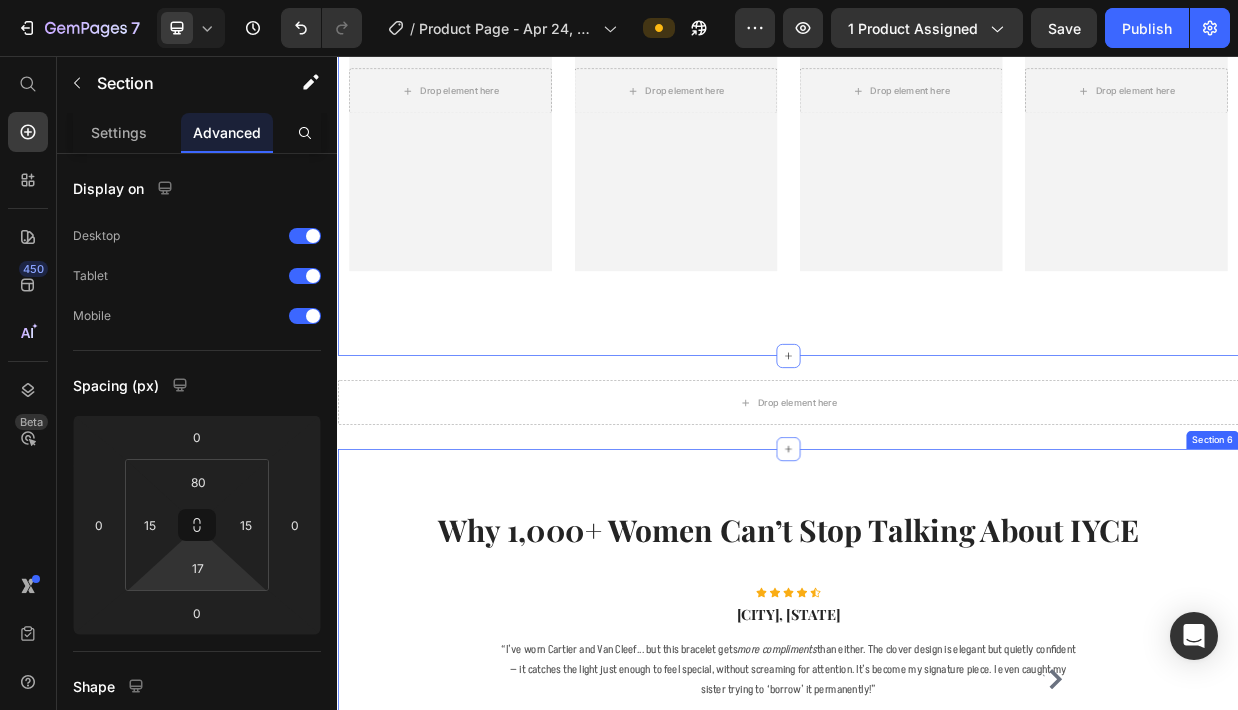 click on "Icon Icon Icon Icon Icon Icon List Hoz [CITY], [STATE] Heading “I’ve worn Cartier and Van Cleef... but this bracelet gets  more compliments  than either. The clover design is elegant but quietly confident — it catches the light just enough to feel special, without screaming for attention. It’s become my signature piece. I even caught my sister trying to ‘borrow’ it permanently!” Text block - [FIRST] [LAST]. Text block                Icon                Icon                Icon                Icon
Icon Icon List Hoz [CITY], [STATE] Heading “I was hesitant about anything that  wasn’t  a diamond — but this surprised me. It has this subtle fire that feels ethereal in natural light. IYCE made me rethink what ‘luxury’ means: it's not just price… it’s how it makes you feel. And this makes me feel radiant.” Text block - [FIRST] [LAST]. Text block Icon" at bounding box center (937, 848) 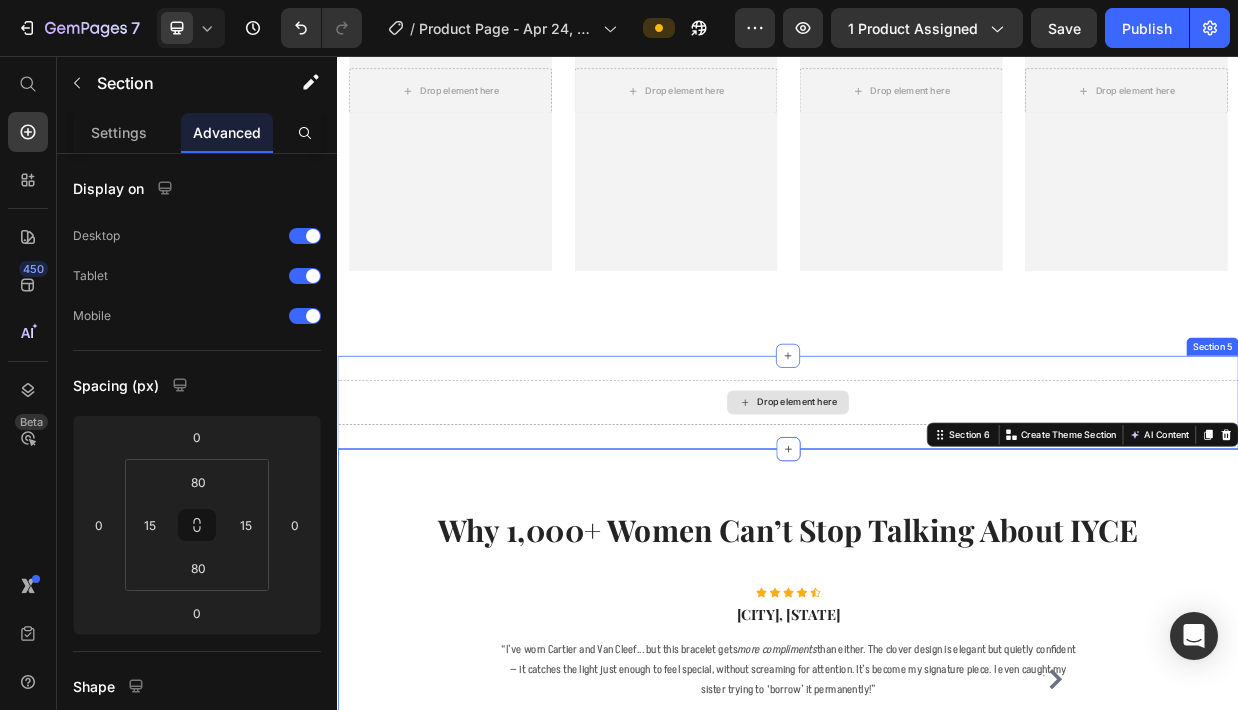 click on "Drop element here" at bounding box center (937, 518) 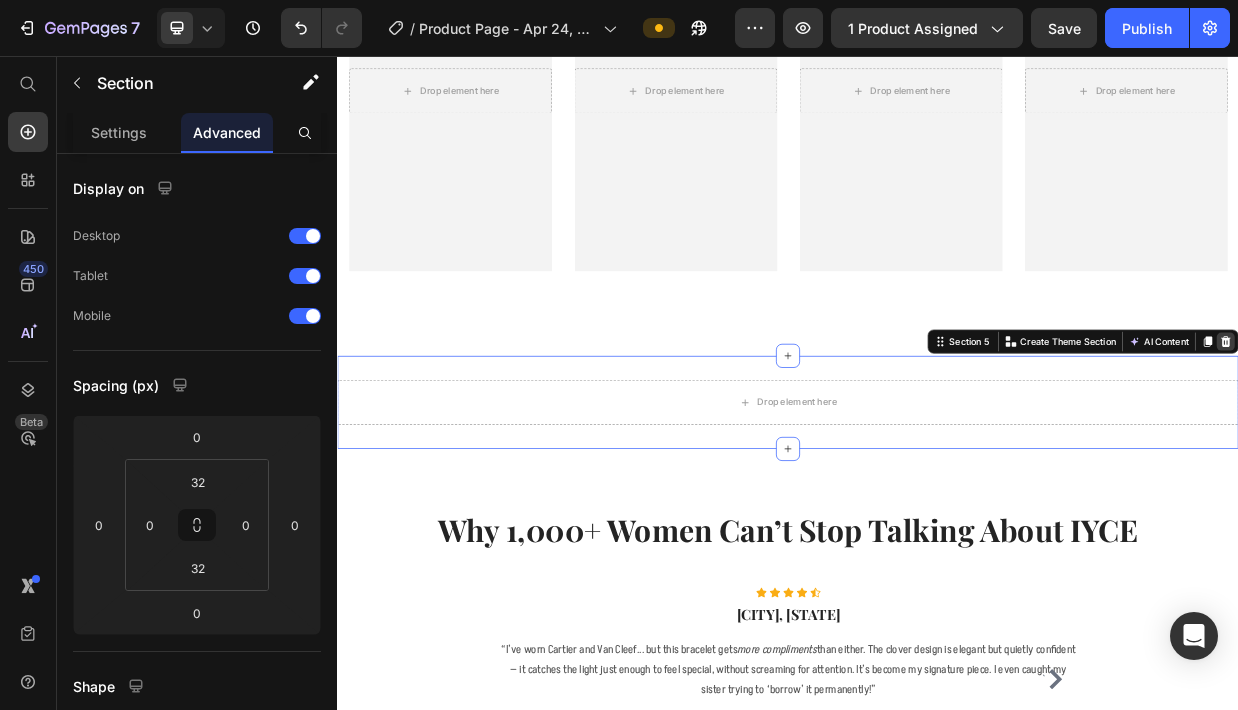 click 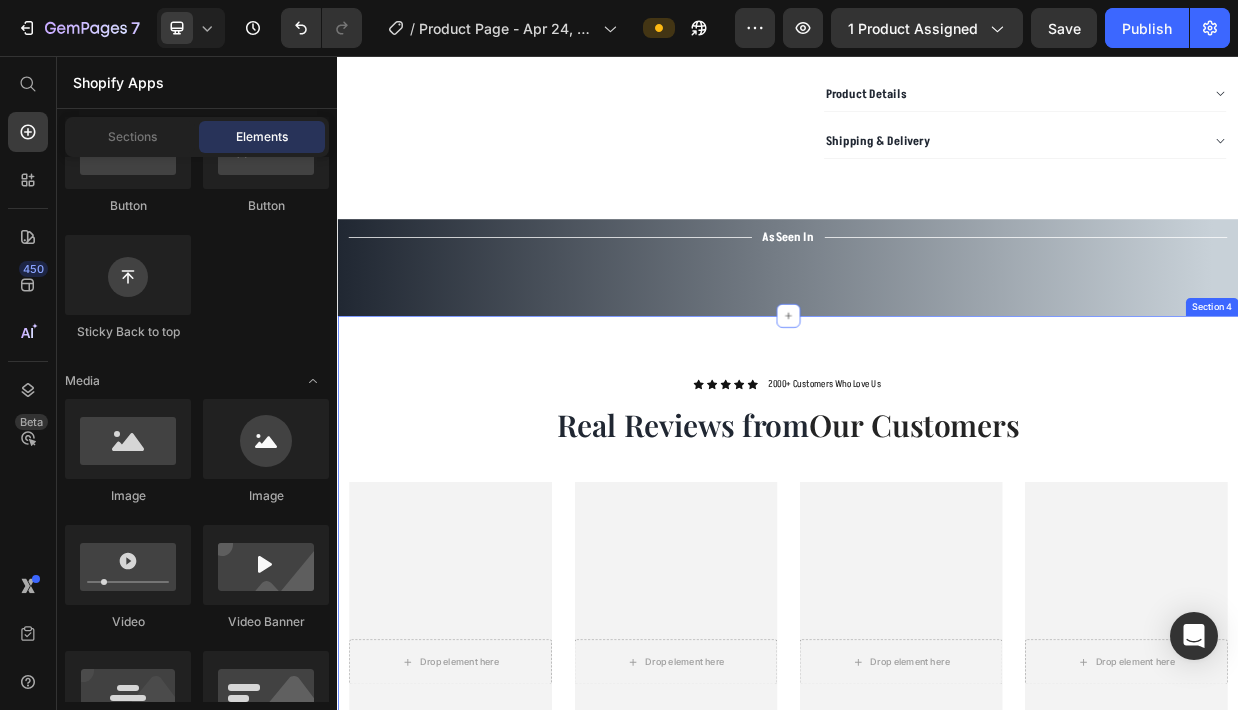 scroll, scrollTop: 17, scrollLeft: 0, axis: vertical 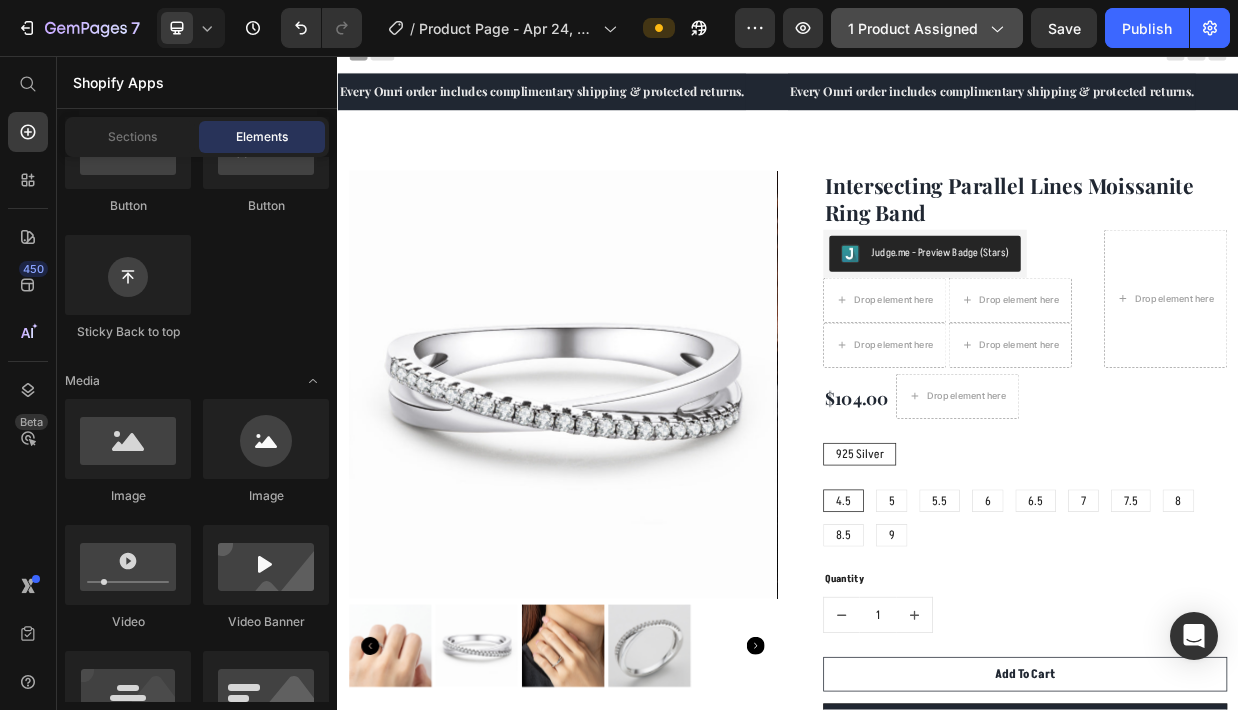 click on "1 product assigned" at bounding box center [927, 28] 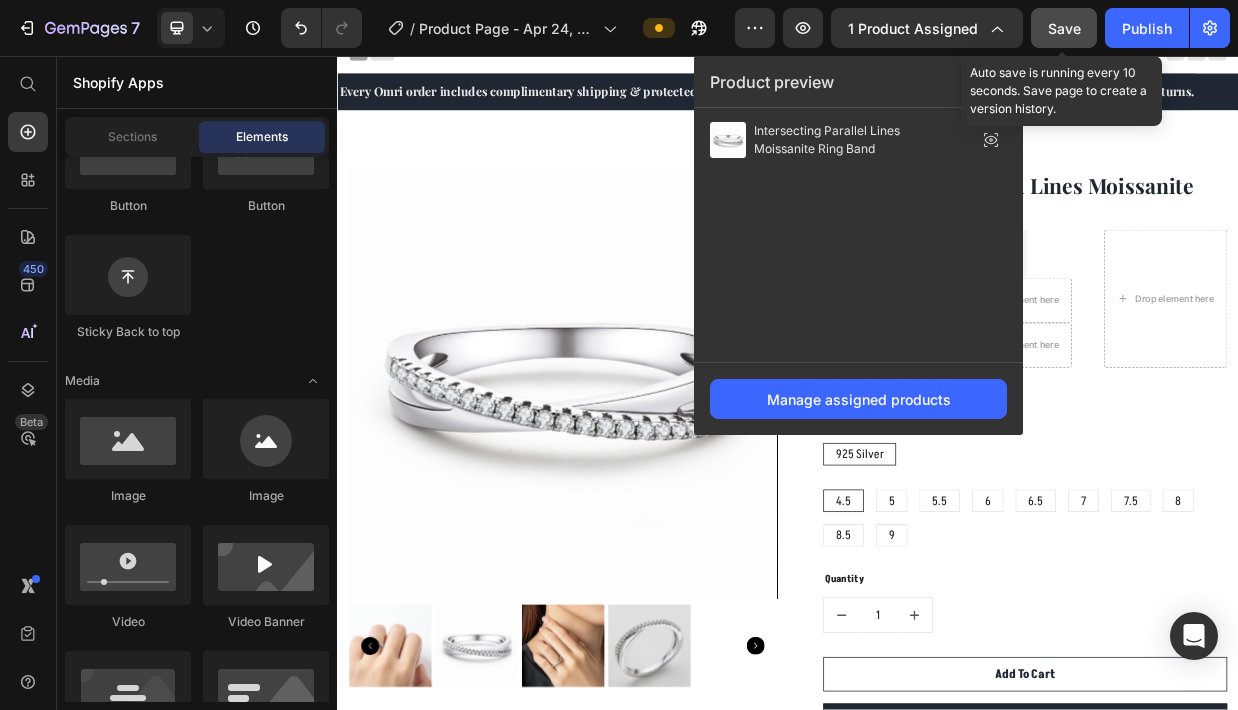 click on "Save" at bounding box center (1064, 28) 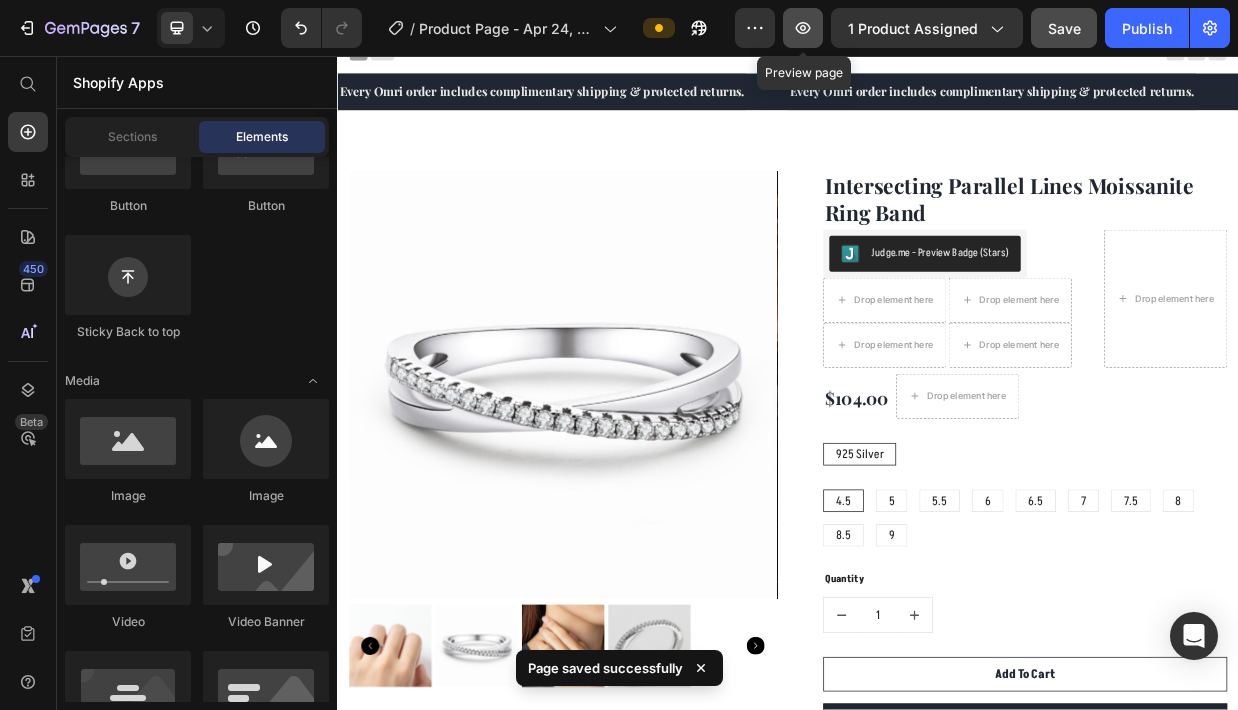 click 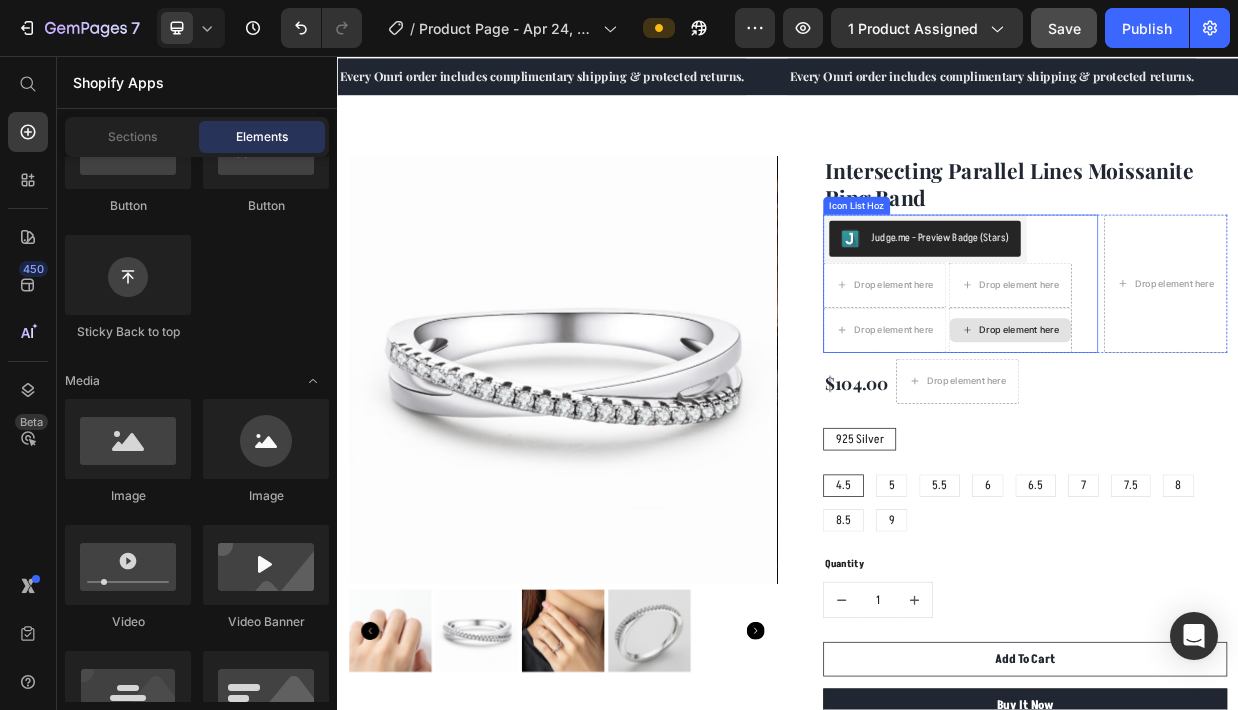 scroll, scrollTop: 0, scrollLeft: 0, axis: both 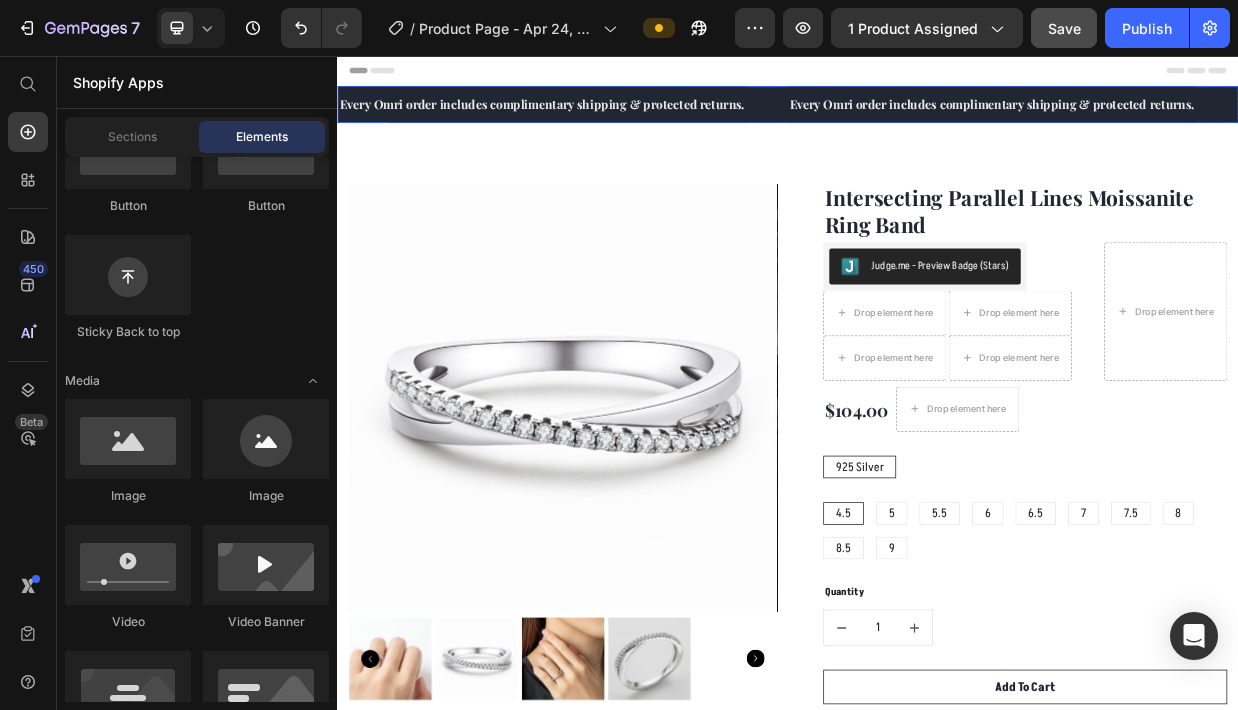 click on "Every Omri order includes complimentary shipping & protected returns. Text" at bounding box center (637, 121) 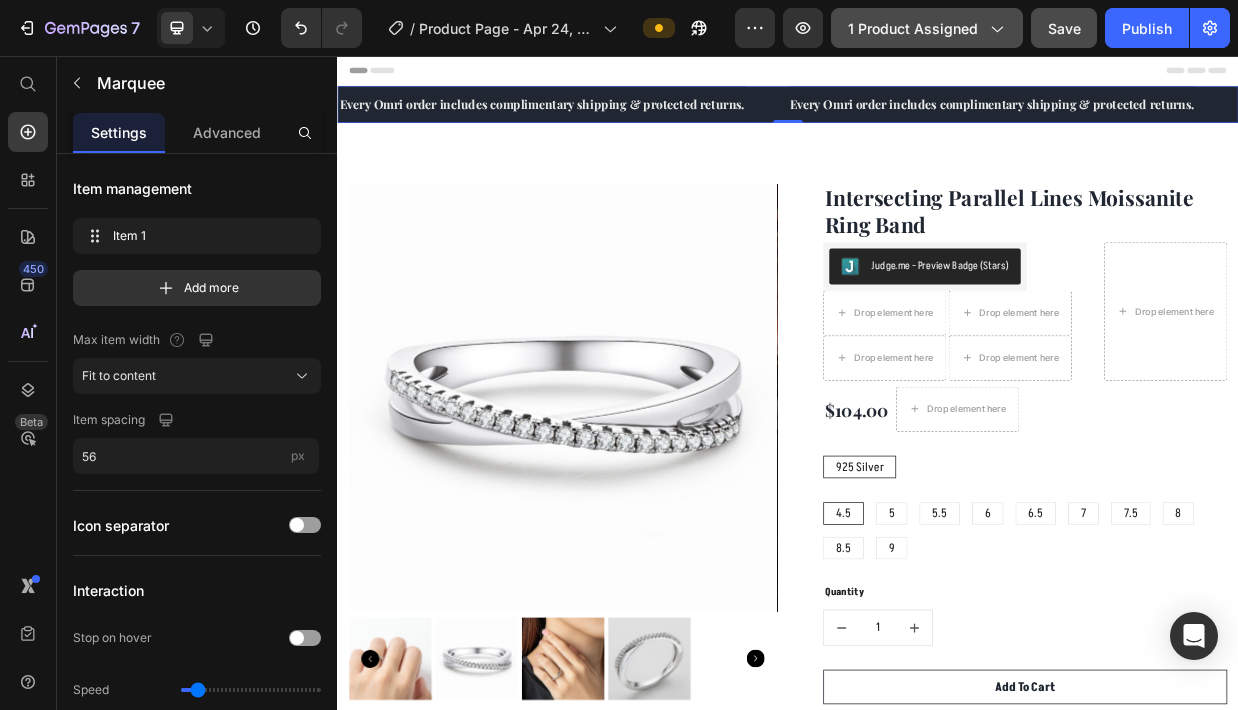 click on "1 product assigned" 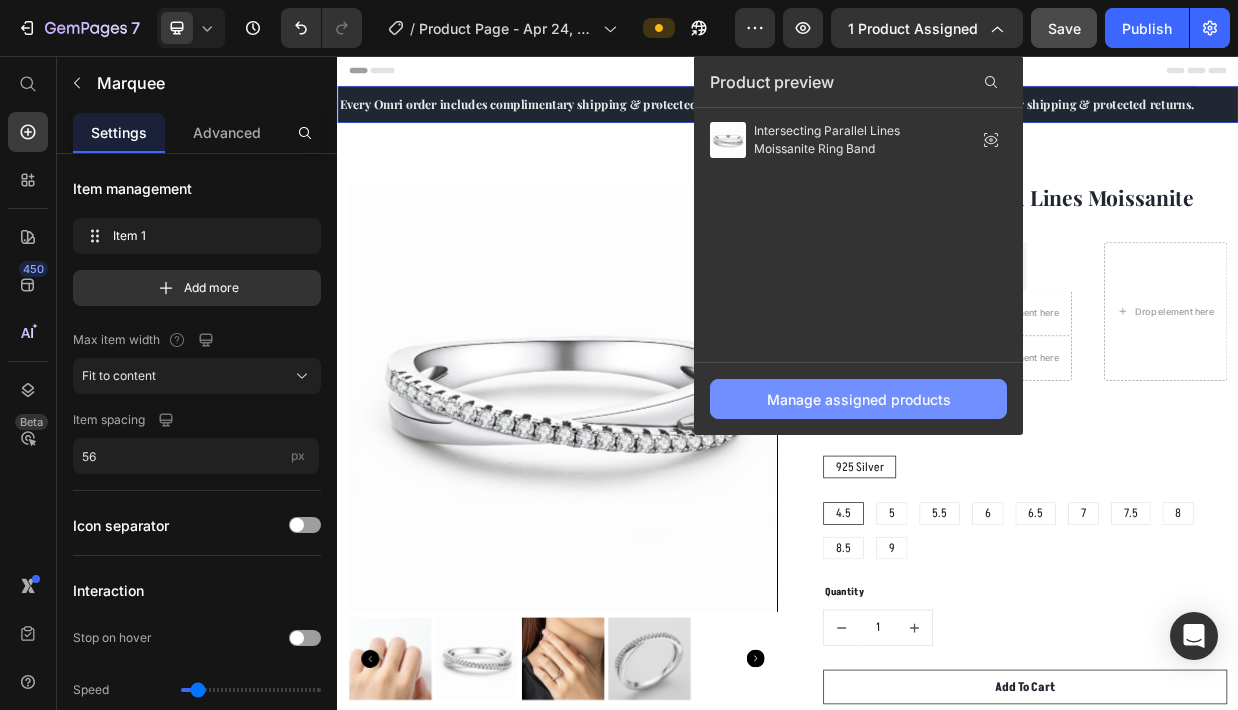 click on "Manage assigned products" at bounding box center [859, 399] 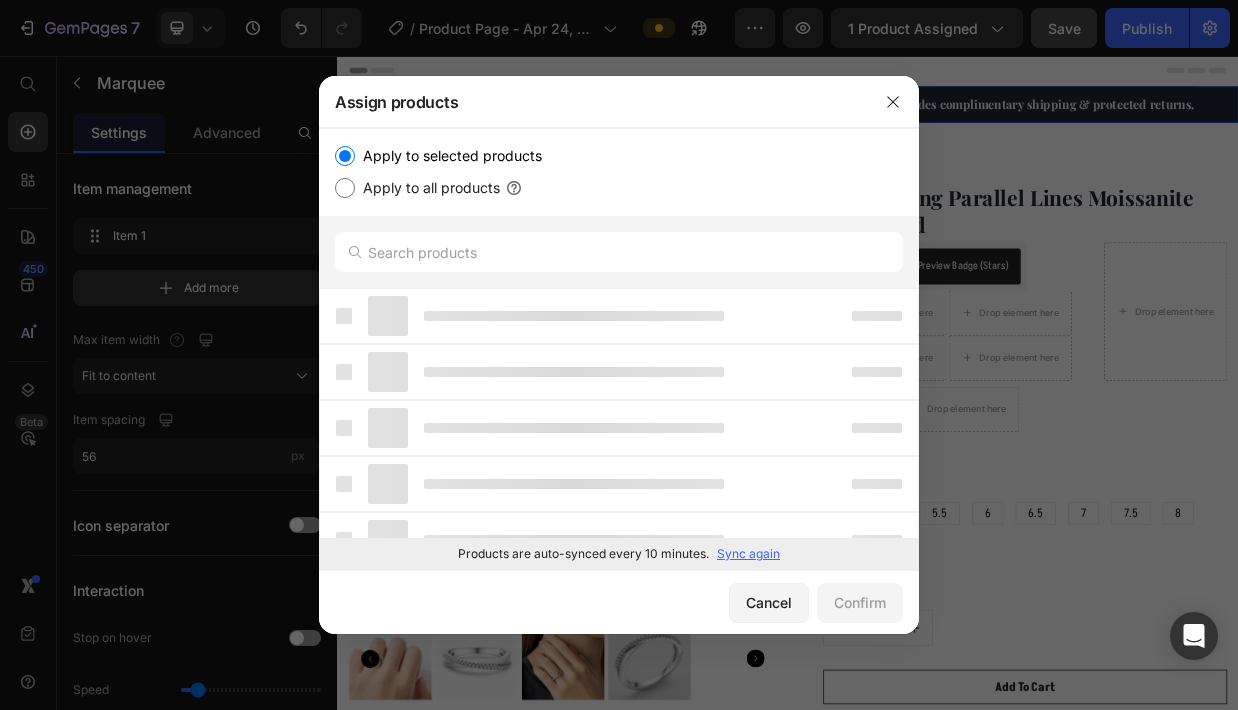 click on "Apply to all products" at bounding box center (427, 188) 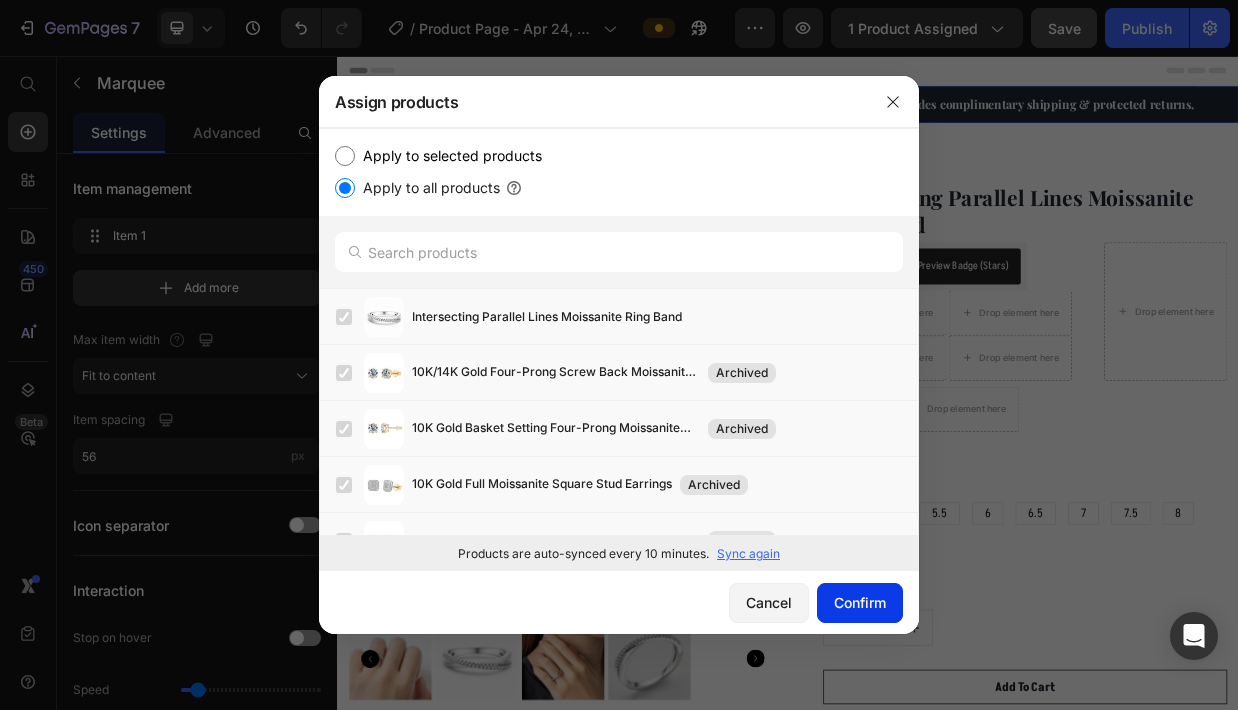 click on "Confirm" at bounding box center [860, 602] 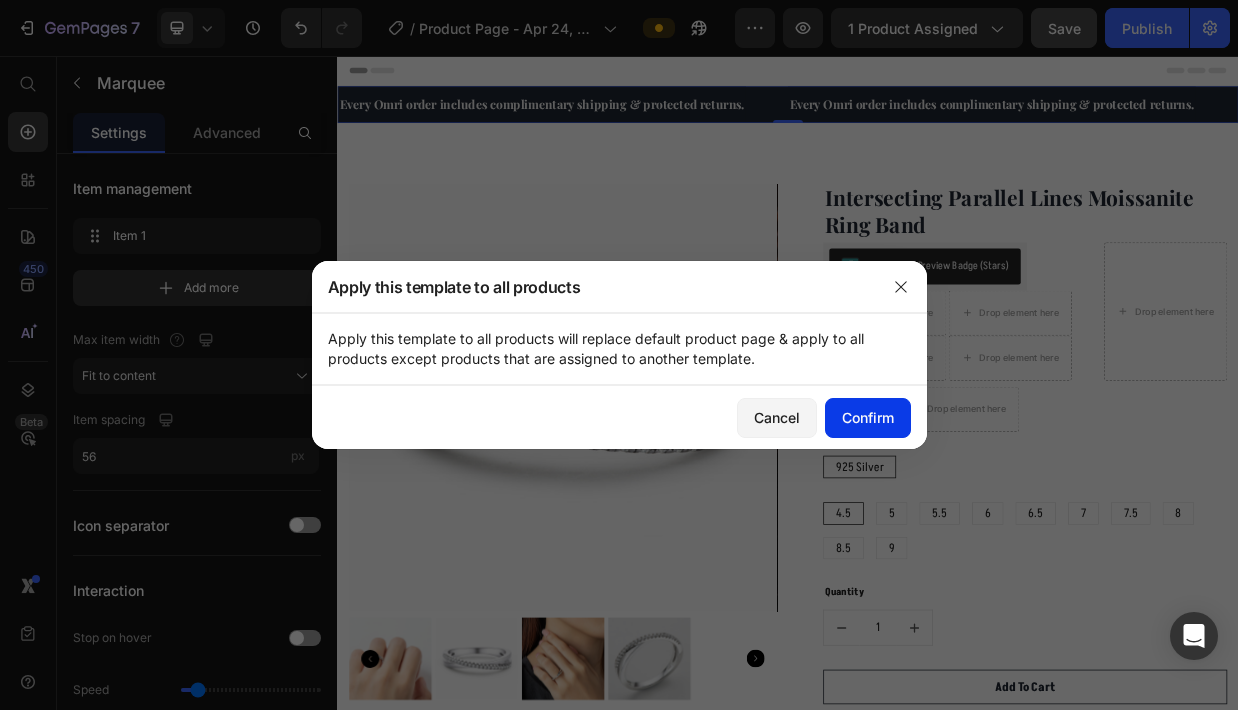 click on "Confirm" at bounding box center [868, 417] 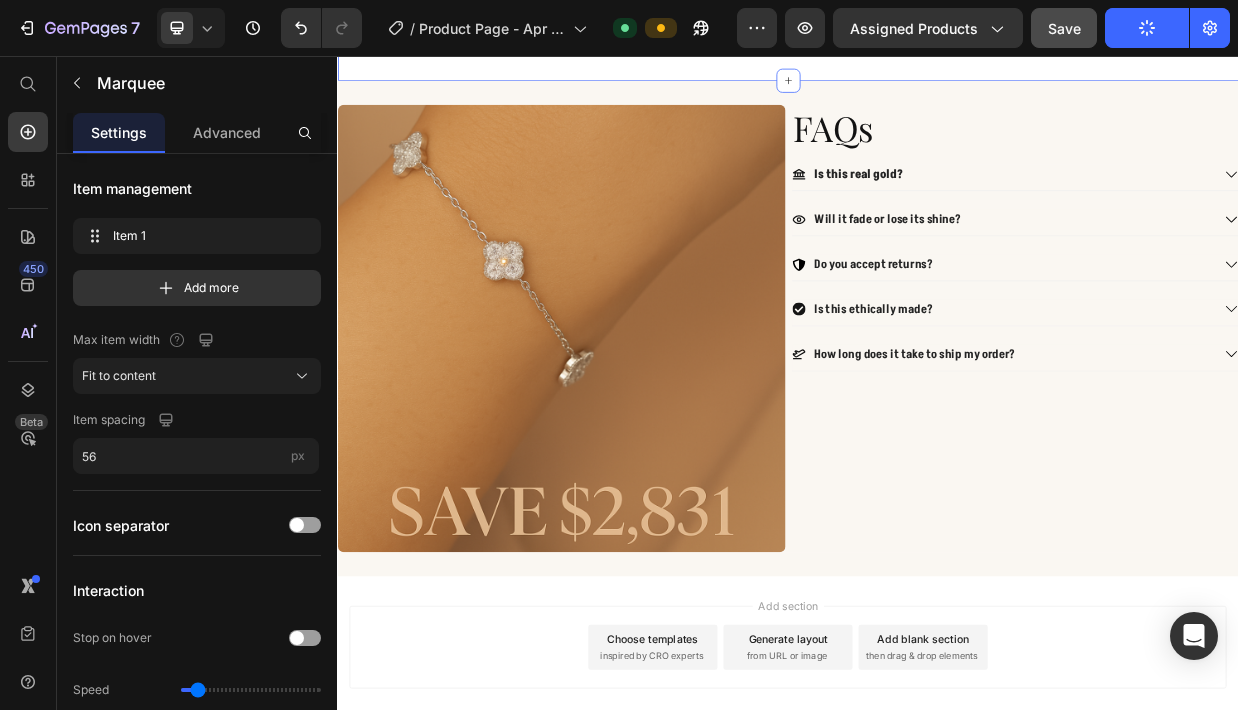 scroll, scrollTop: 2605, scrollLeft: 0, axis: vertical 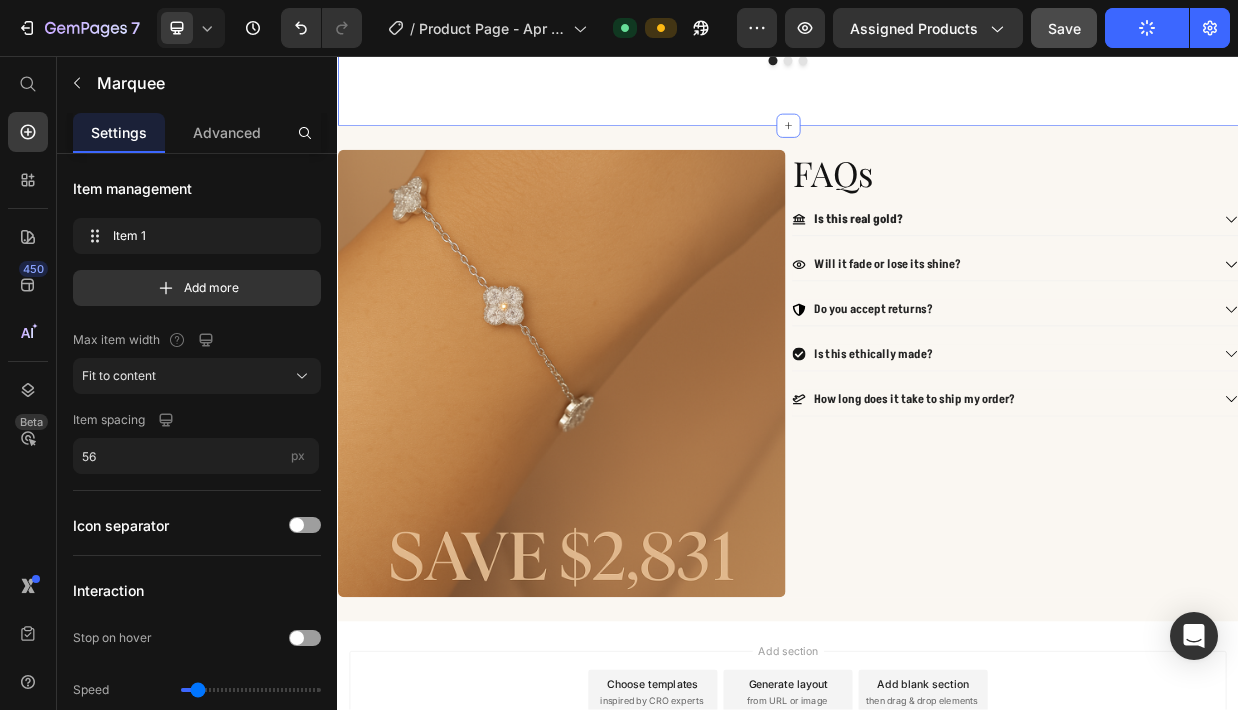 click at bounding box center [635, 479] 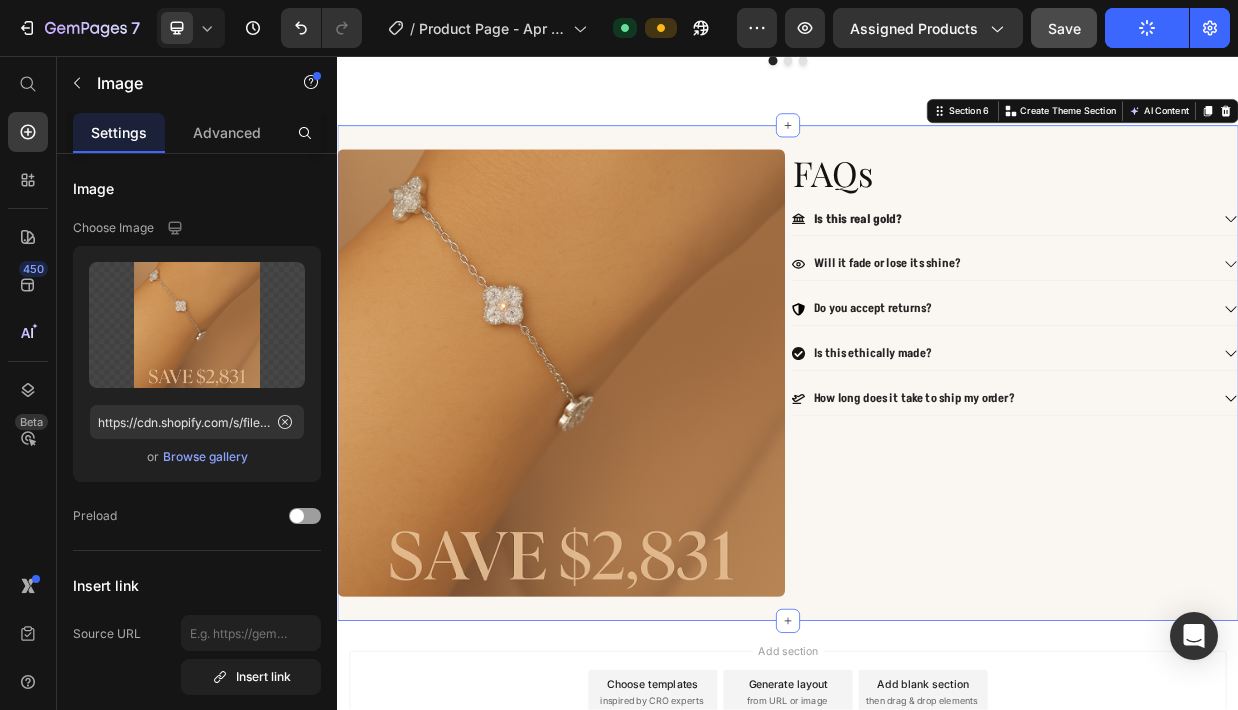 click on "Image FAQs Heading
Is this real gold?
Will it fade or lose its shine?
Do you accept returns?
Is this ethically made?
How long does it take to ship my order? Accordion Row Section 6   You can create reusable sections Create Theme Section AI Content Write with GemAI What would you like to describe here? Tone and Voice Persuasive Product Show more Generate" at bounding box center (937, 479) 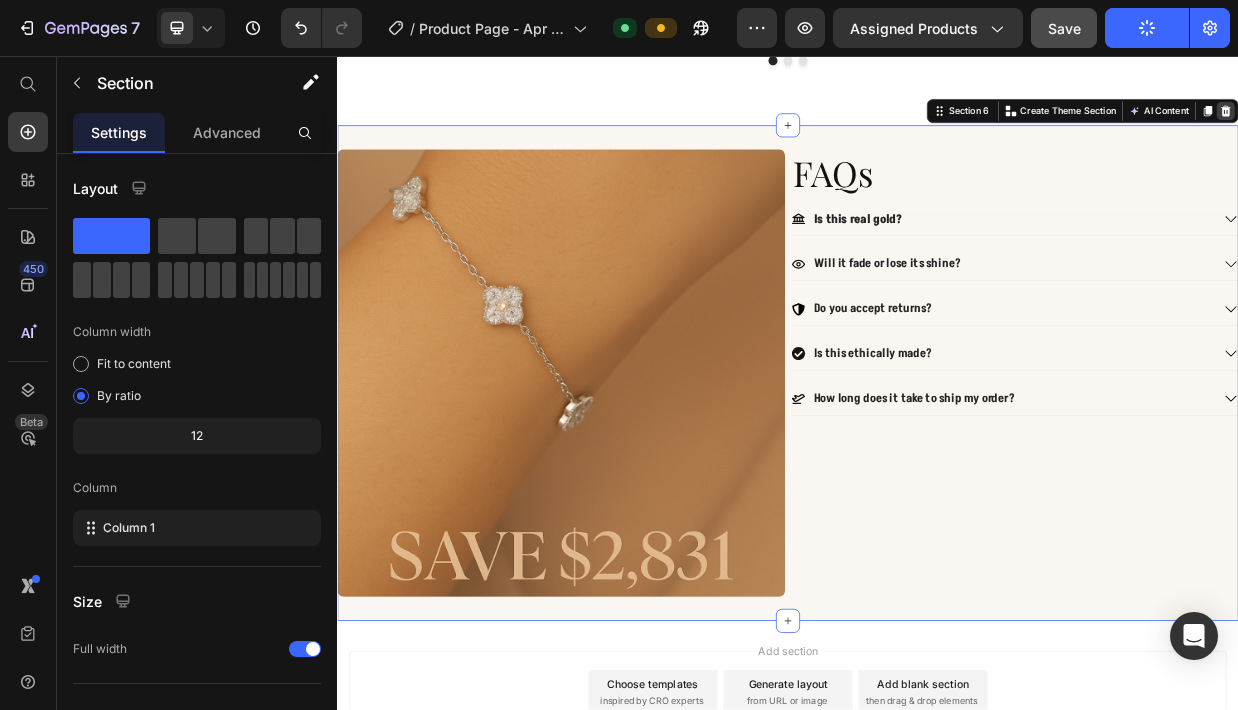 click 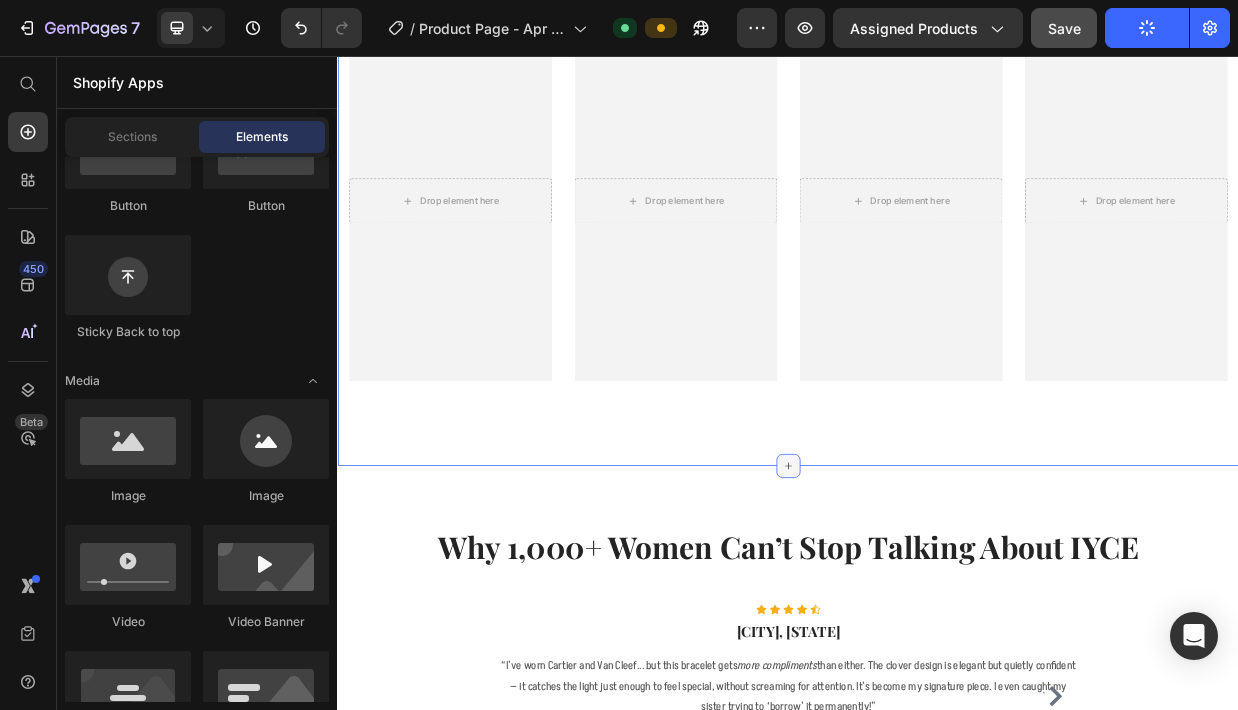 scroll, scrollTop: 1553, scrollLeft: 0, axis: vertical 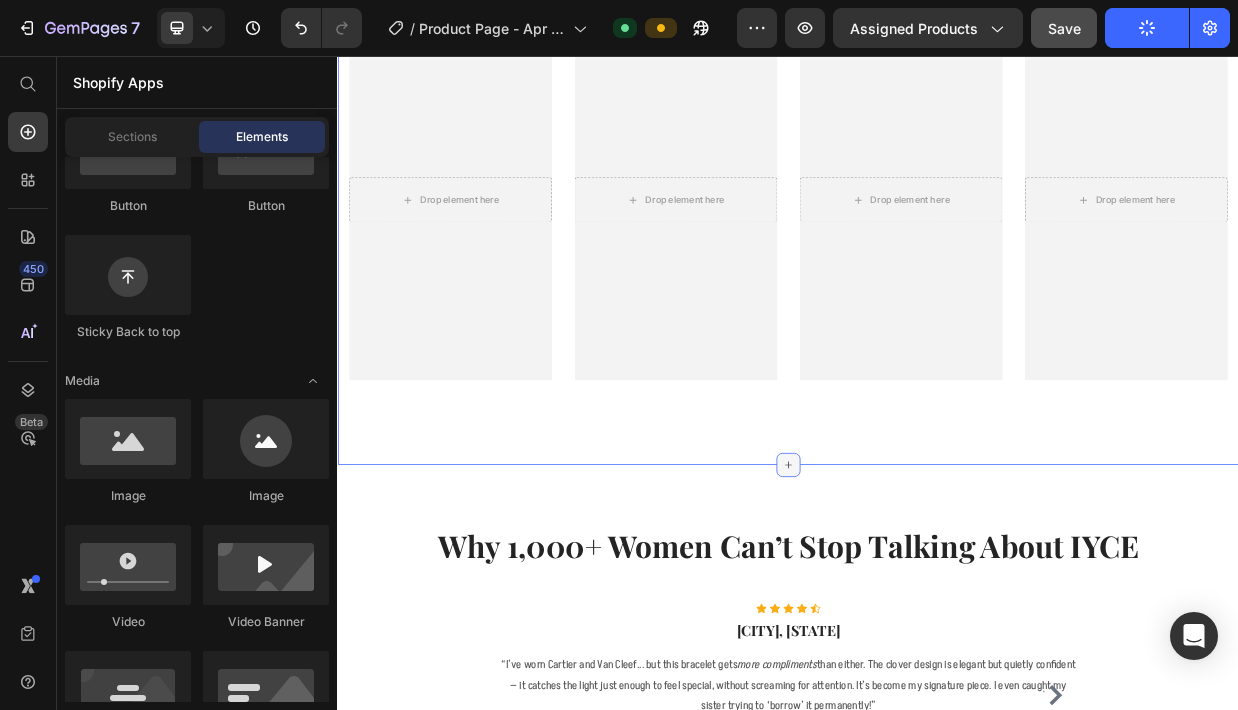 click 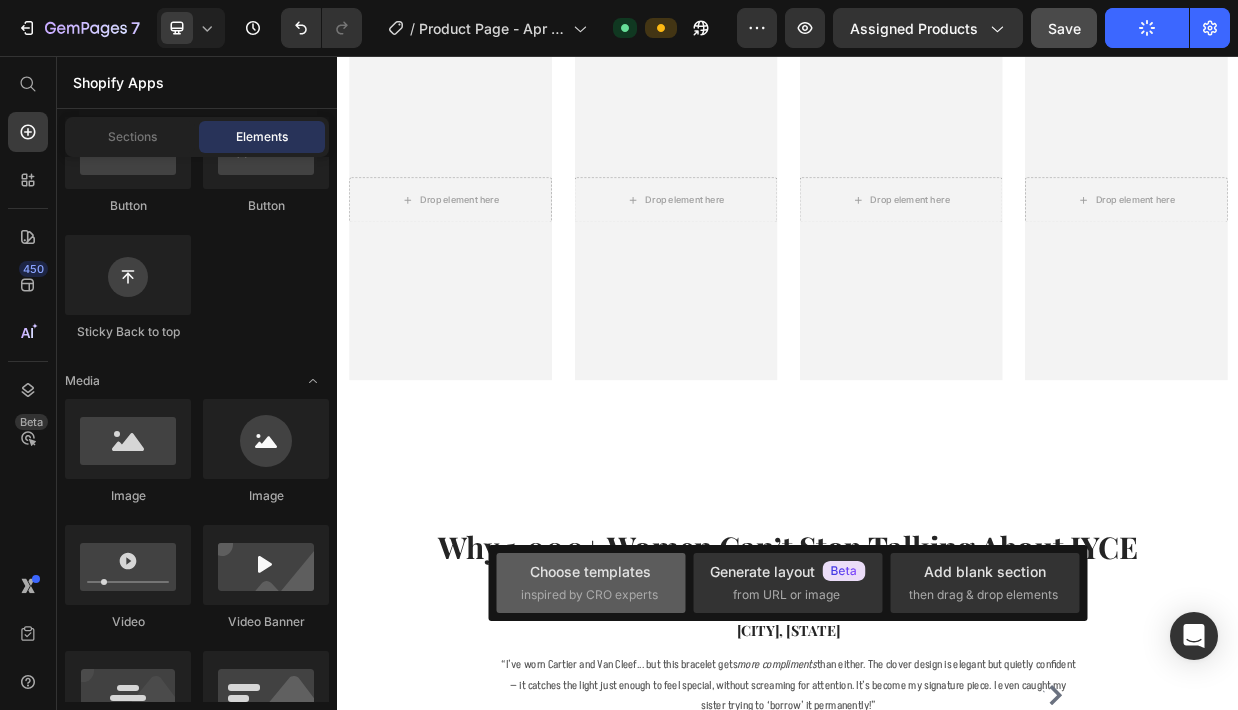 click on "Choose templates" at bounding box center [590, 571] 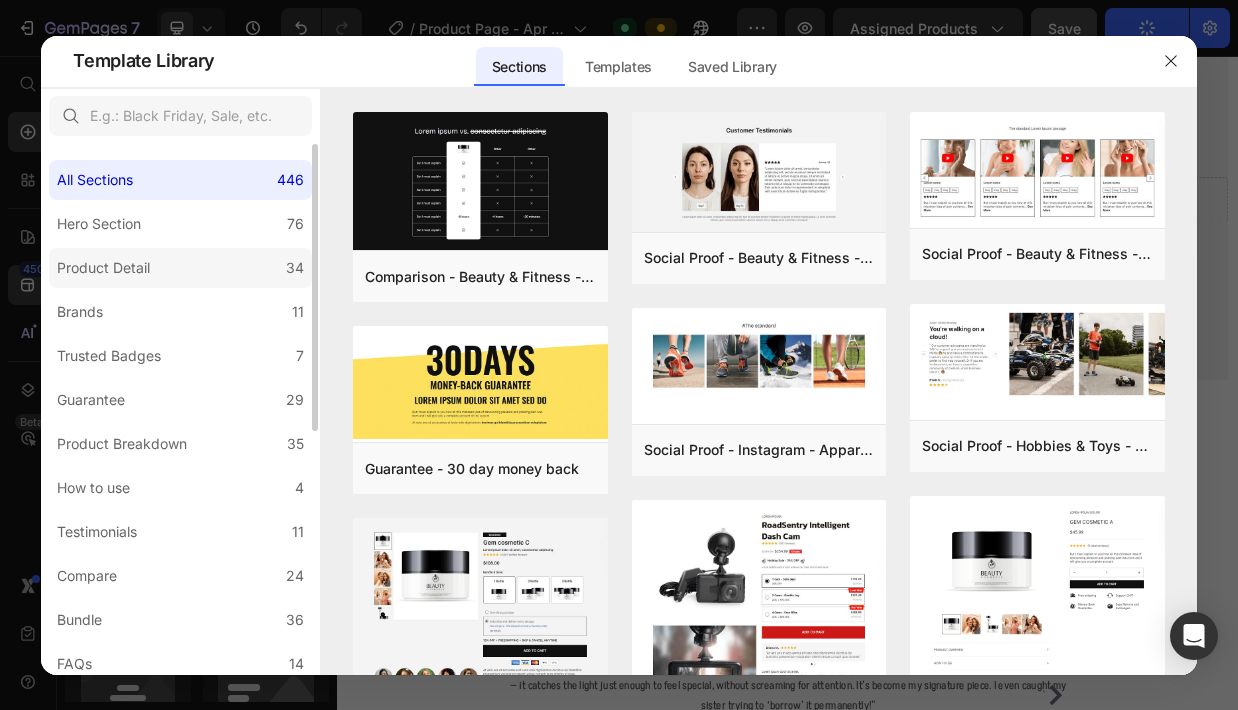 click on "Product Detail 34" 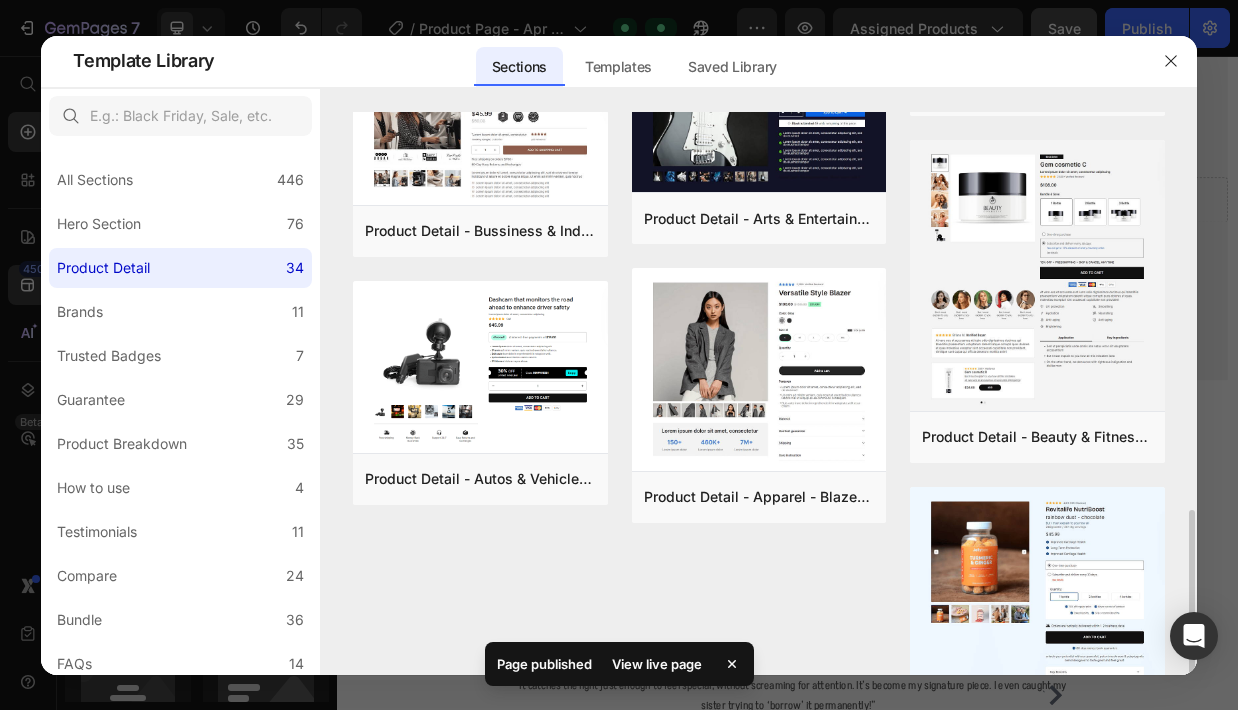scroll, scrollTop: 1155, scrollLeft: 0, axis: vertical 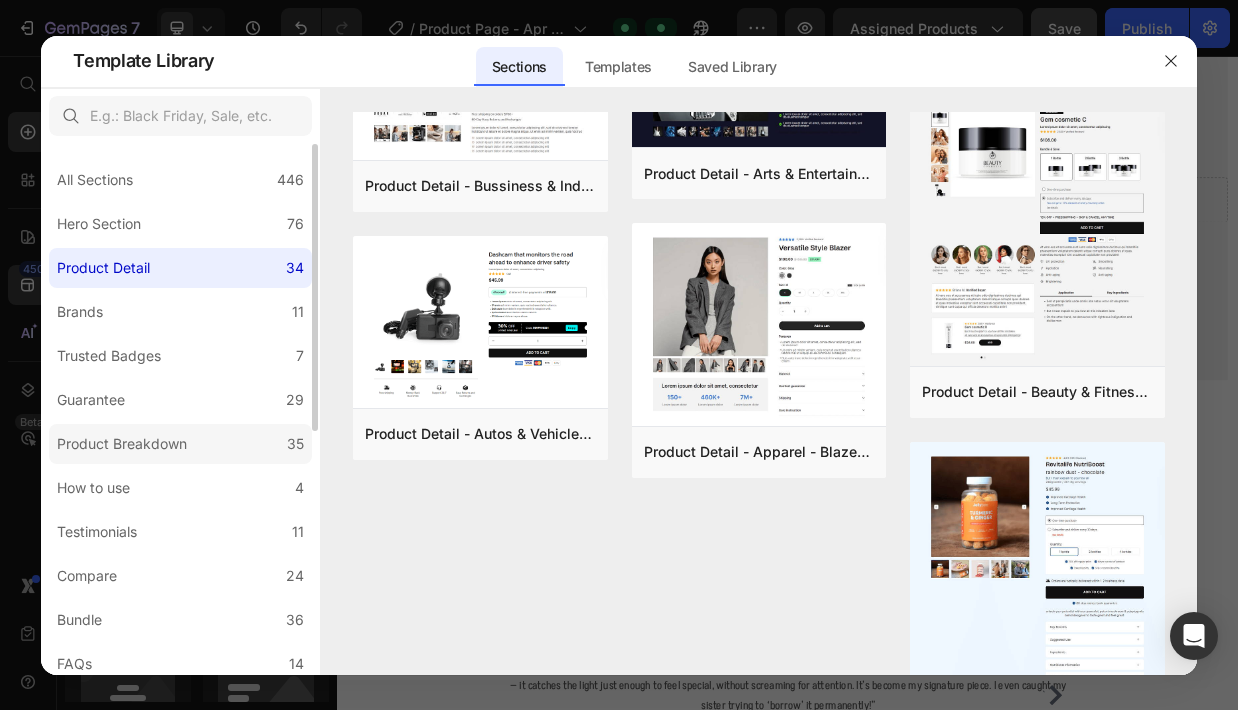 click on "Product Breakdown" at bounding box center (122, 444) 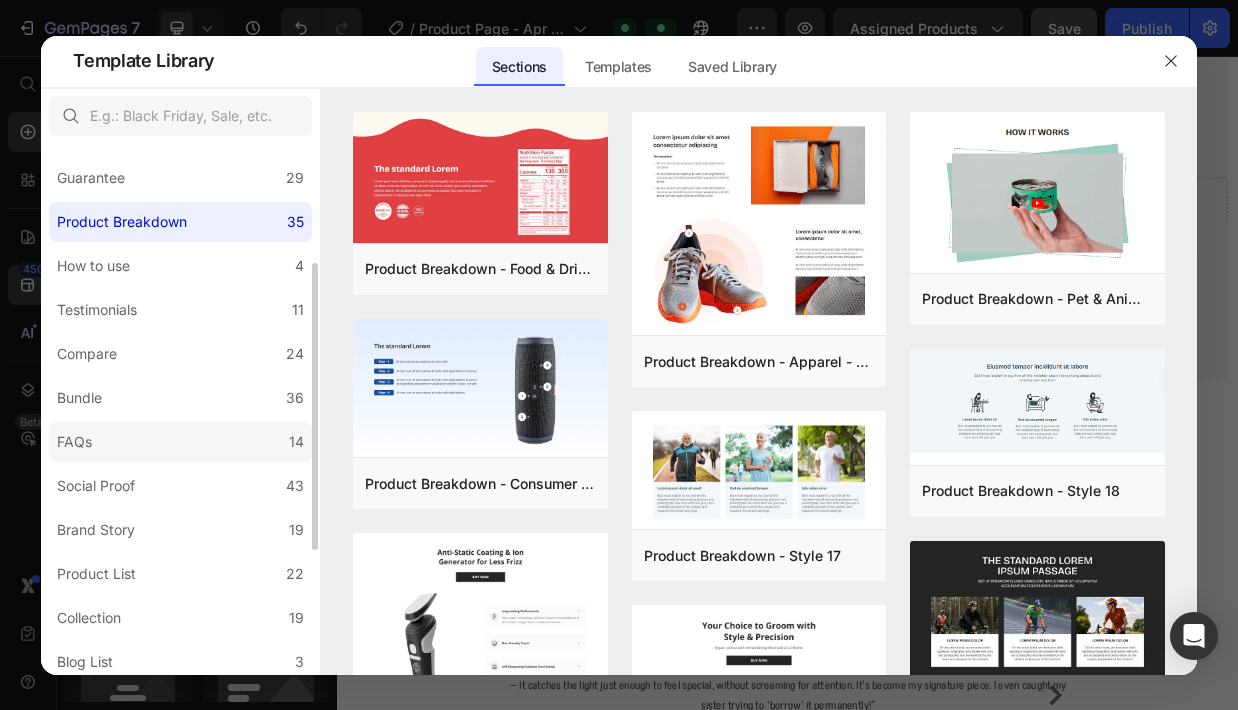 scroll, scrollTop: 224, scrollLeft: 0, axis: vertical 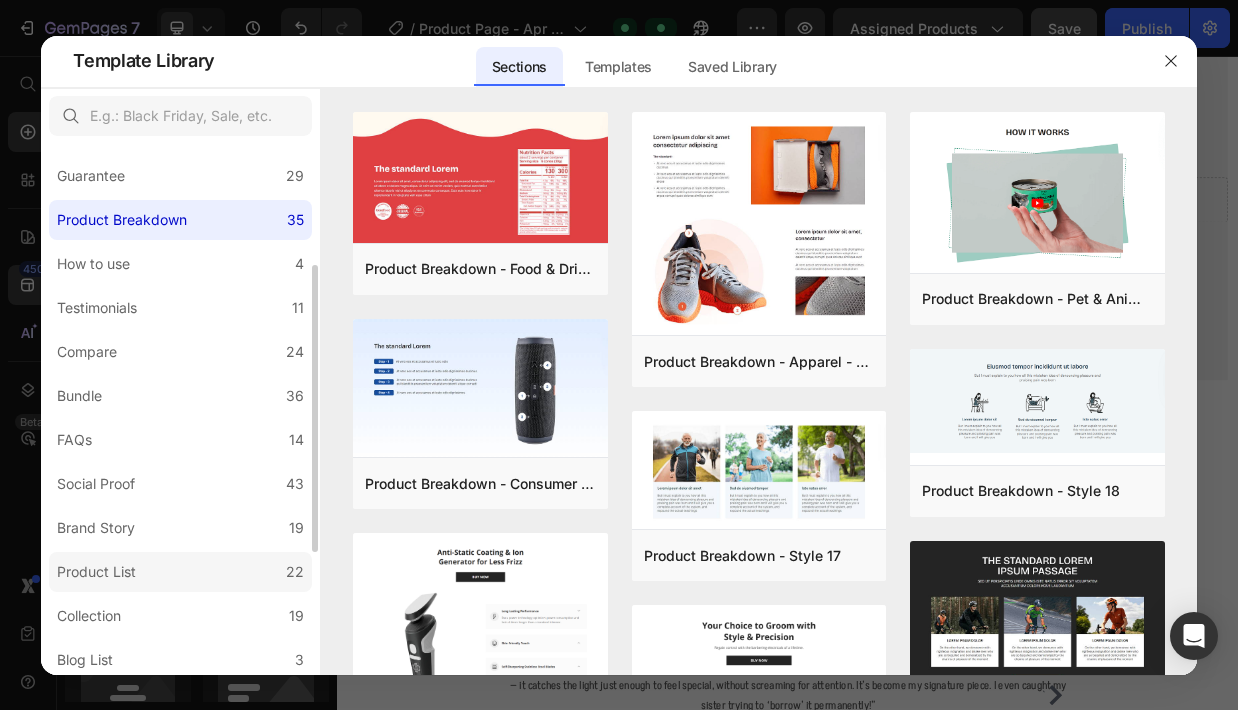 click on "Product List 22" 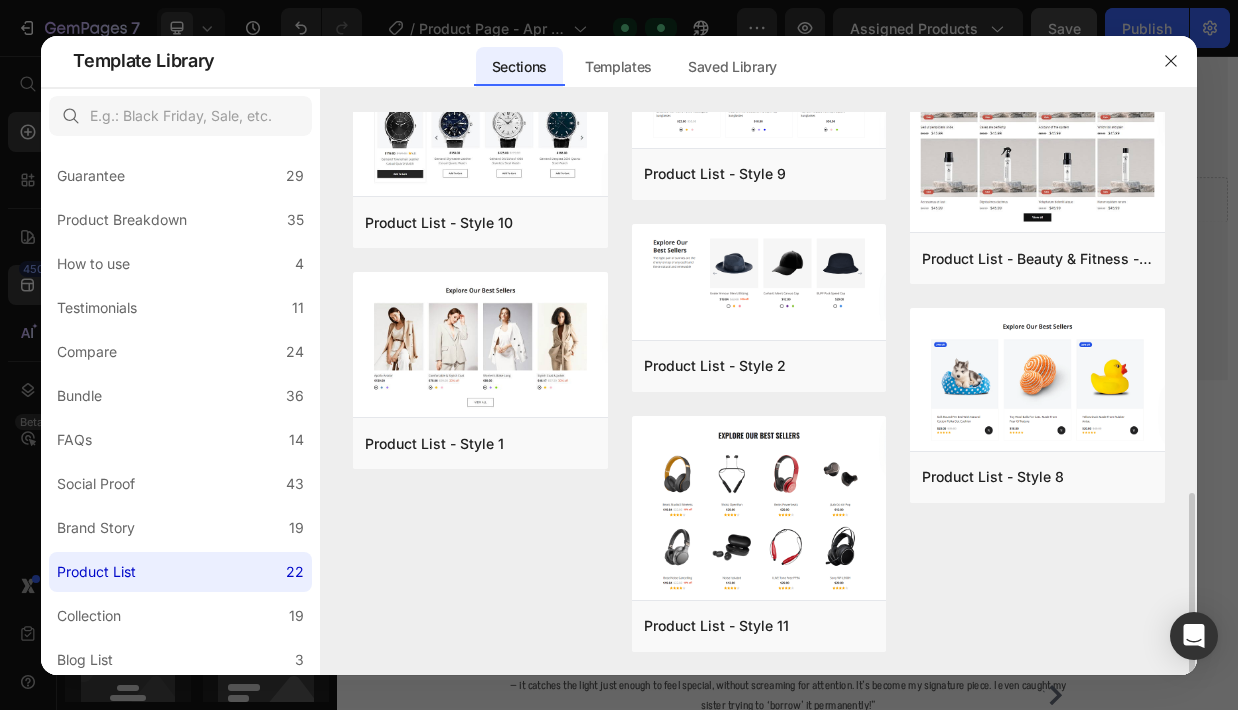 scroll, scrollTop: 1184, scrollLeft: 0, axis: vertical 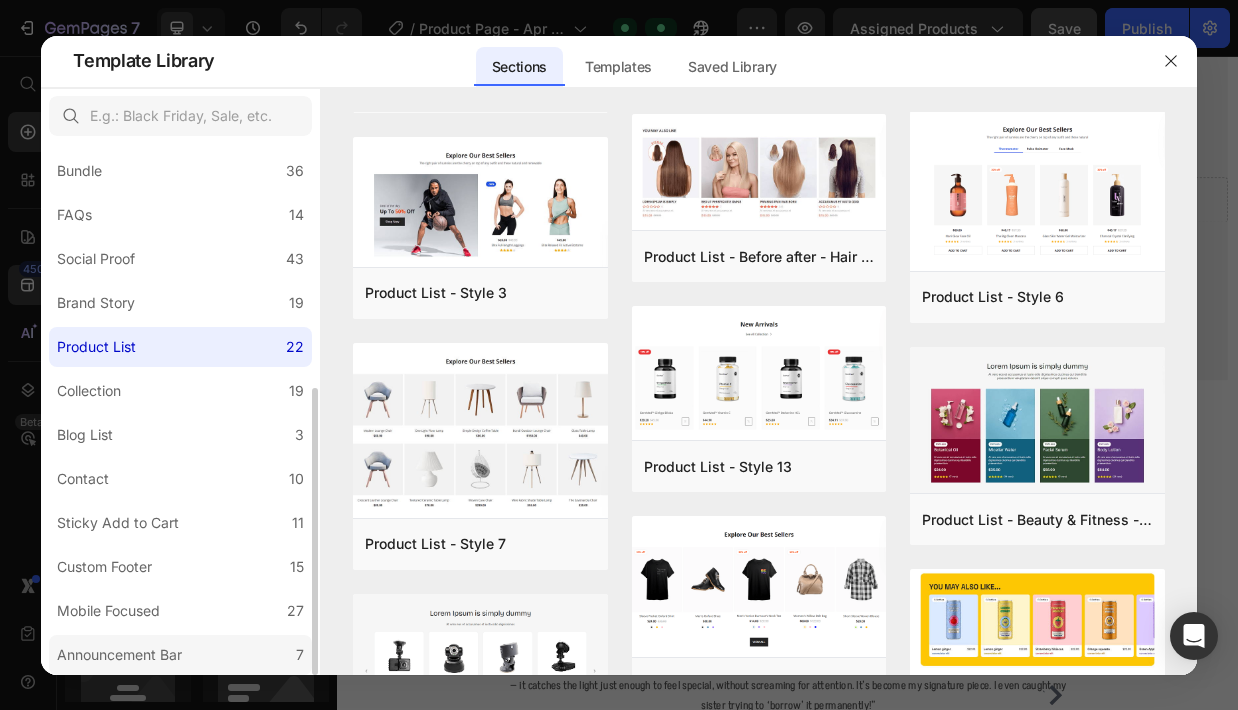 click on "Announcement Bar 7" 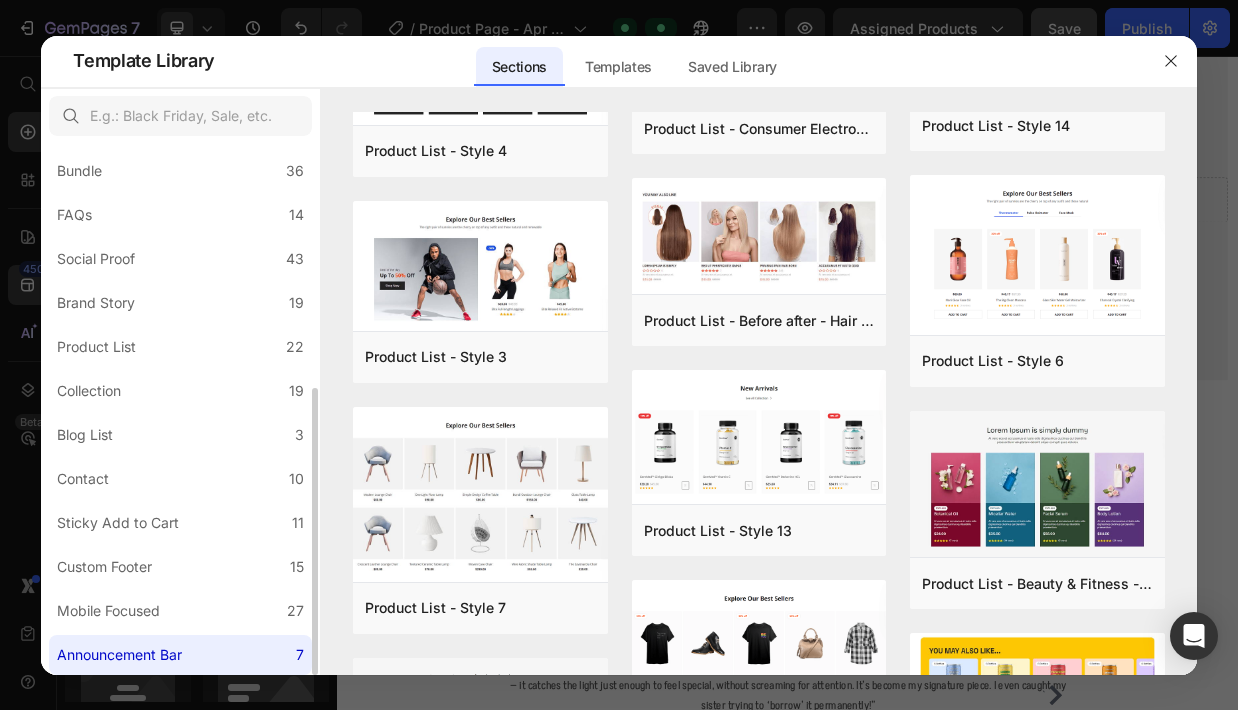 scroll, scrollTop: 0, scrollLeft: 0, axis: both 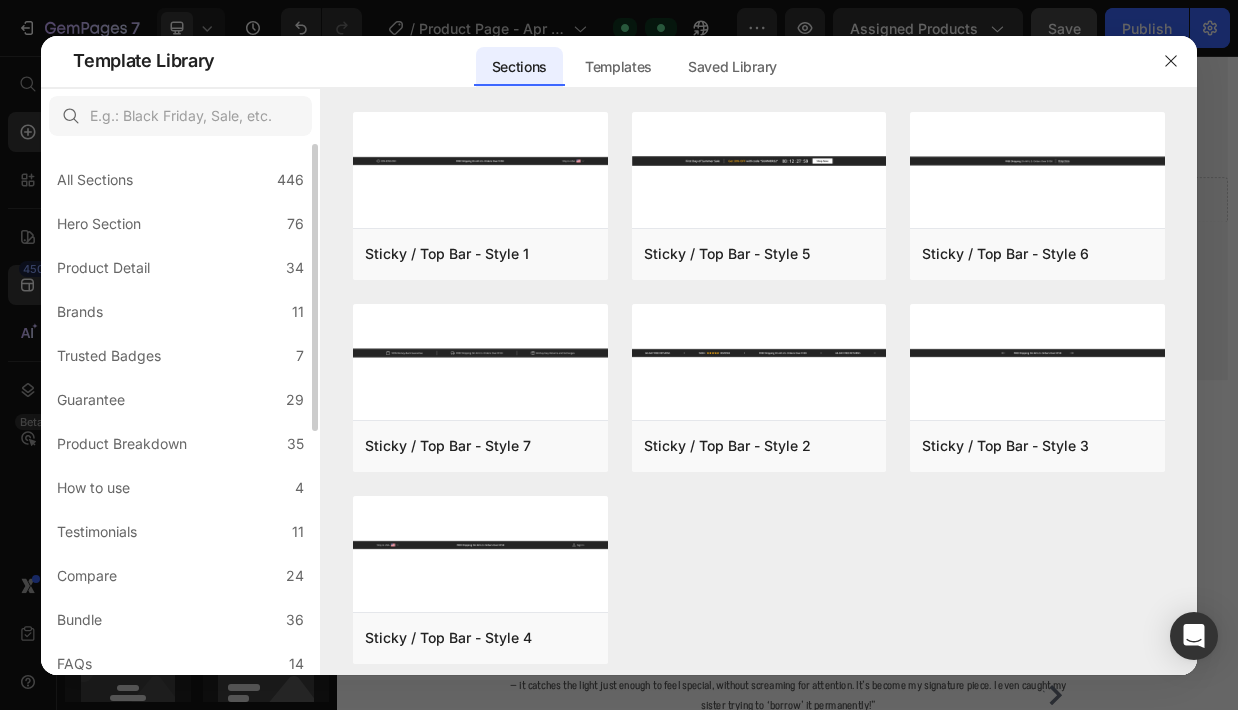 click on "All Sections 446 Hero Section 76 Product Detail 34 Brands 11 Trusted Badges 7 Guarantee 29 Product Breakdown 35 How to use 4 Testimonials 11 Compare 24 Bundle 36 FAQs 14 Social Proof 43 Brand Story 19 Product List 22 Collection 19 Blog List 3 Contact 10 Sticky Add to Cart 11 Custom Footer 15 Mobile Focused 27 Announcement Bar 7" at bounding box center (180, 634) 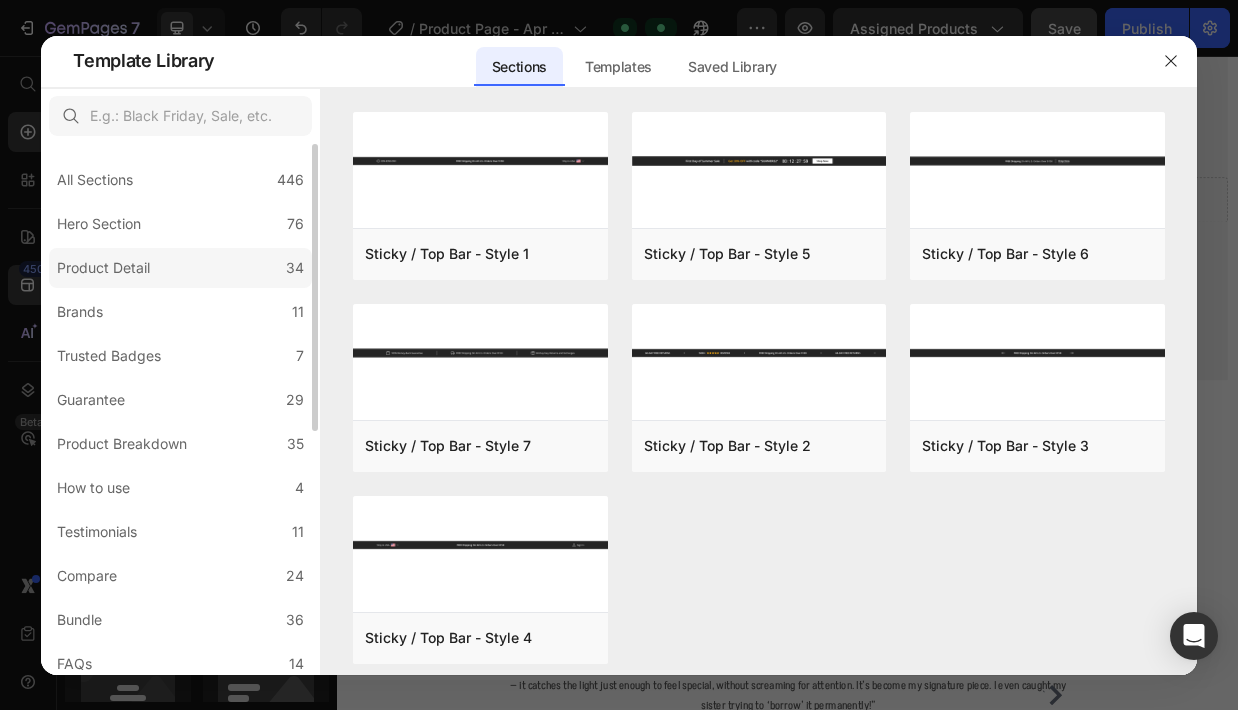 click on "Product Detail" at bounding box center [103, 268] 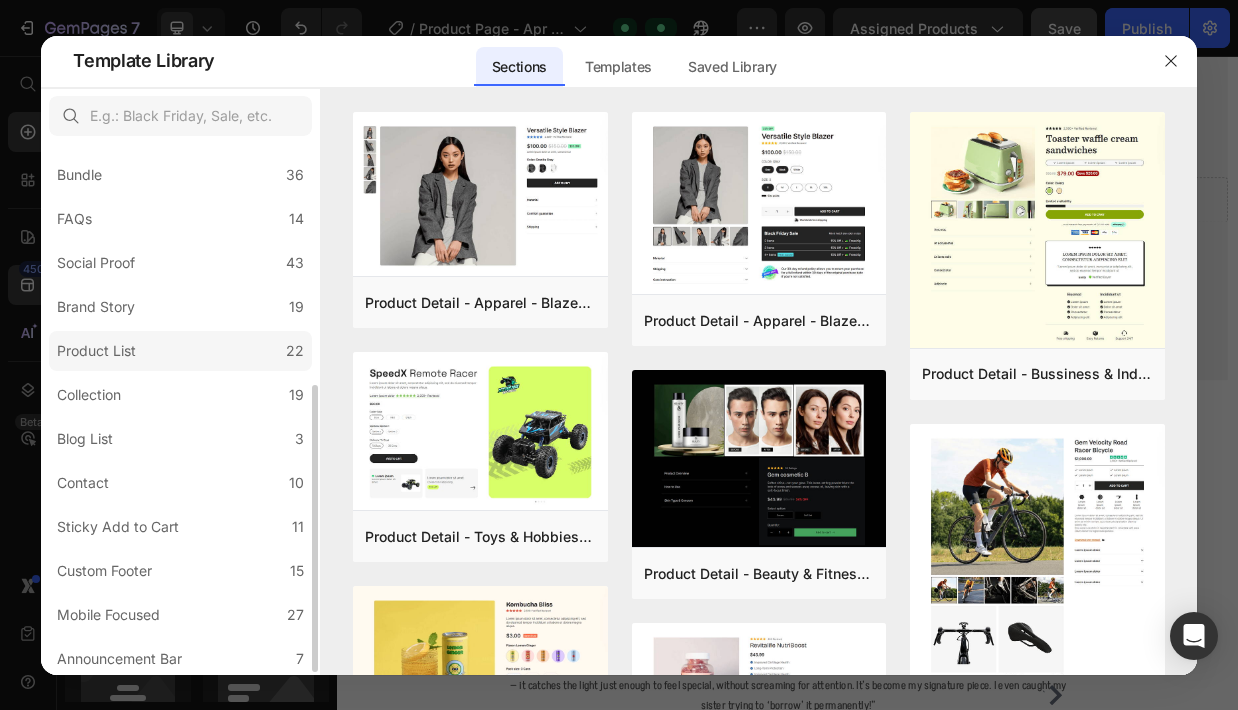 scroll, scrollTop: 444, scrollLeft: 0, axis: vertical 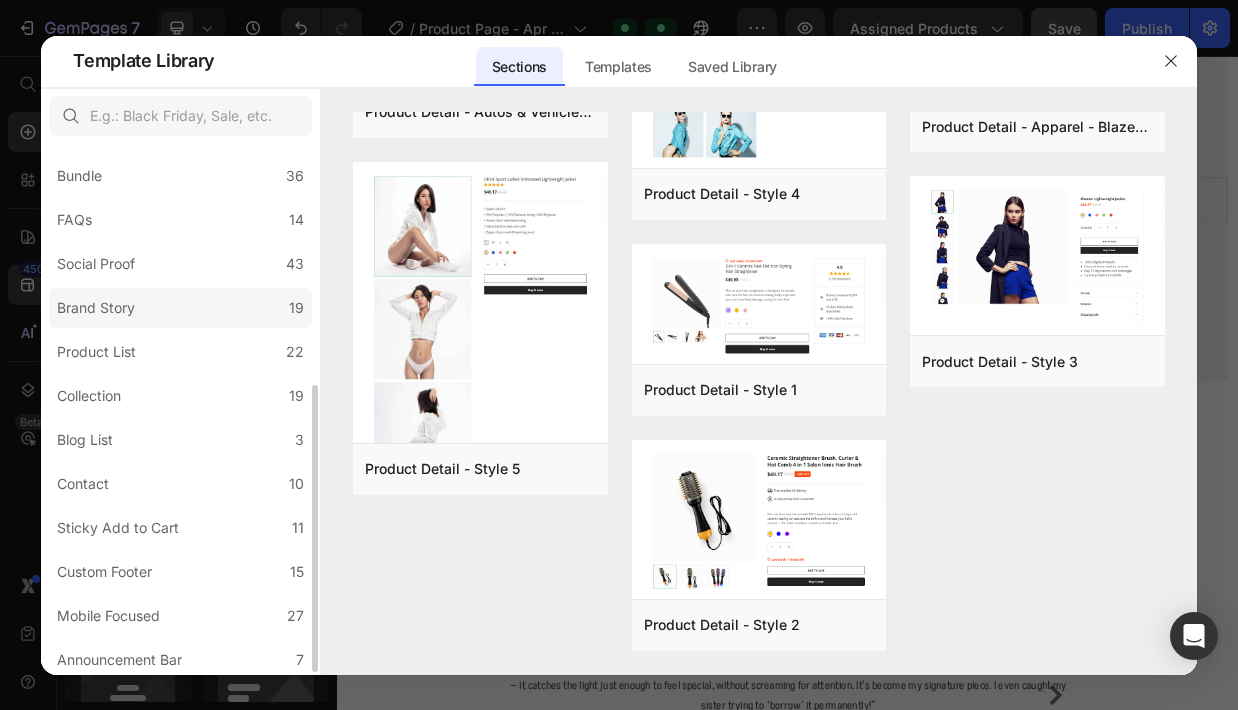 click on "Brand Story 19" 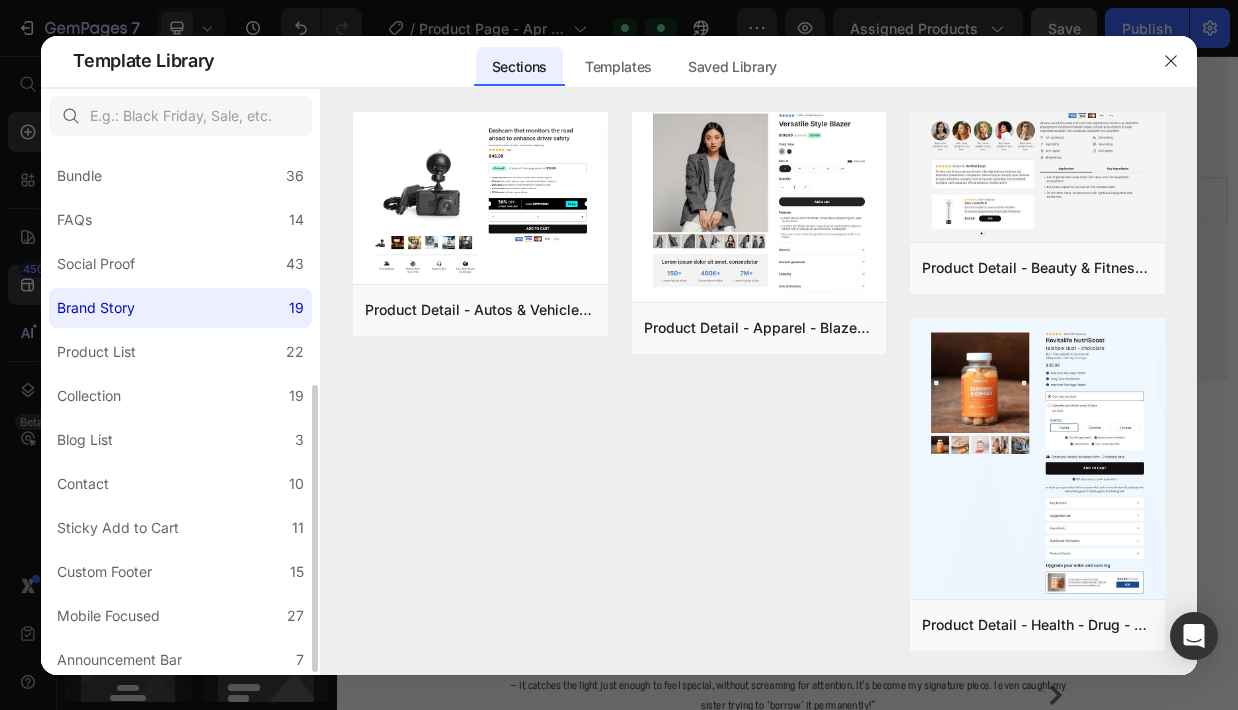 scroll, scrollTop: 0, scrollLeft: 0, axis: both 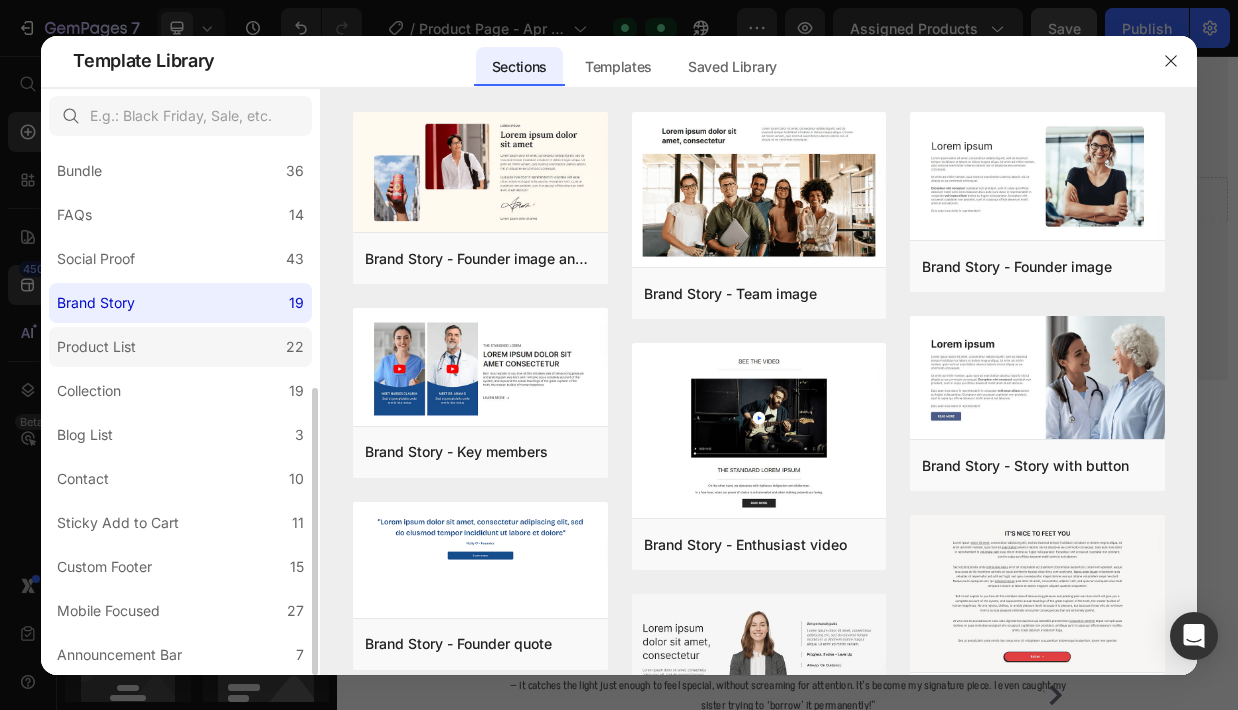 click on "Product List 22" 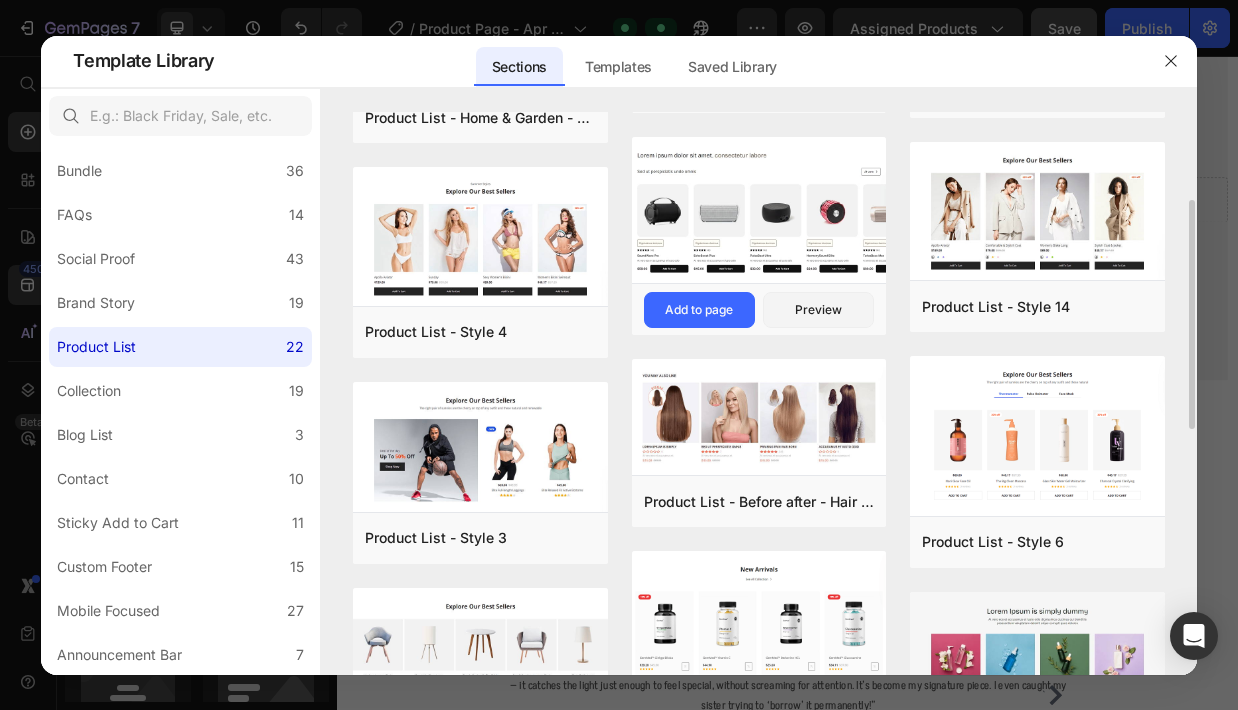 scroll, scrollTop: 215, scrollLeft: 0, axis: vertical 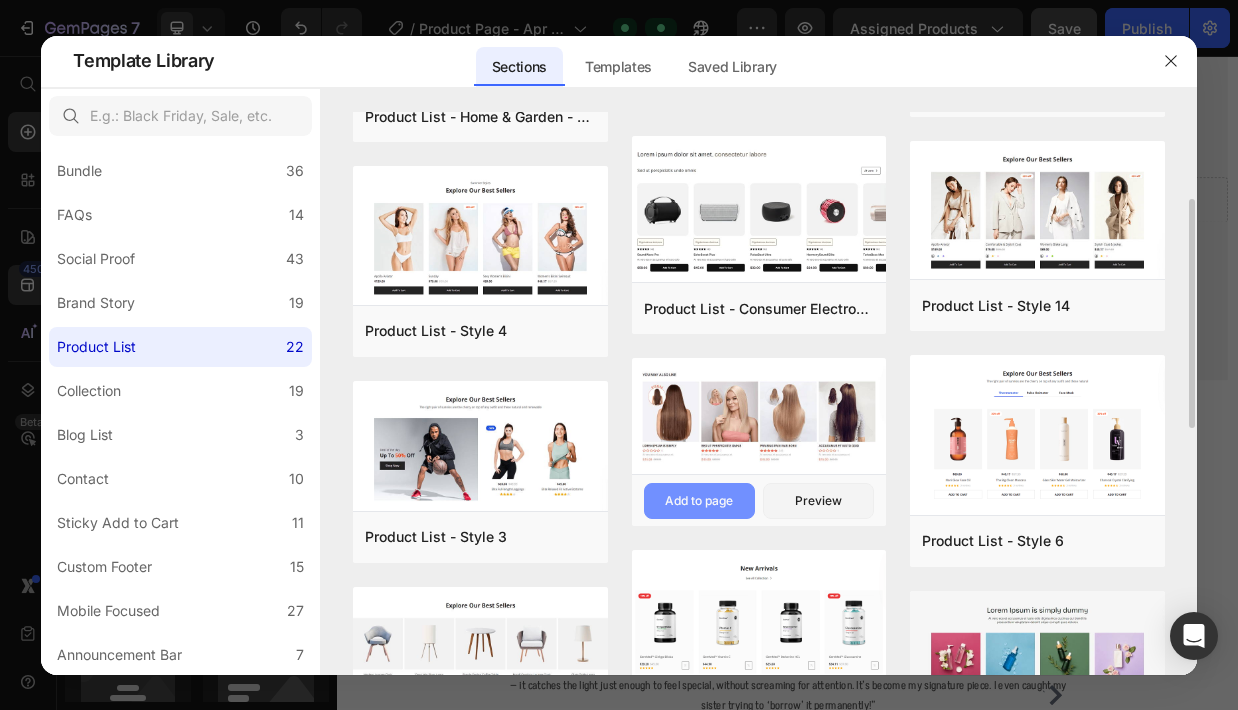 click on "Add to page" at bounding box center (699, 501) 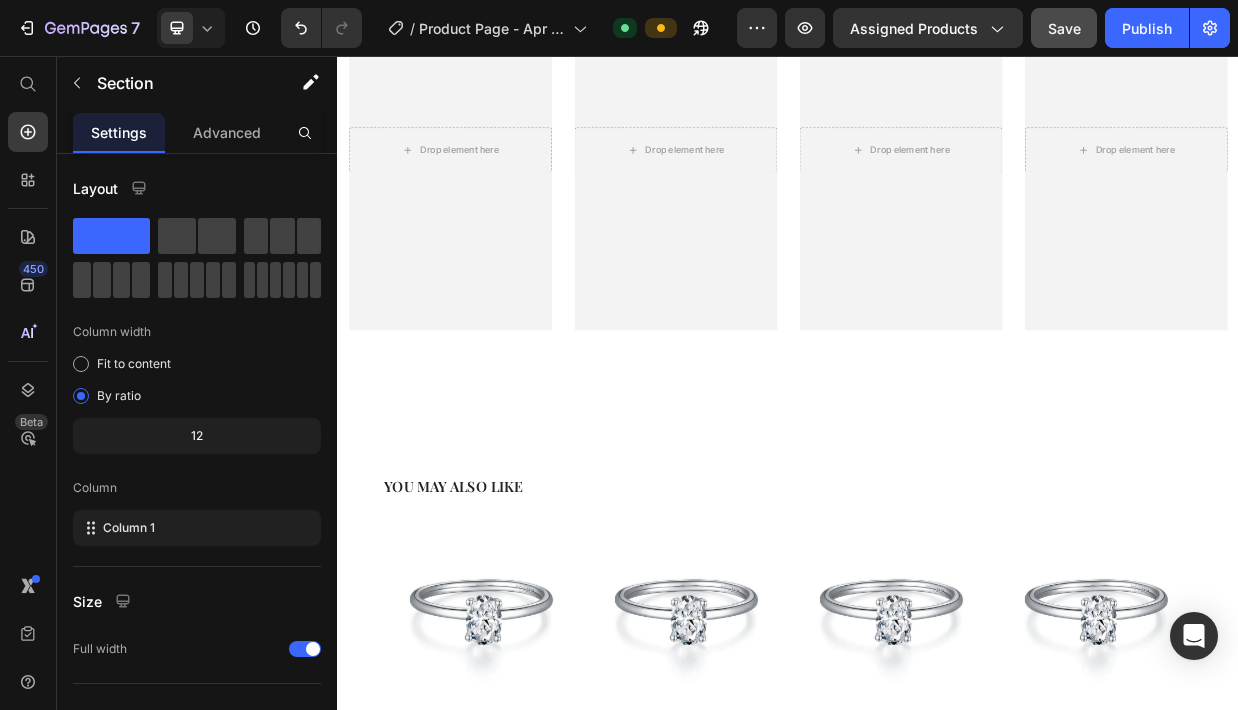 scroll, scrollTop: 2073, scrollLeft: 0, axis: vertical 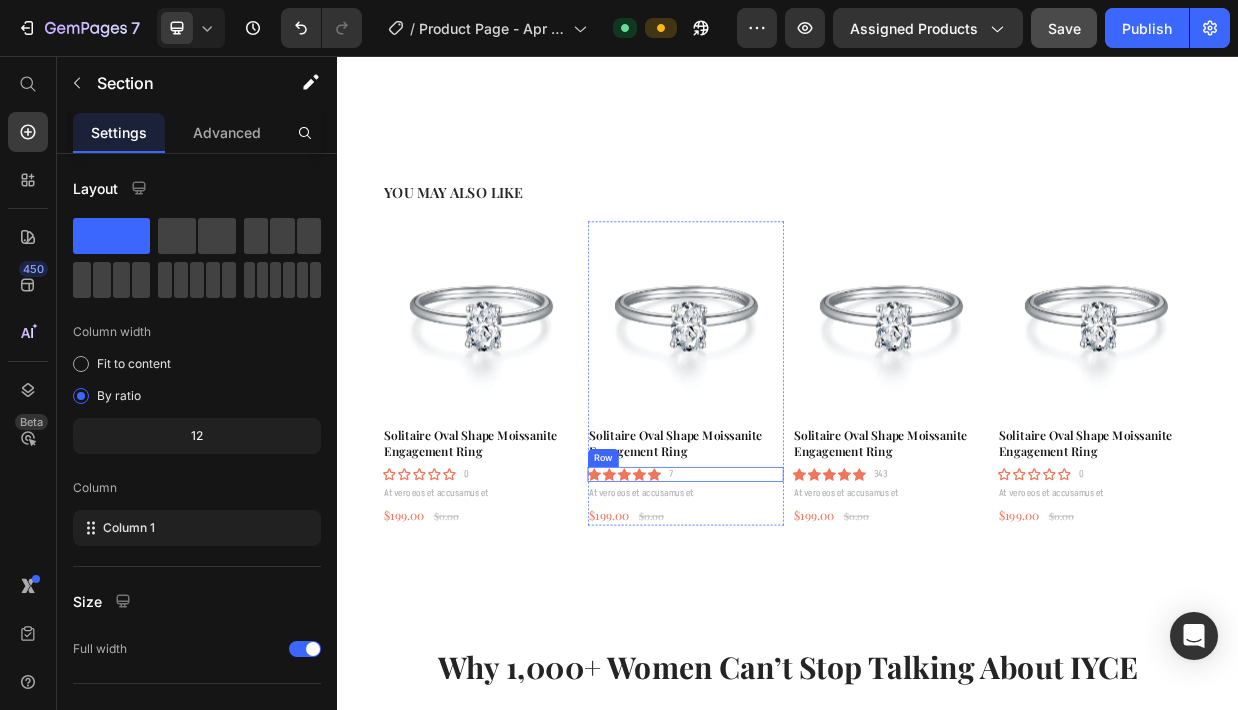 click on "Solitaire Oval Shape Moissanite Engagement Ring Product Title Icon Icon Icon Icon Icon Icon List 7 Text Block Row At vero eos et accusamus et  Text Block $199.00 Product Price $0.00 Product Price Row" at bounding box center (800, 616) 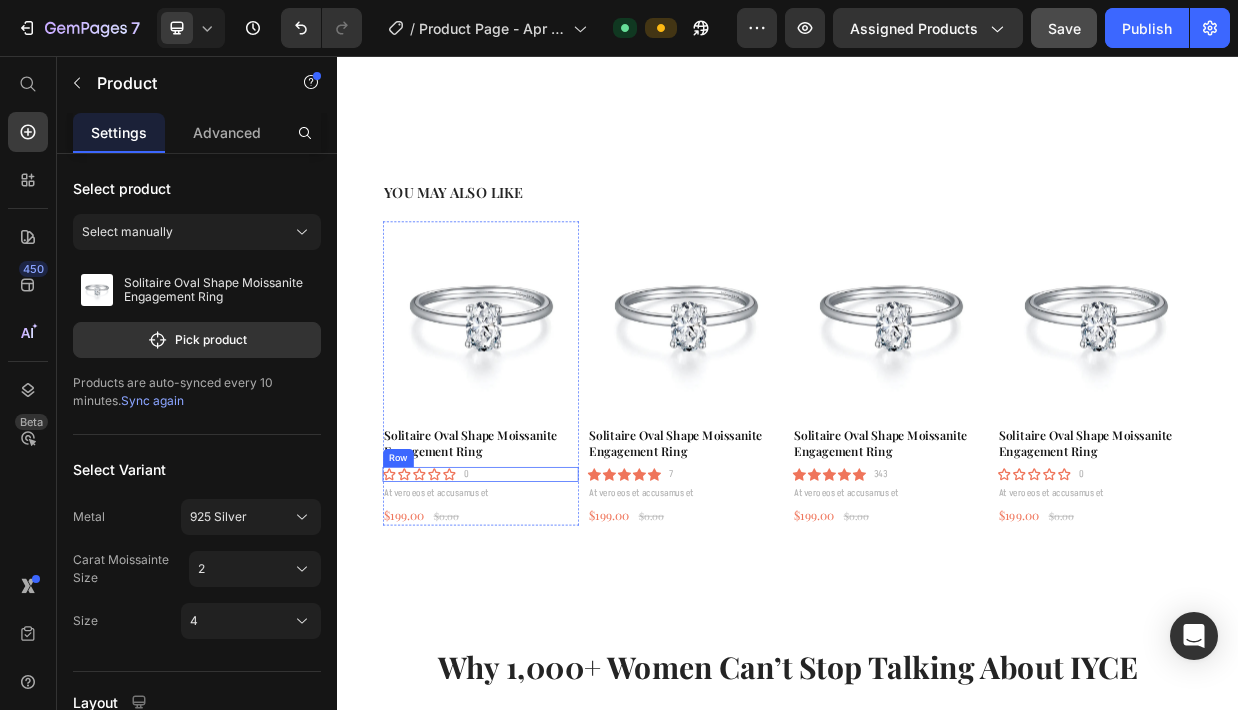 click on "Icon
Icon
Icon
Icon
Icon Icon List 0 Text Block Row" at bounding box center [527, 614] 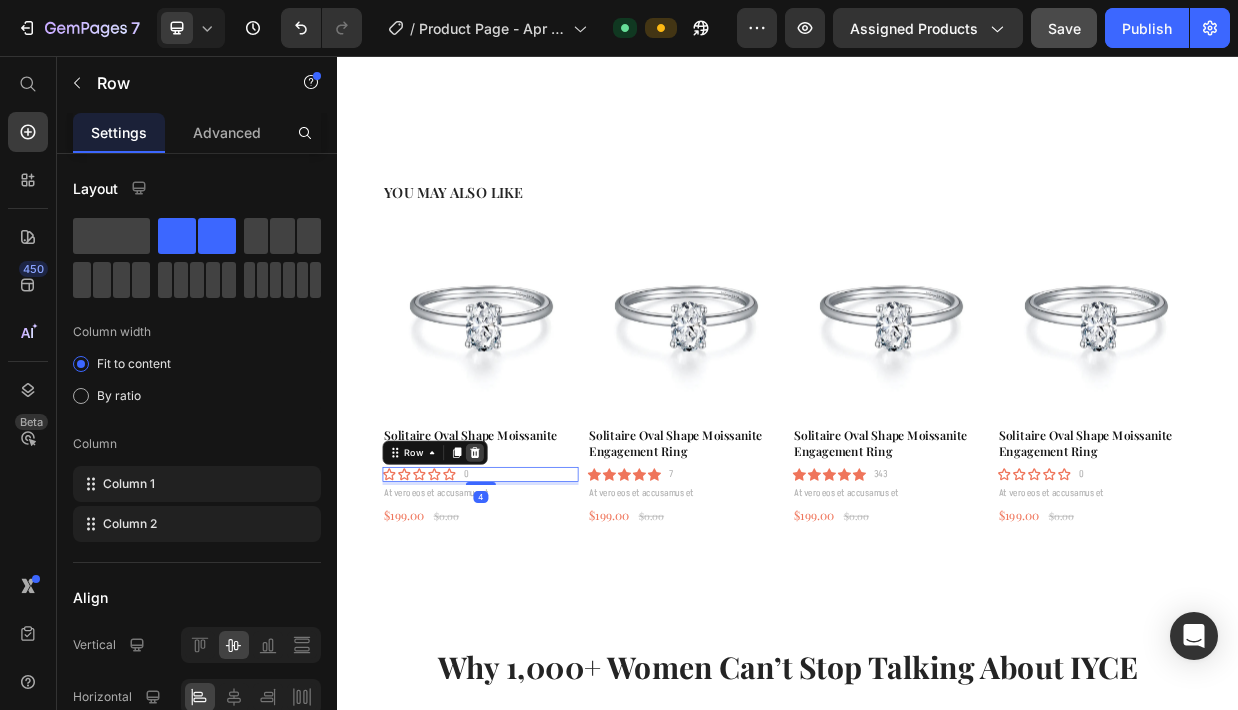 click at bounding box center [520, 585] 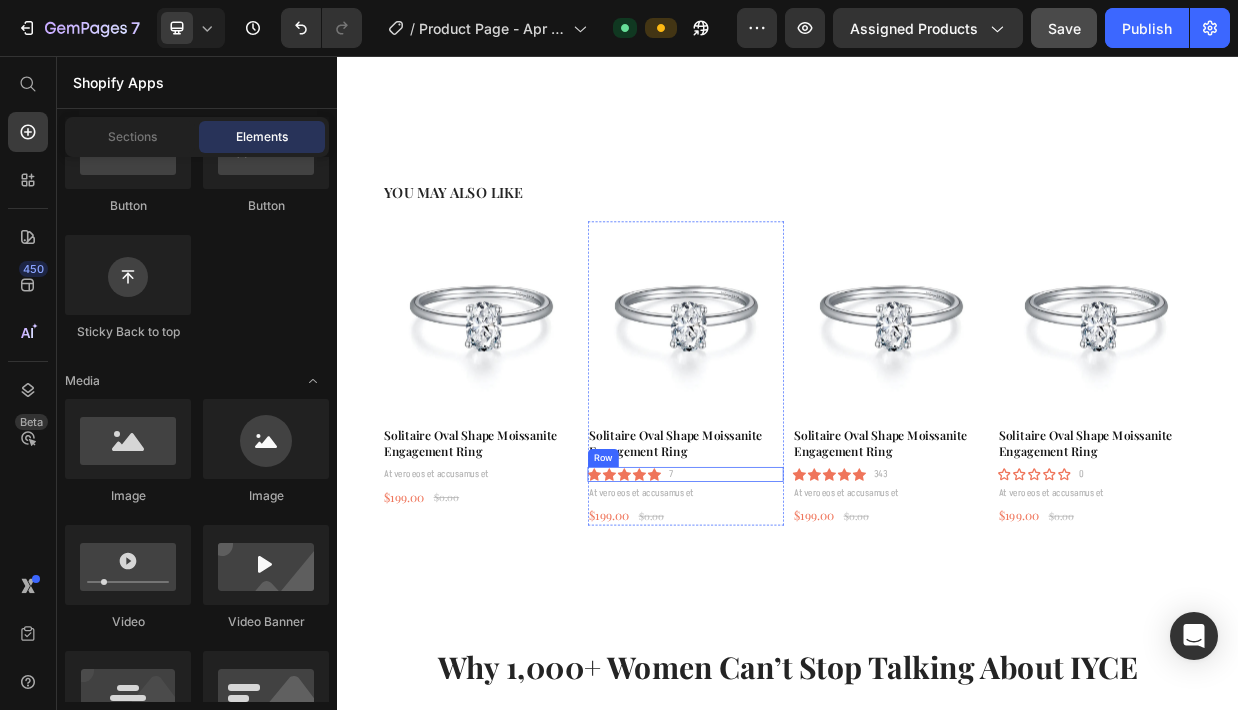click on "Icon Icon Icon Icon Icon Icon List 7 Text Block Row" at bounding box center (800, 614) 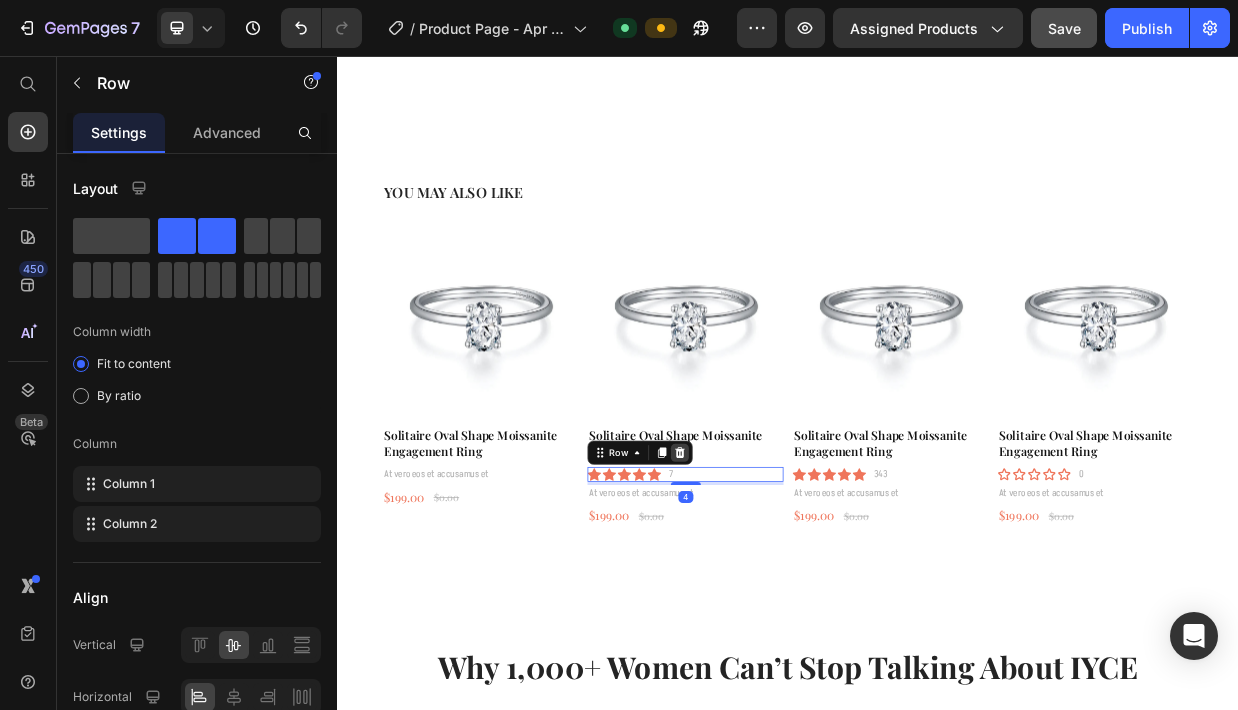 click 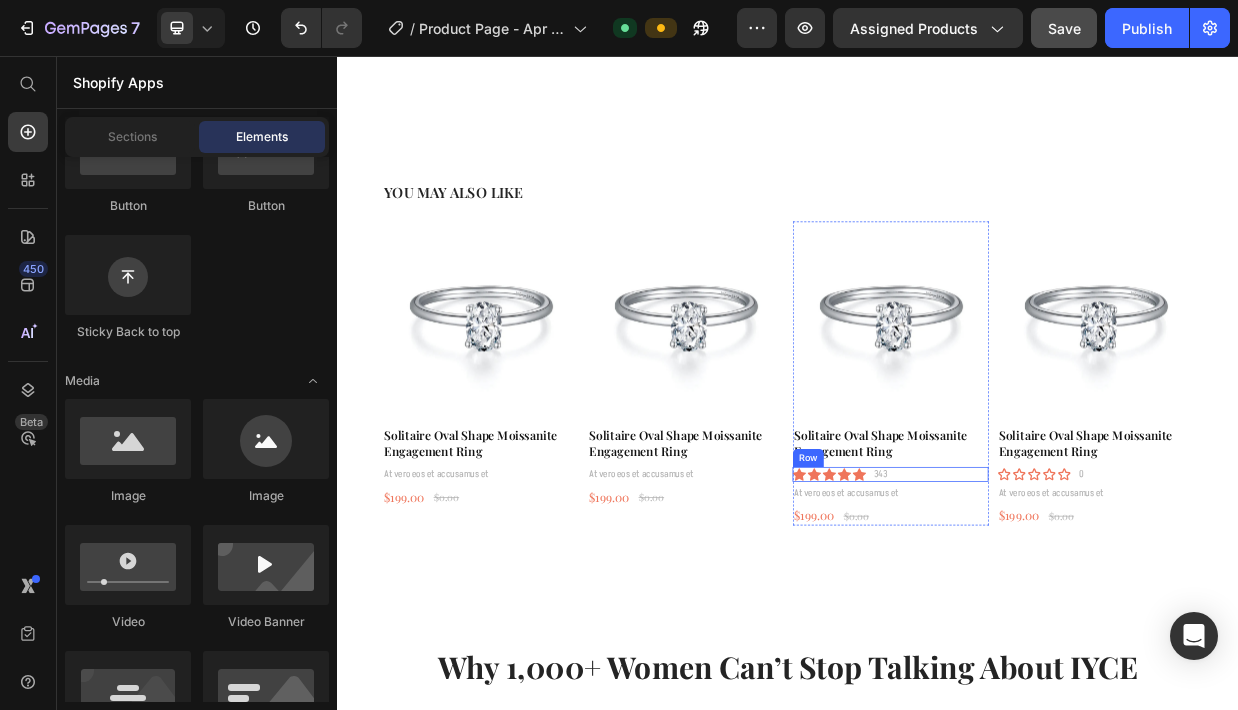 click on "Icon Icon Icon Icon Icon Icon List 343 Text Block Row" at bounding box center (1073, 614) 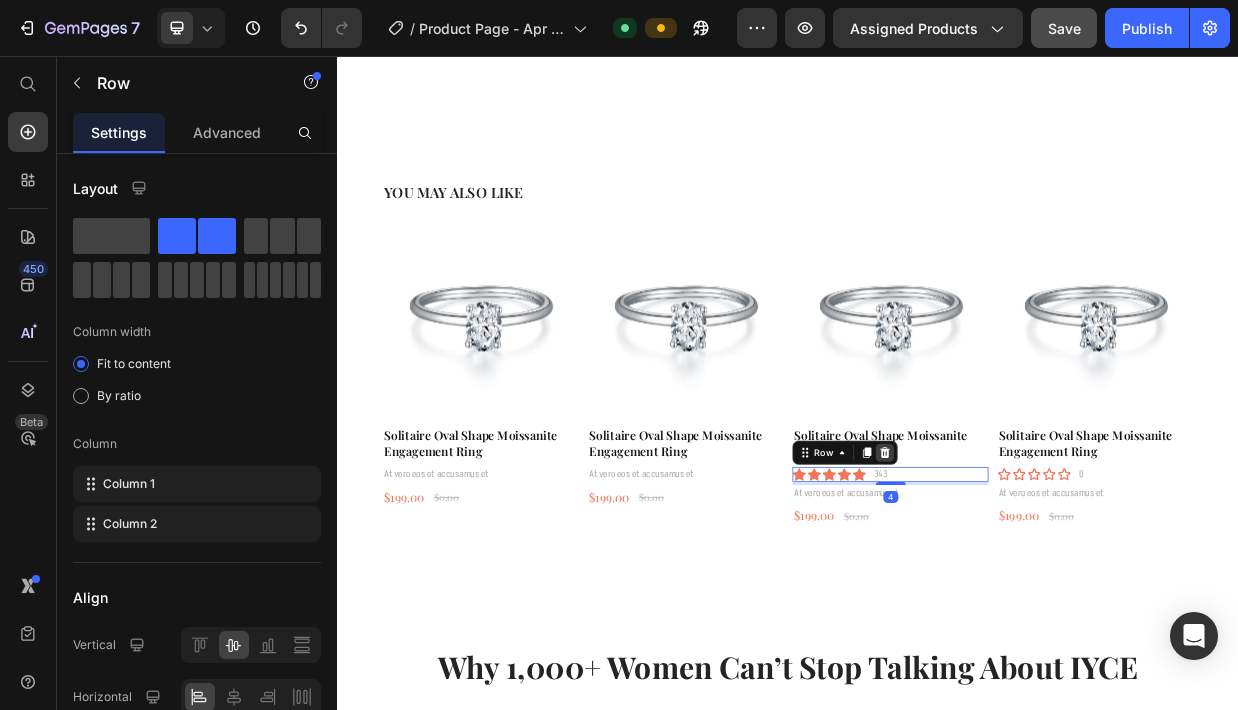 click 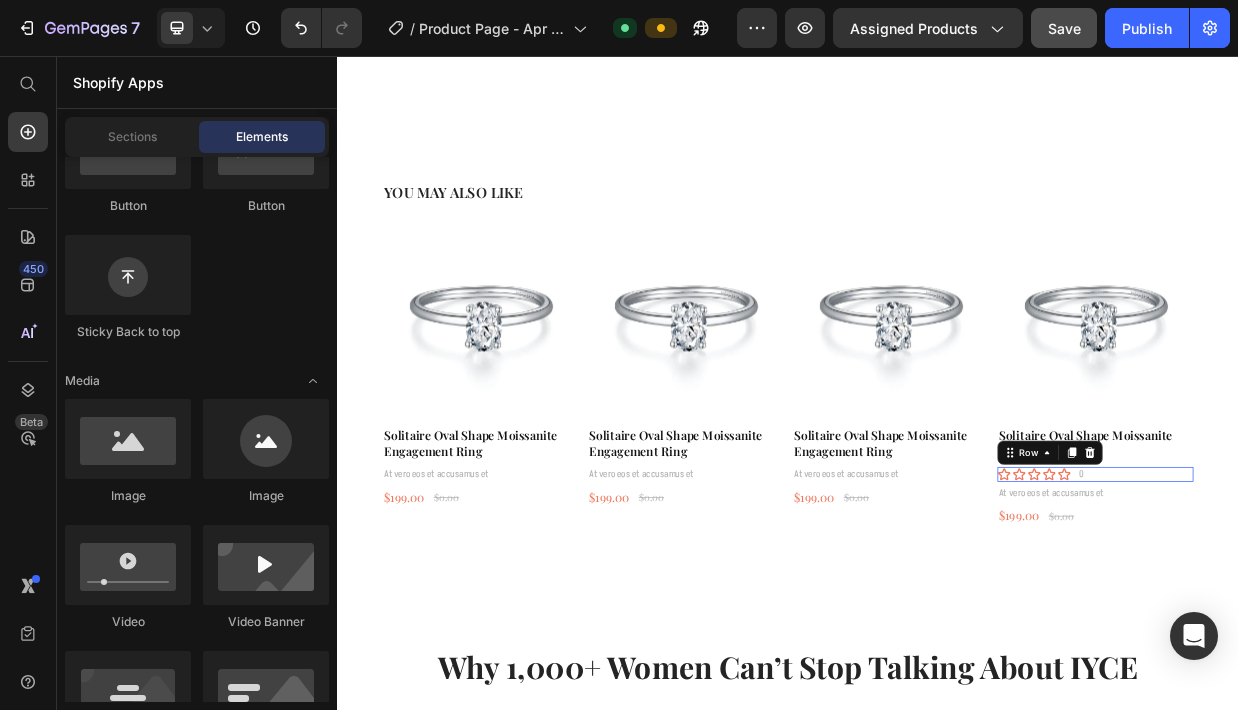 click on "Icon
Icon
Icon
Icon
Icon Icon List 0 Text Block Row   0" at bounding box center [1346, 614] 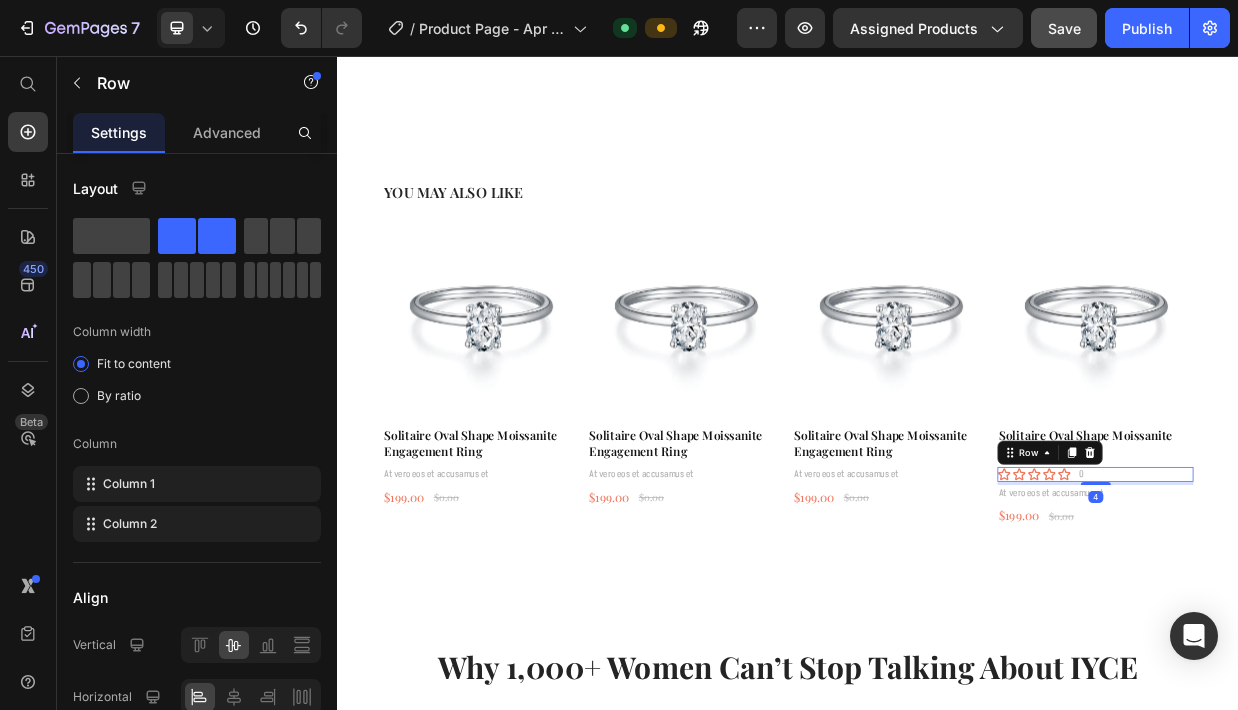 click on "Row" at bounding box center [1286, 585] 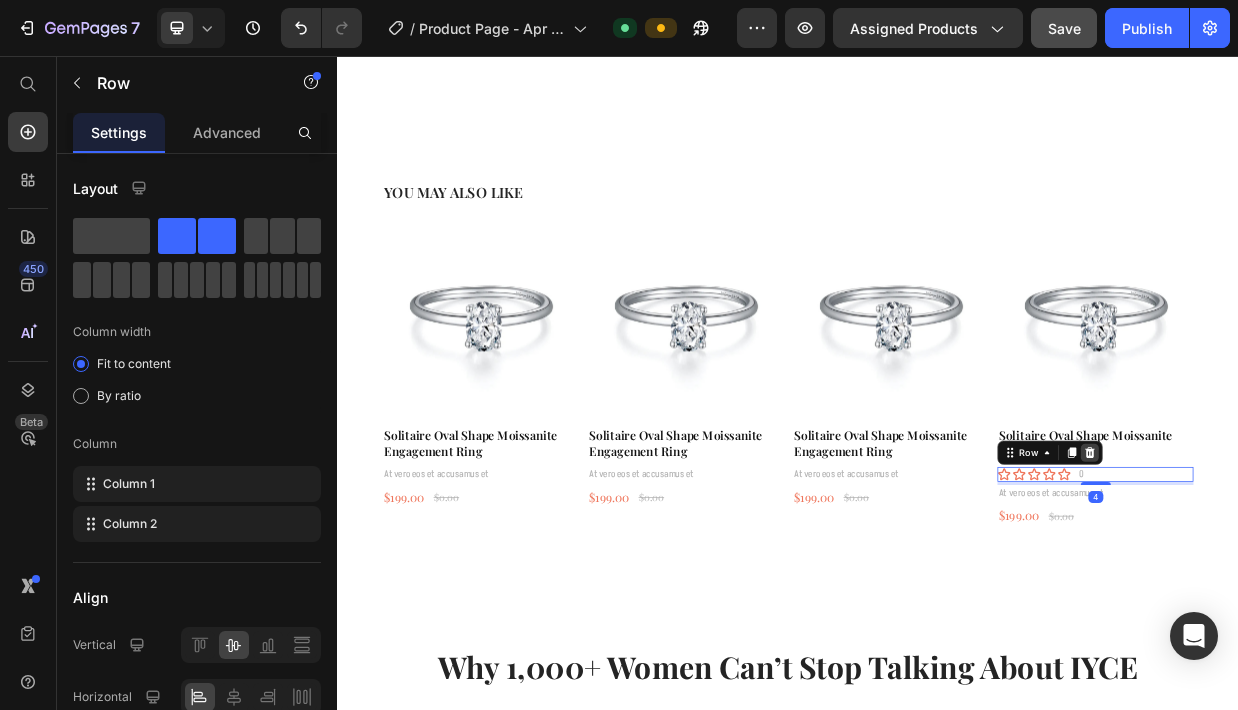 click 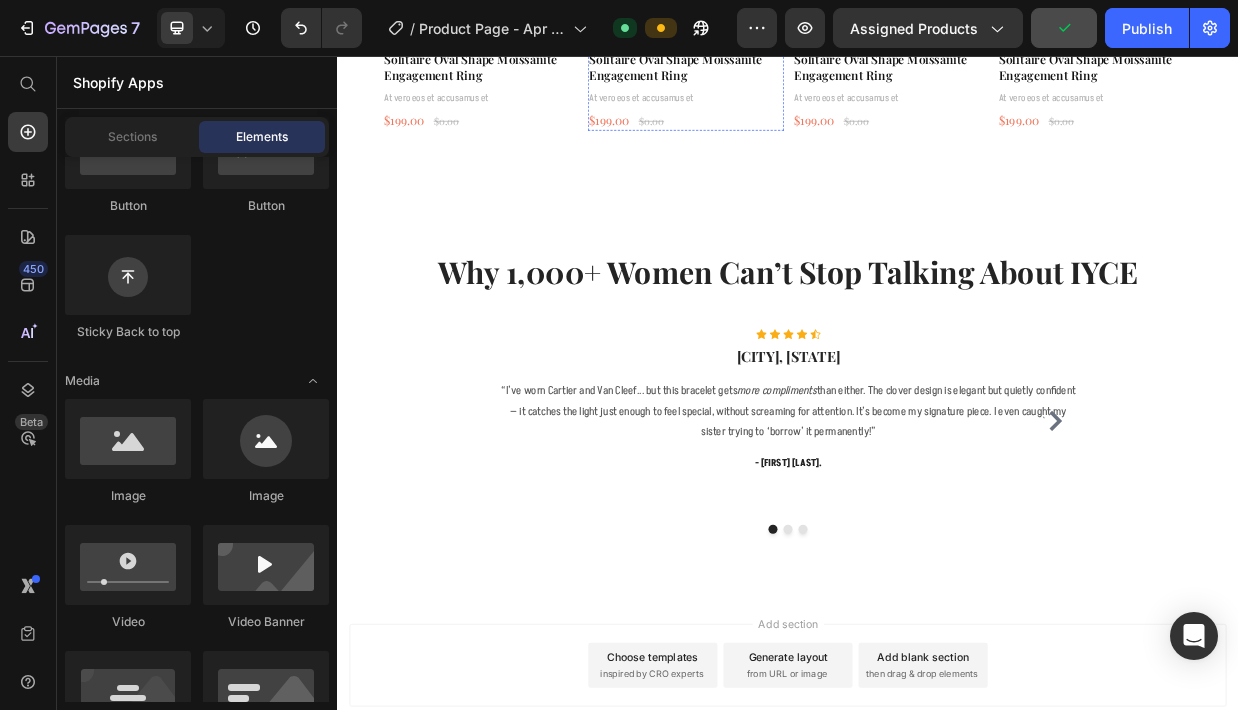scroll, scrollTop: 2545, scrollLeft: 0, axis: vertical 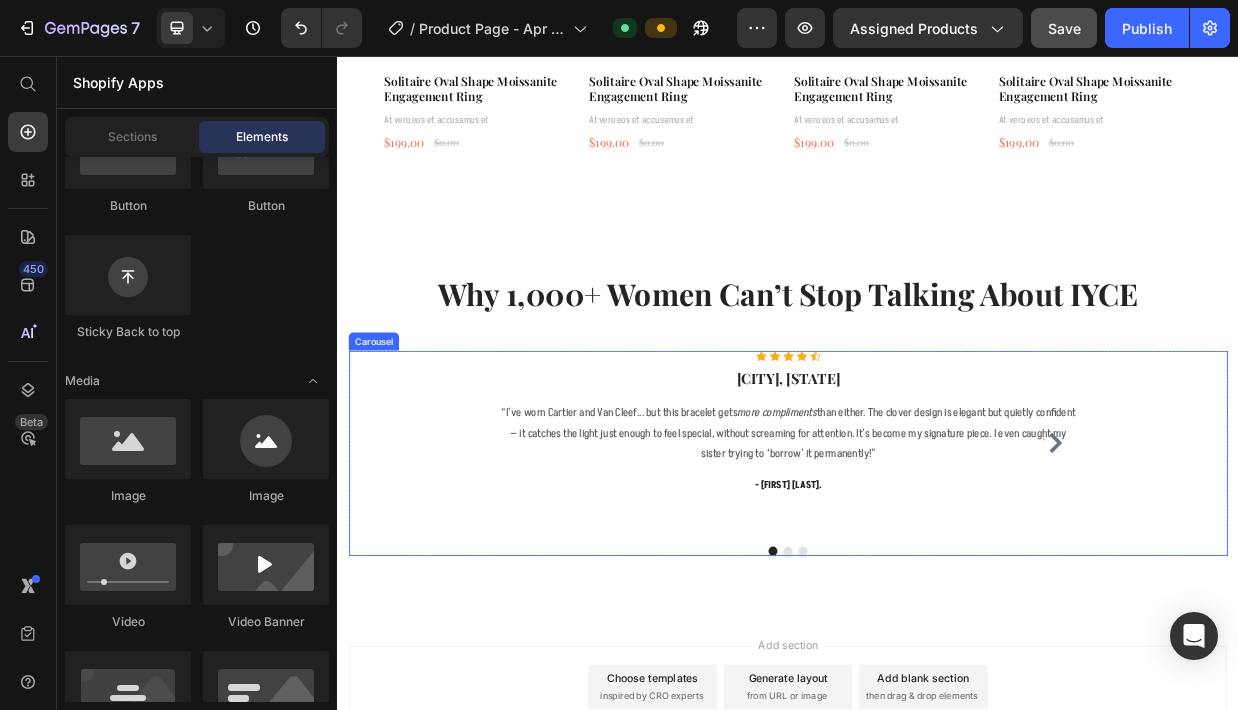 click 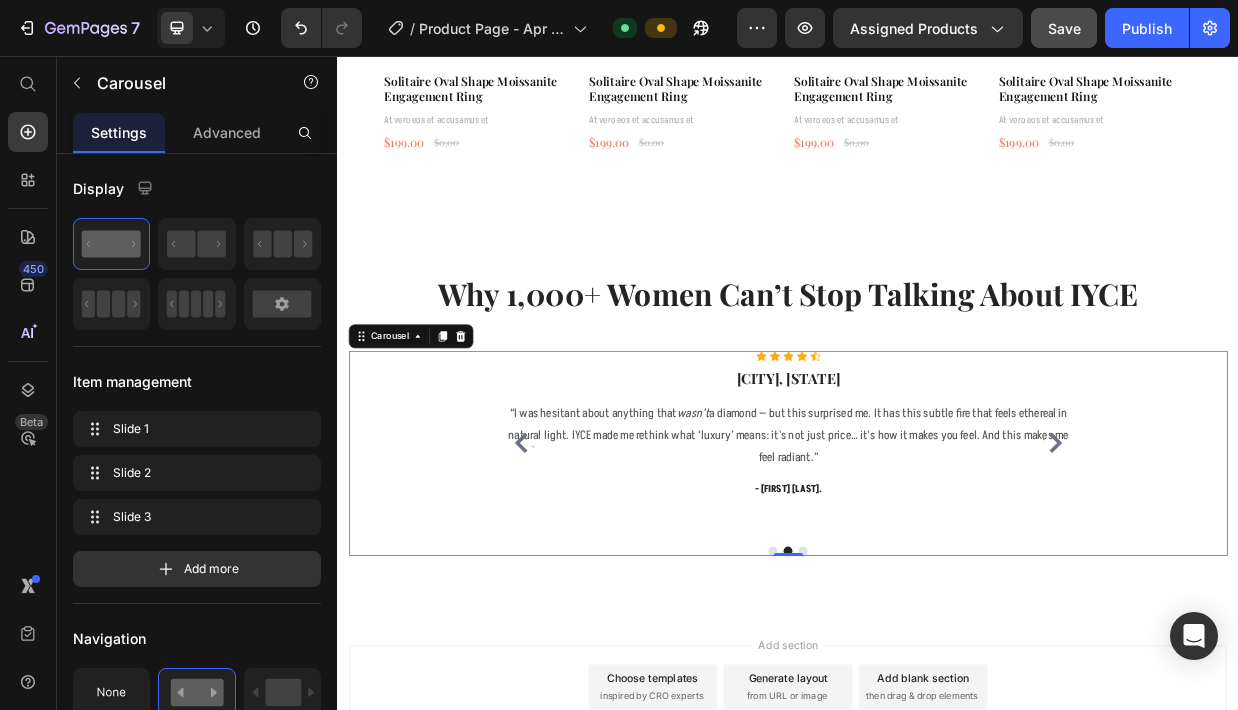 click 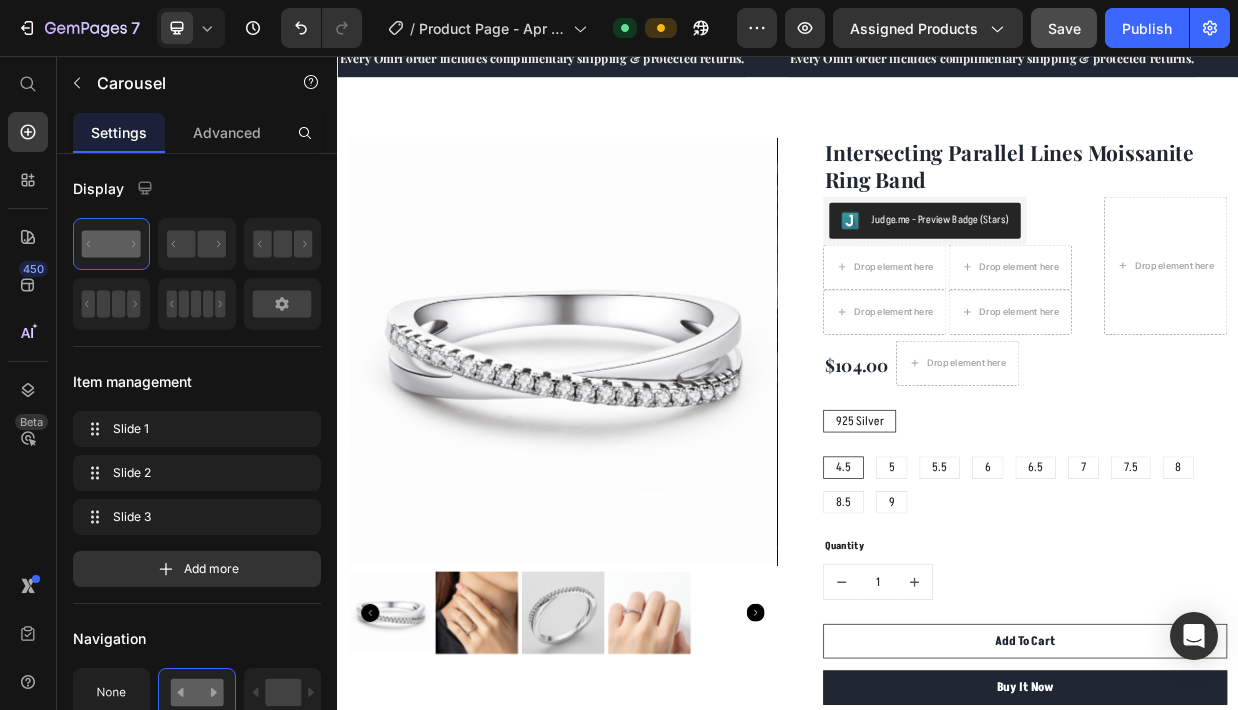 scroll, scrollTop: 0, scrollLeft: 0, axis: both 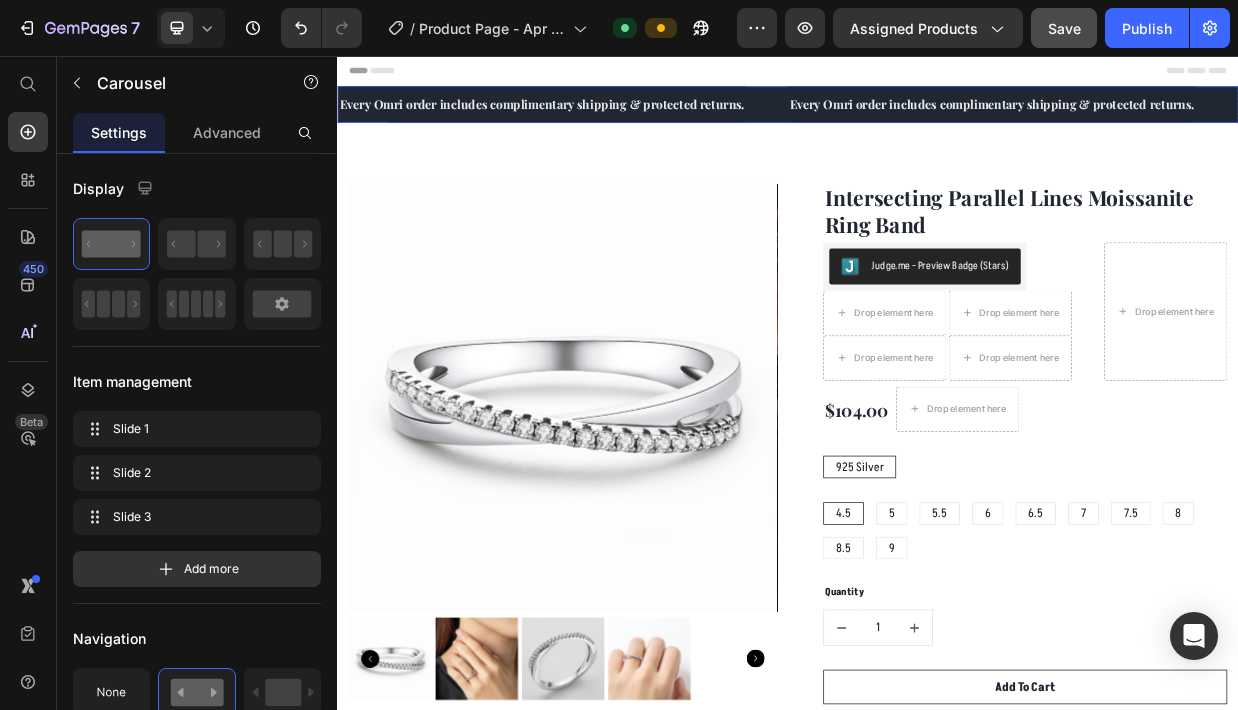 click on "Every Omri order includes complimentary shipping & protected returns. Text" at bounding box center [637, 121] 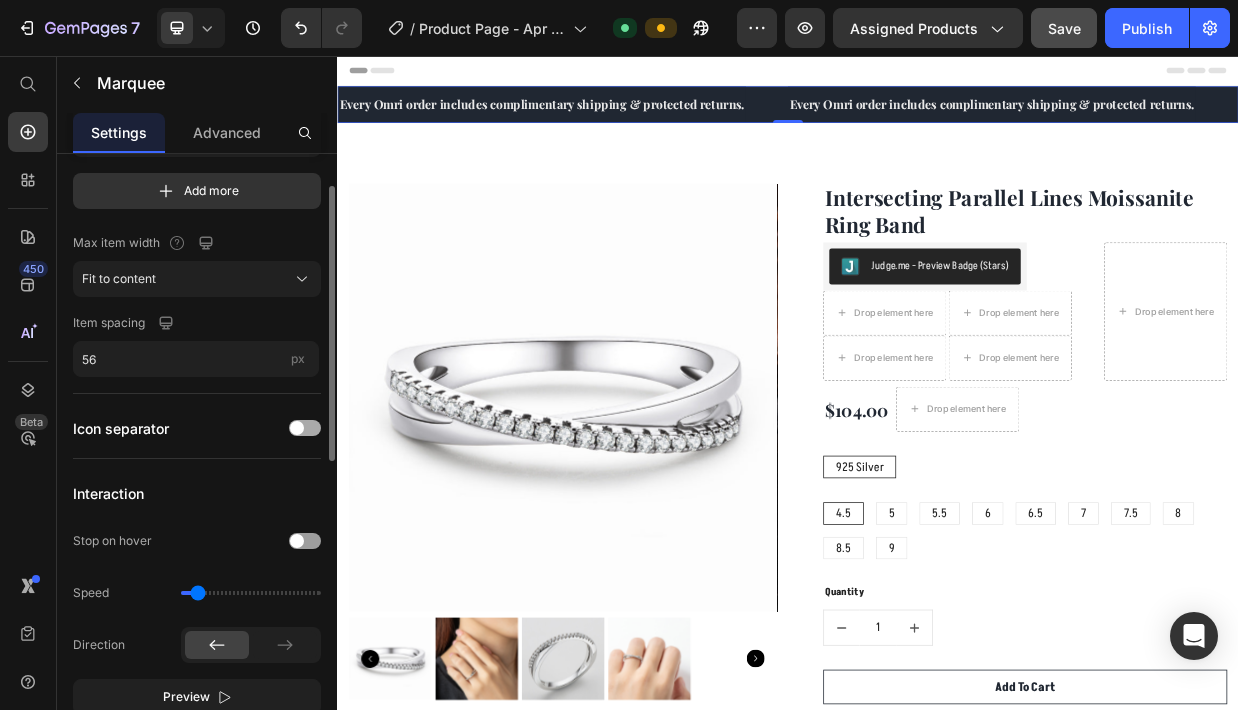 scroll, scrollTop: 0, scrollLeft: 0, axis: both 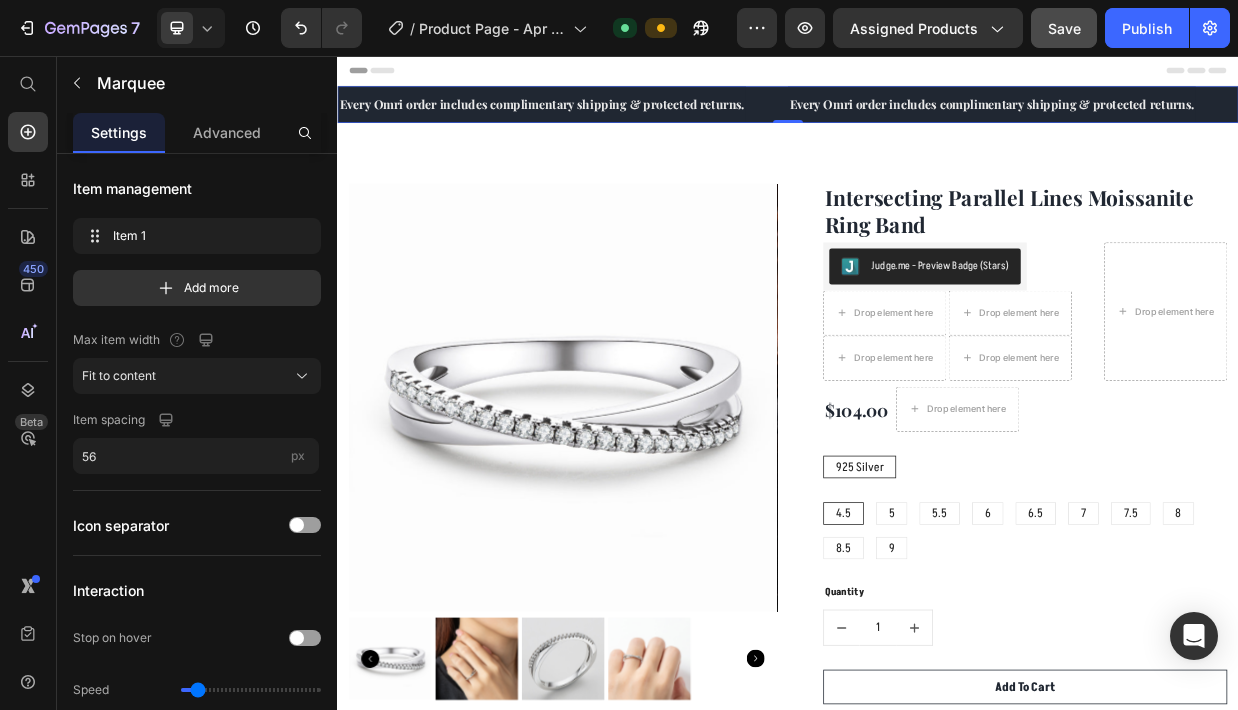 click on "Every Omri order includes complimentary shipping & protected returns. Text" at bounding box center (637, 121) 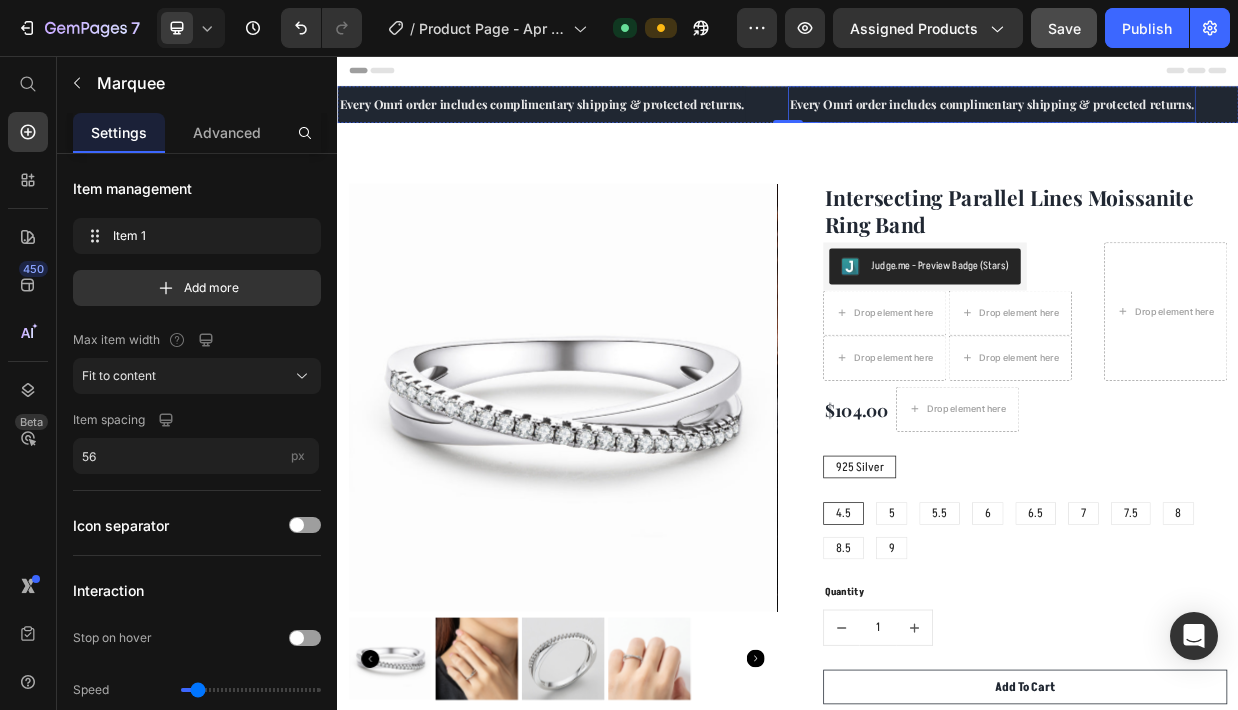 click on "Every Omri order includes complimentary shipping & protected returns." at bounding box center [1208, 121] 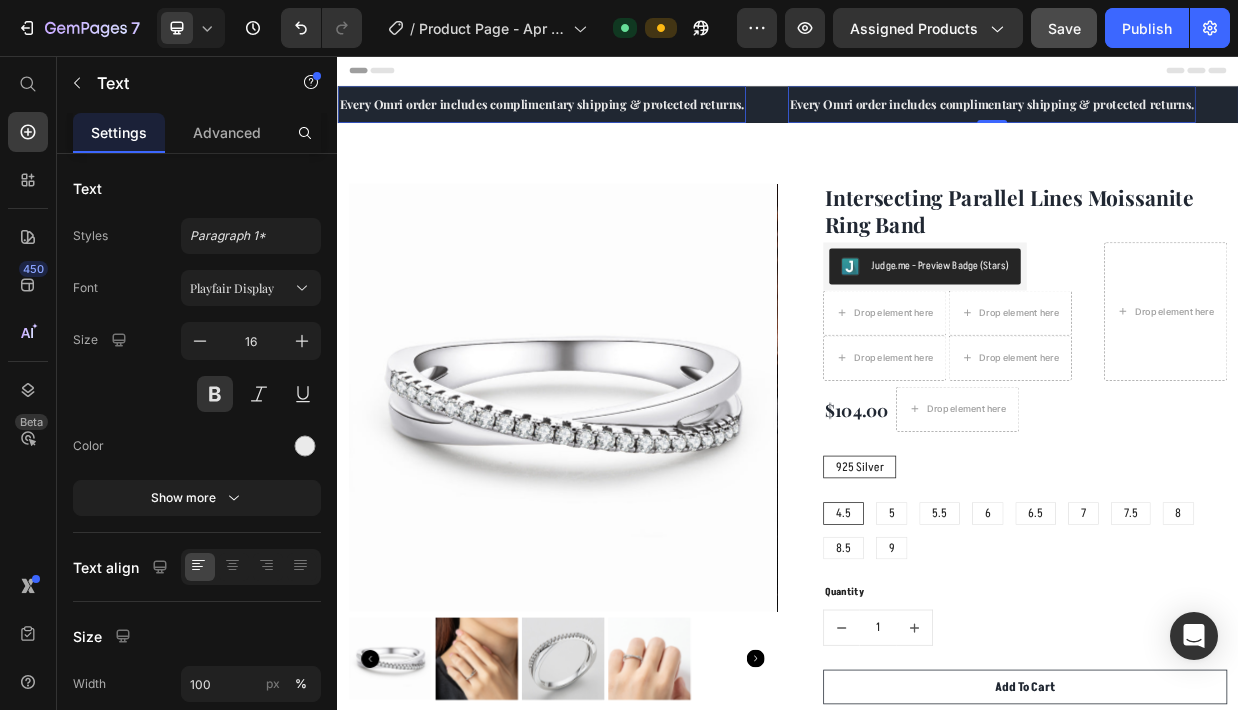 click on "Every Omri order includes complimentary shipping & protected returns." at bounding box center (1208, 121) 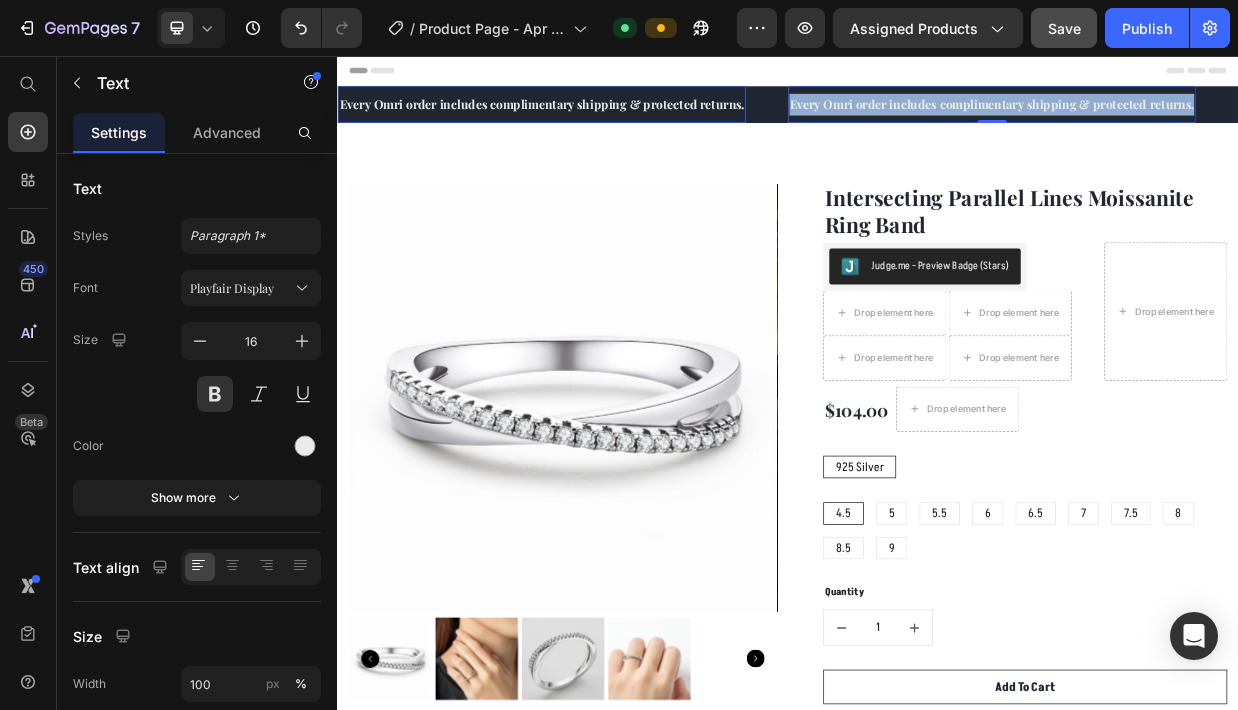 click on "Every Omri order includes complimentary shipping & protected returns." at bounding box center [1208, 121] 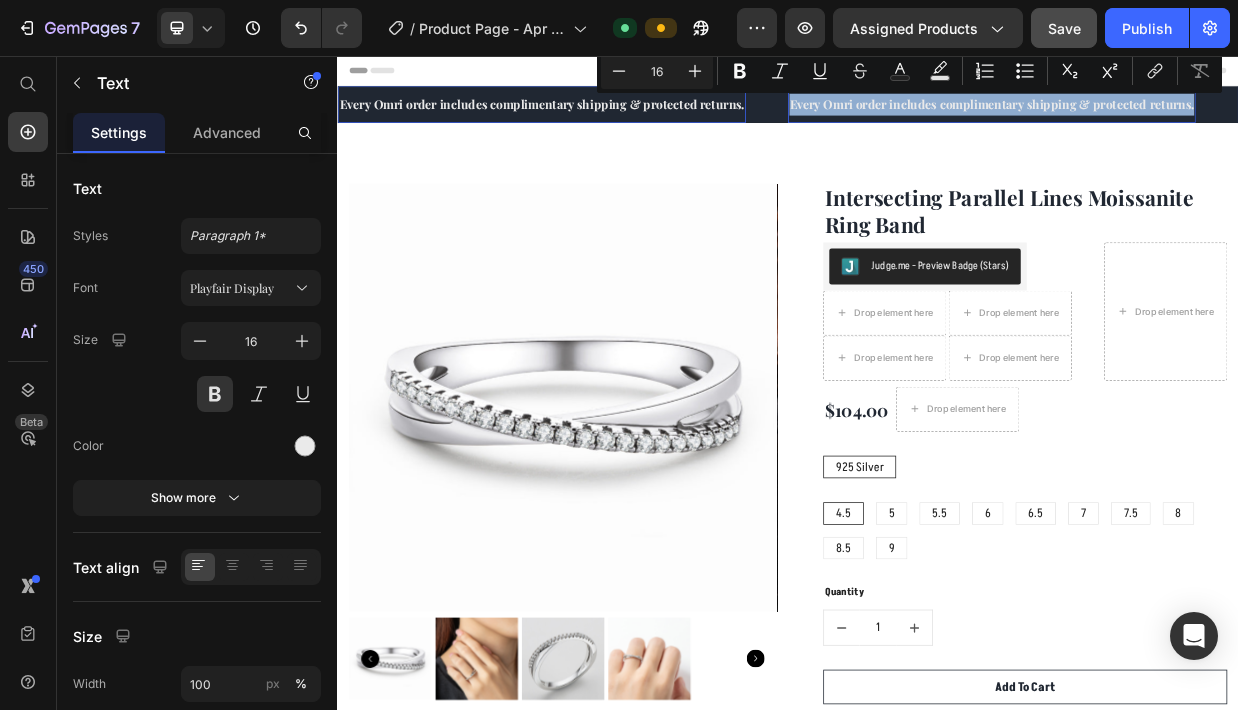 copy on "Every Omri order includes complimentary shipping & protected returns." 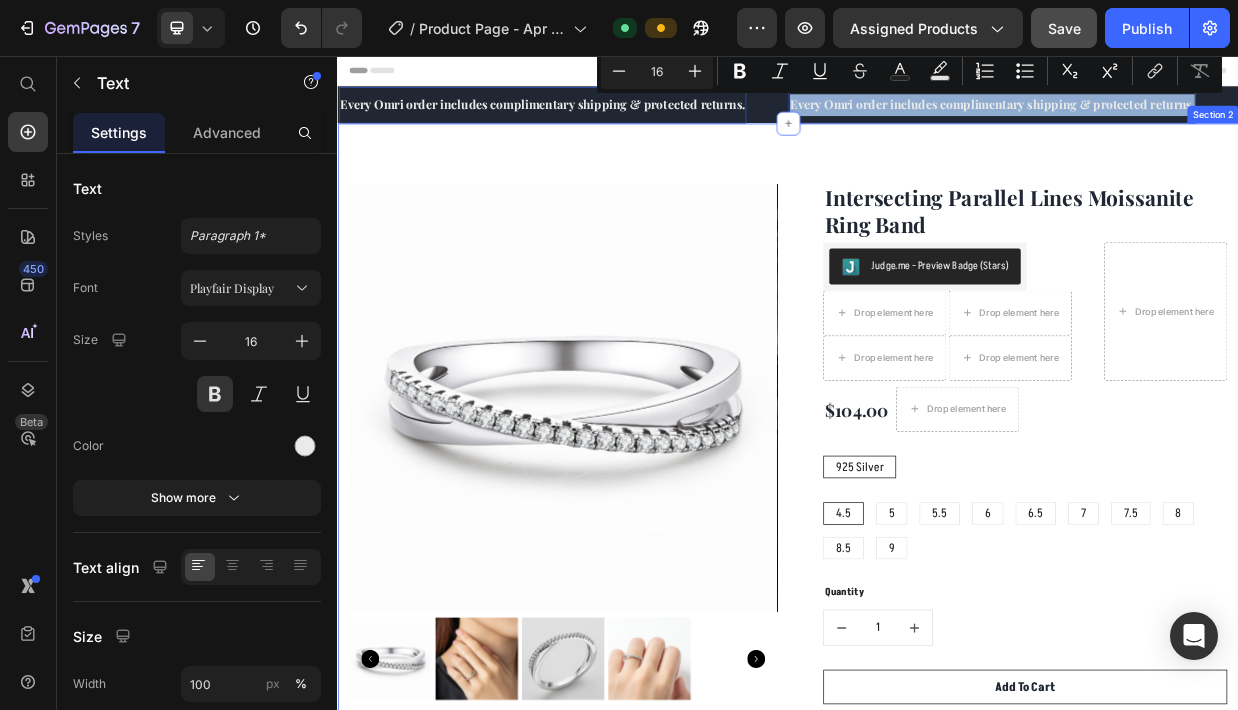 click on "Product Images Intersecting Parallel Lines Moissanite  Ring Band (P) Title Judge.me - Preview Badge (Stars) Judge.me
Drop element here
Drop element here
Drop element here
Drop element here Icon List Hoz
Drop element here Row $104.00 (P) Price
Drop element here Row 925 Silver 925 Silver 925 Silver 4.5 4.5 4.5 5 5 5 5.5 5.5 5.5 6 6 6 6.5 6.5 6.5 7 7 7 7.5 7.5 7.5 8 8 8 8.5 8.5 8.5 9 9 9 (P) Variants & Swatches Quantity Text block 1 (P) Quantity Add To Cart (P) Cart Button Buy it now (P) Dynamic Checkout
Product Details
Shipping & Delivery Accordion Row Product Section 2" at bounding box center [937, 679] 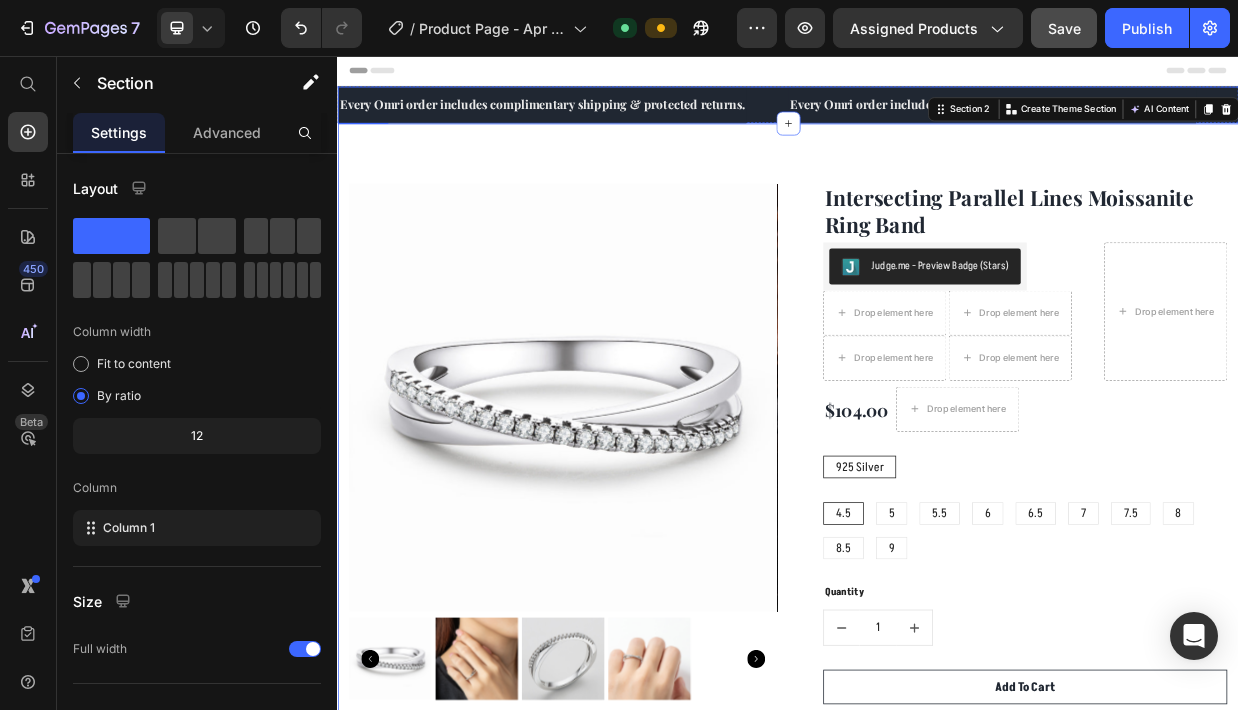 click on "Every Omri order includes complimentary shipping & protected returns. Text" at bounding box center [637, 121] 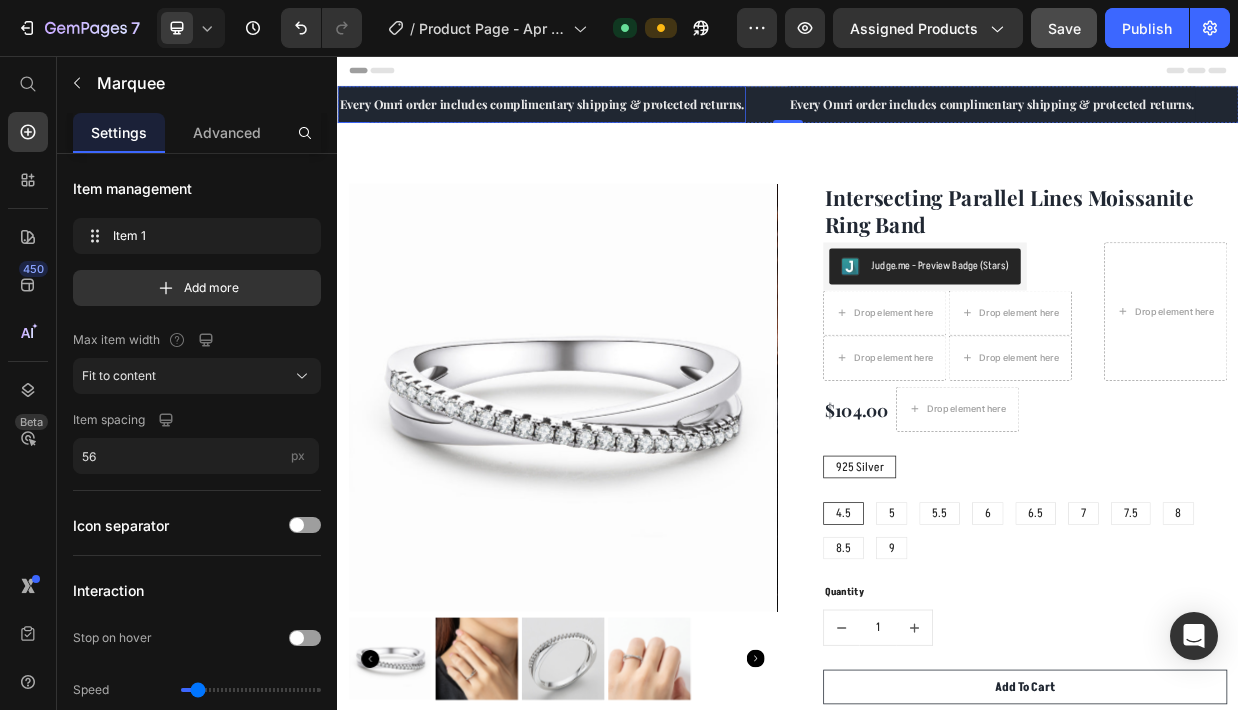 click on "Every Omri order includes complimentary shipping & protected returns." at bounding box center [609, 121] 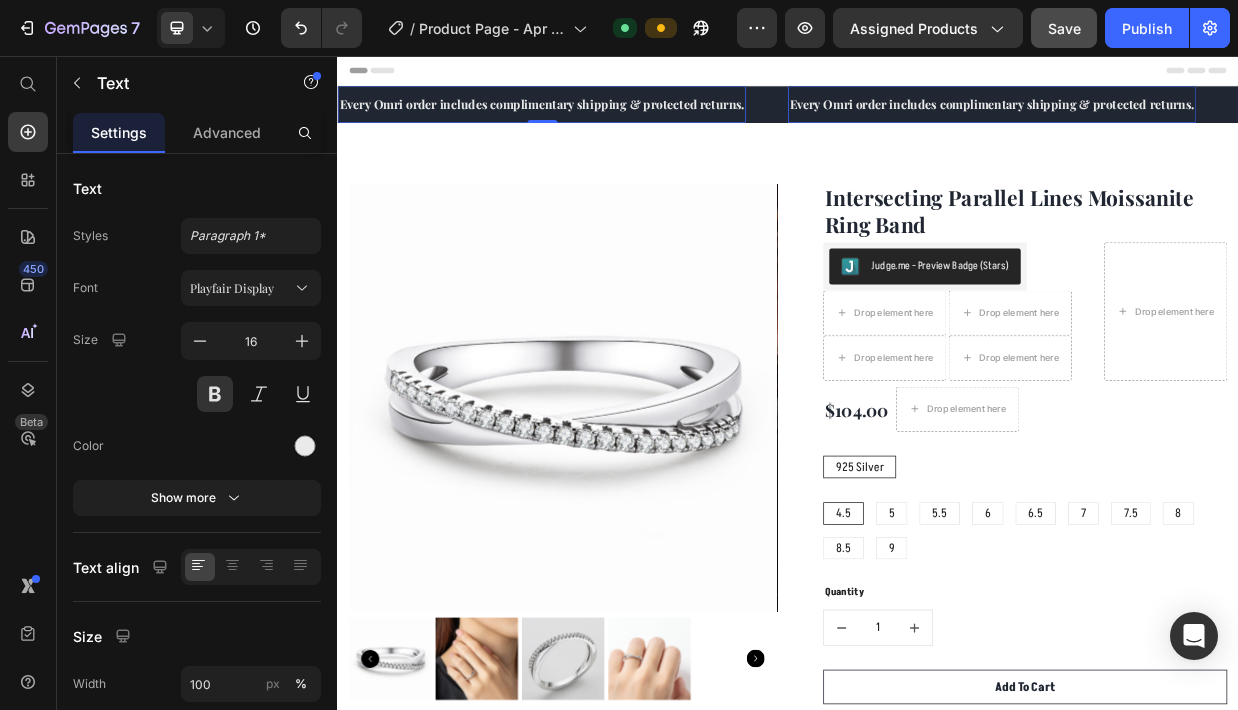 click on "Every Omri order includes complimentary shipping & protected returns. Text   0" at bounding box center [637, 121] 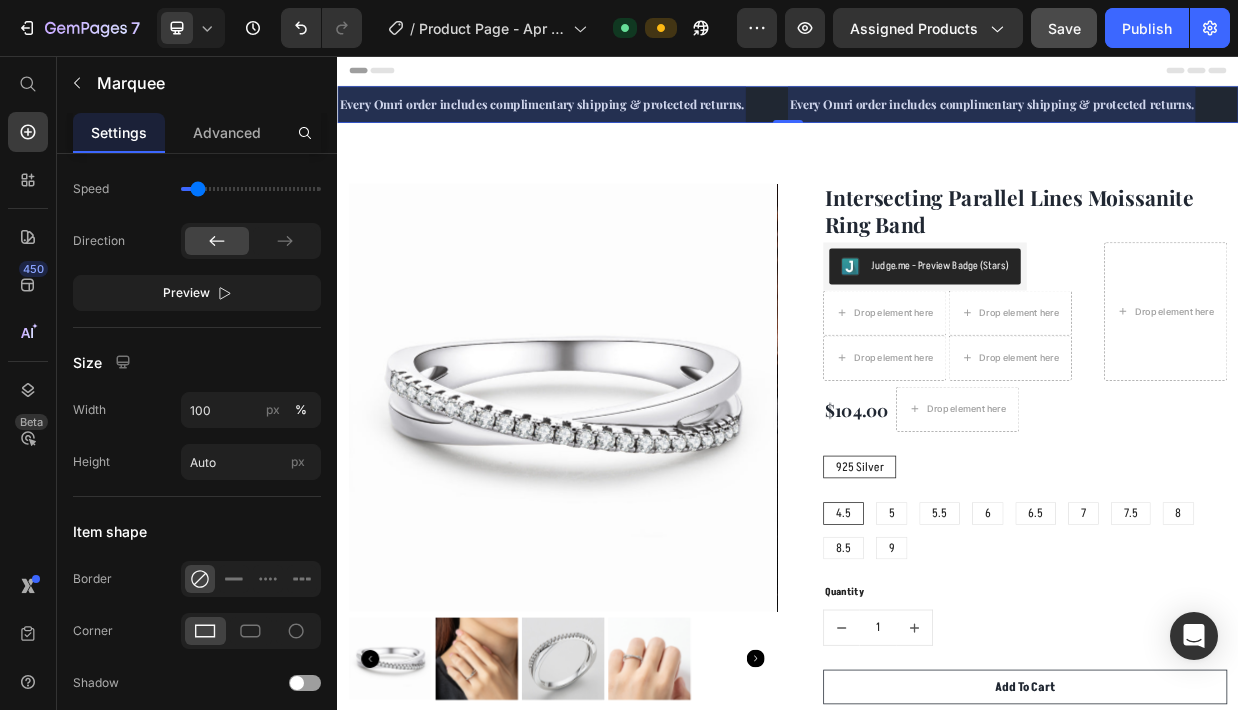 scroll, scrollTop: 752, scrollLeft: 0, axis: vertical 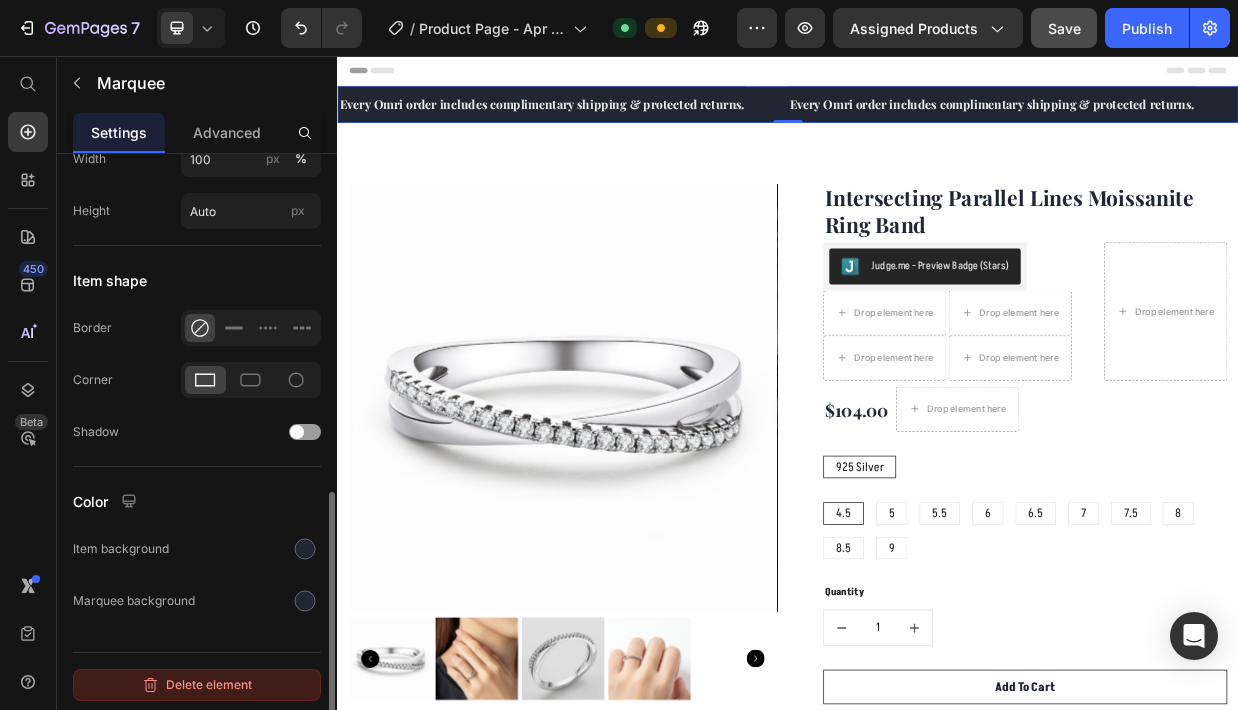 click on "Delete element" at bounding box center [197, 685] 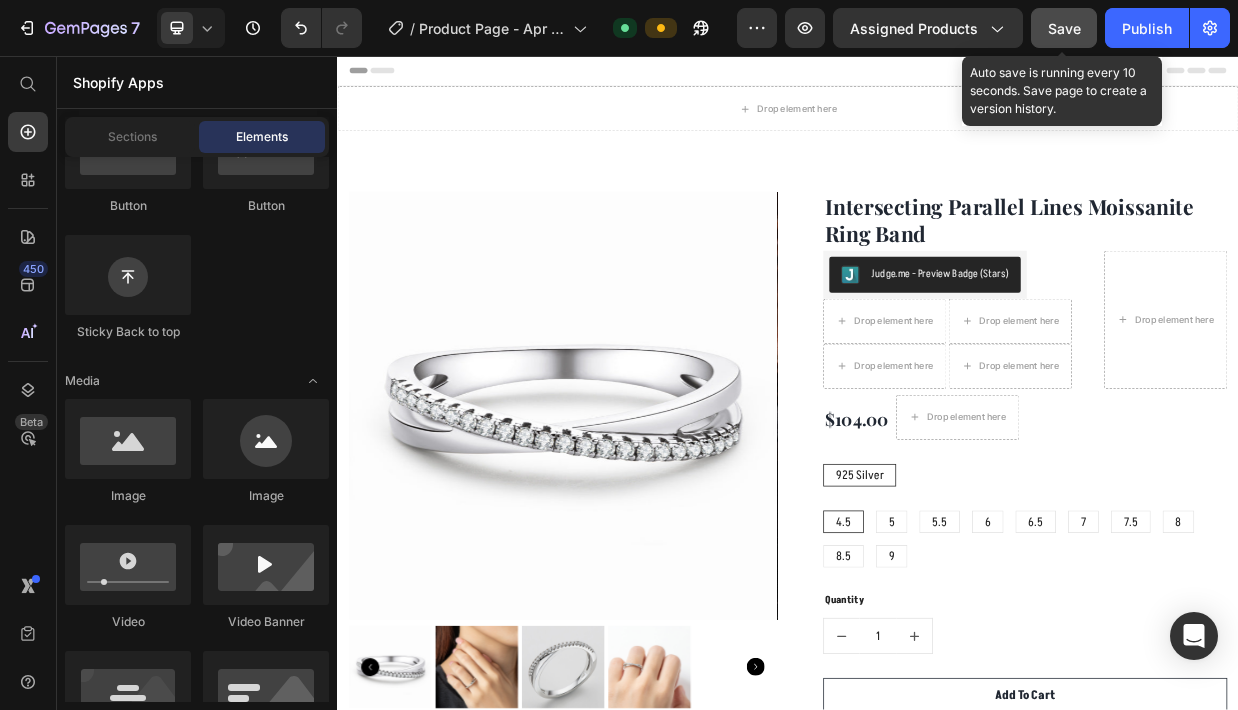 click on "Save" at bounding box center (1064, 28) 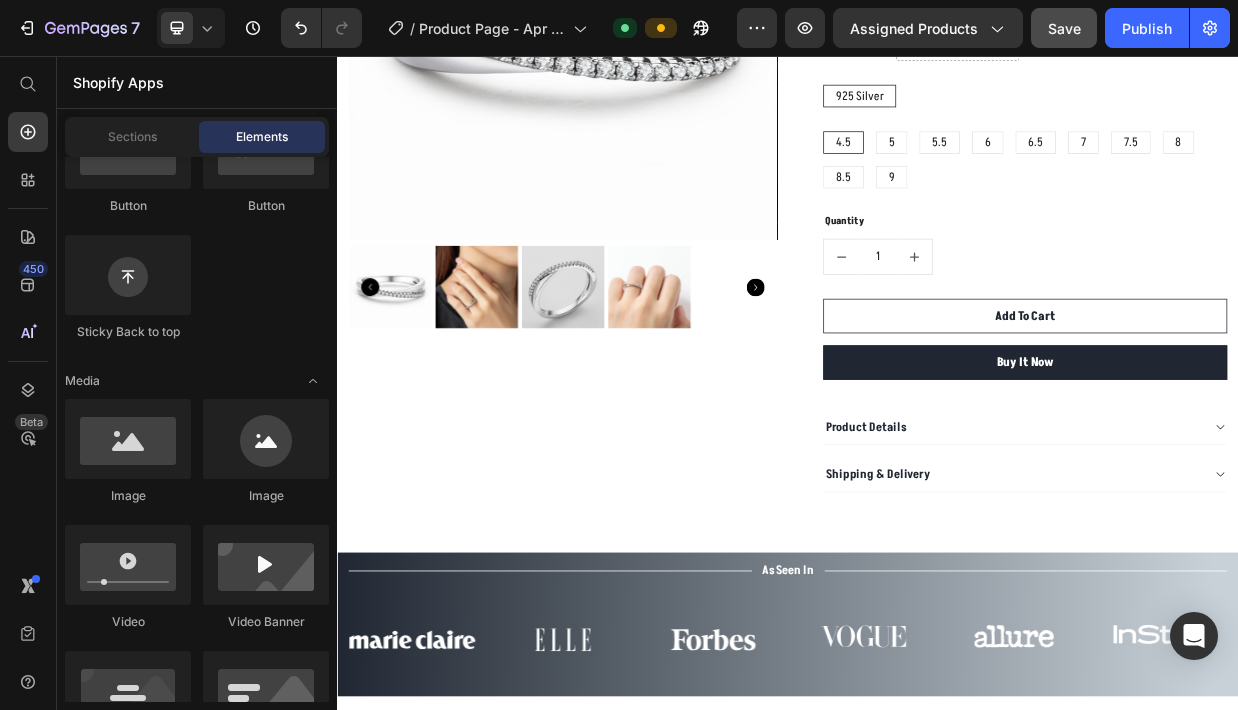 scroll, scrollTop: 295, scrollLeft: 0, axis: vertical 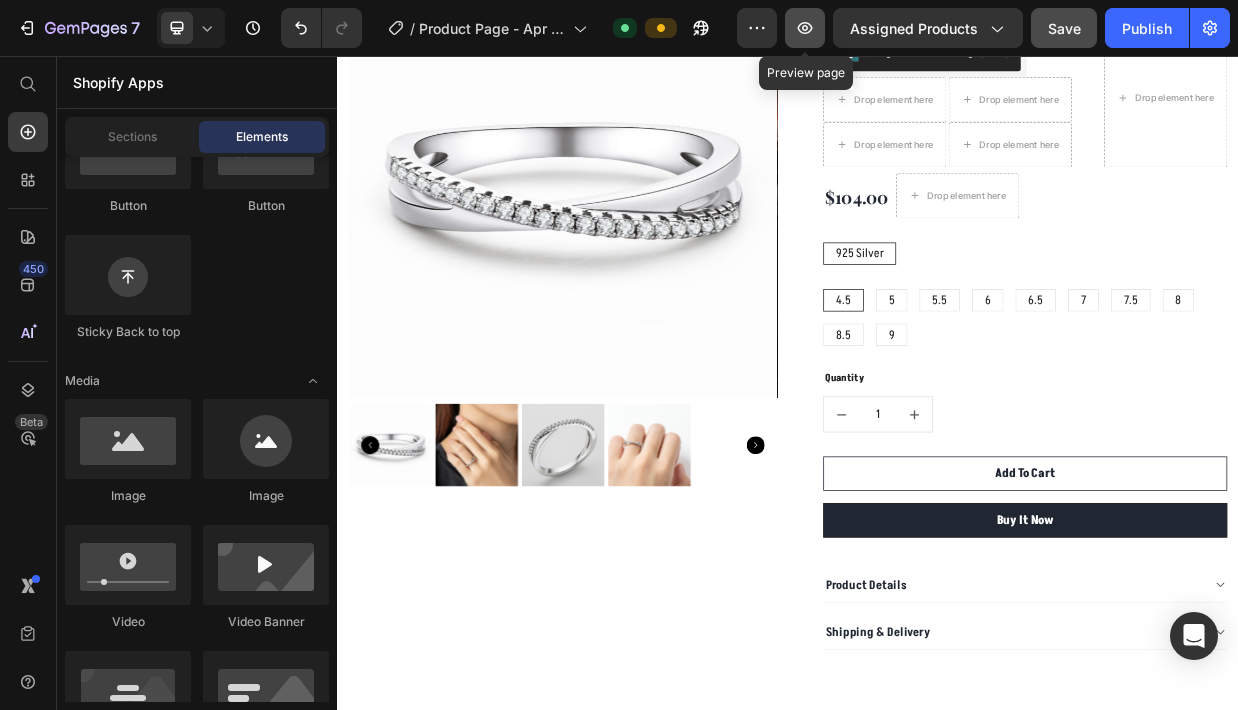 click 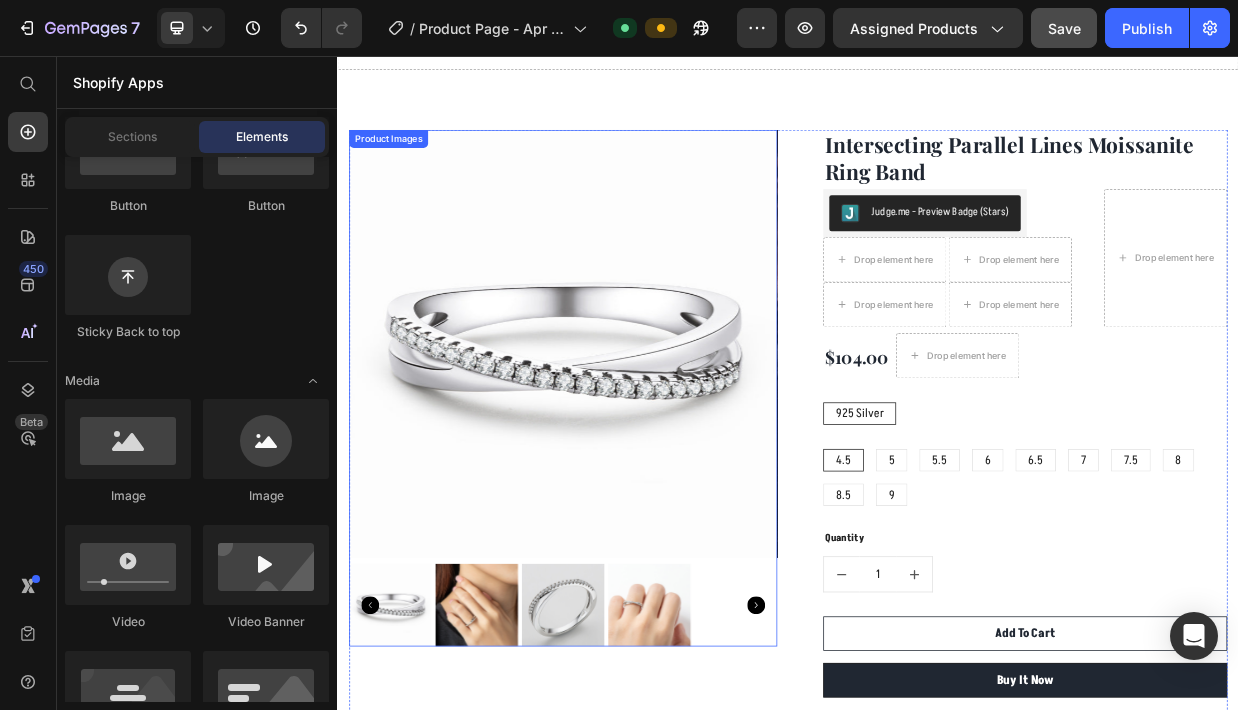 scroll, scrollTop: 75, scrollLeft: 0, axis: vertical 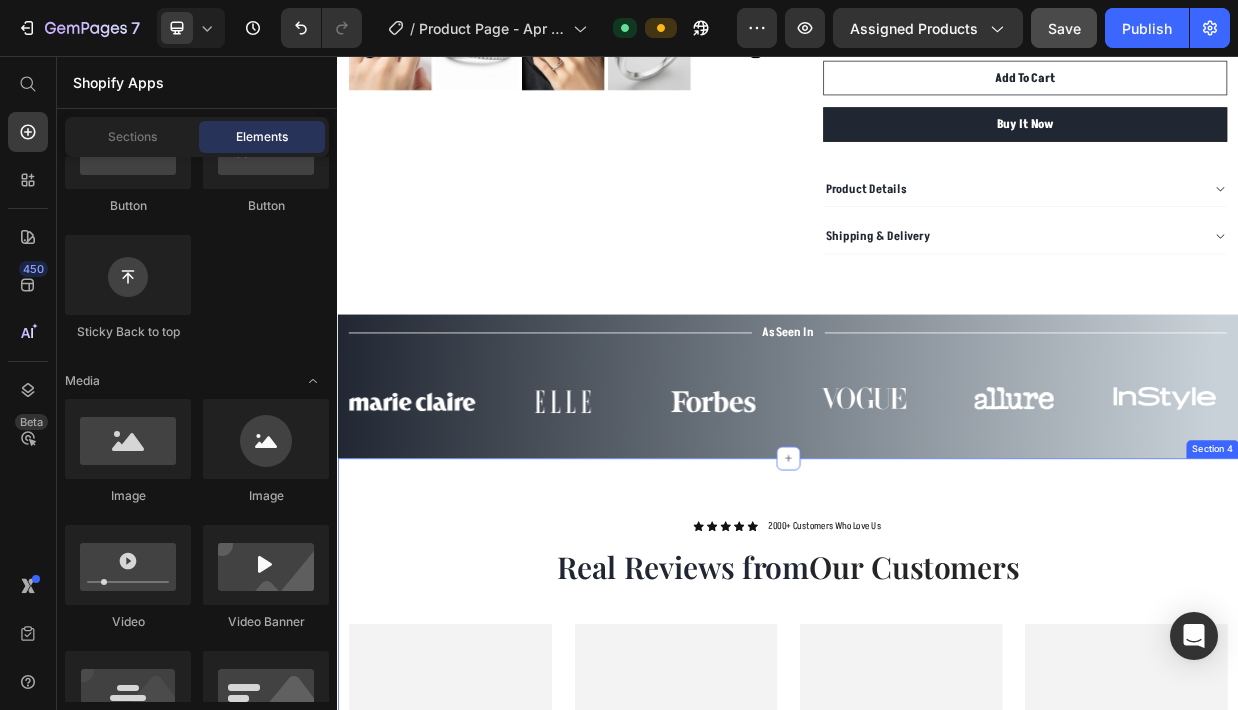 click on "Icon Icon Icon Icon Icon Icon List 2000+ Customers Who Love Us Text Block Row Real Reviews from  Our Customers Heading Row
Drop element here Hero Banner
Drop element here Hero Banner
Drop element here Hero Banner
Drop element here Hero Banner Carousel Section 4" at bounding box center [937, 1000] 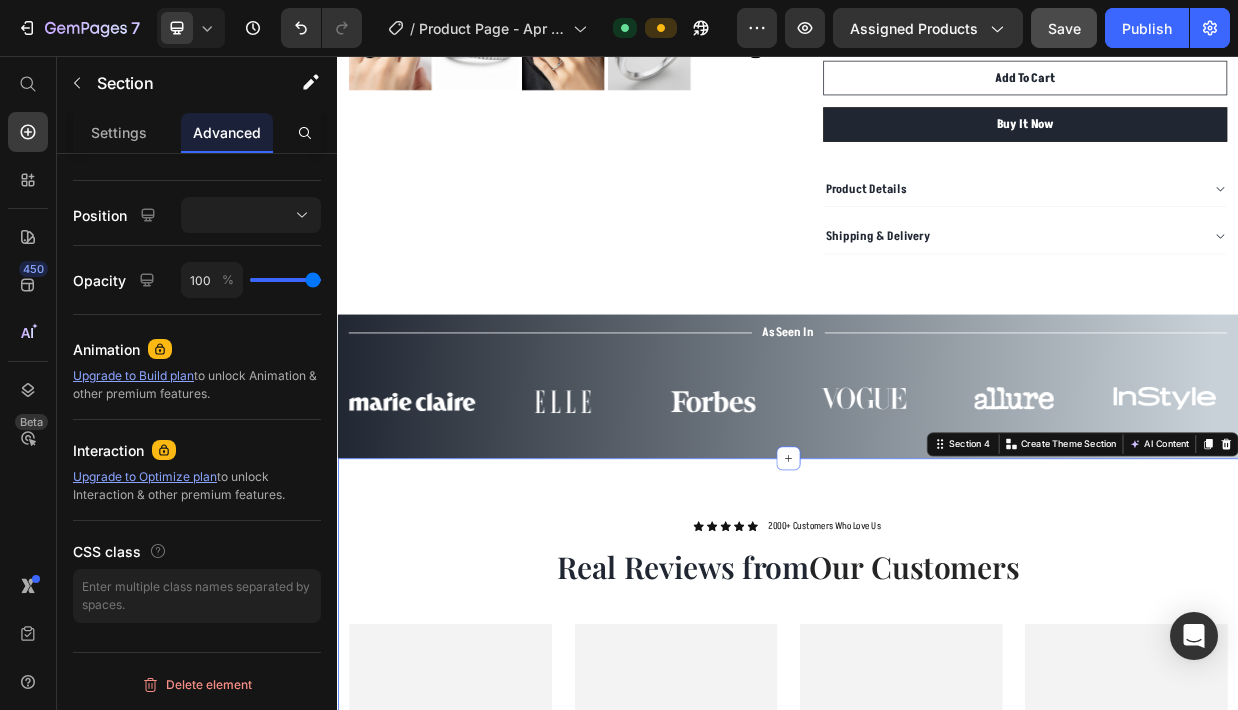 scroll, scrollTop: 0, scrollLeft: 0, axis: both 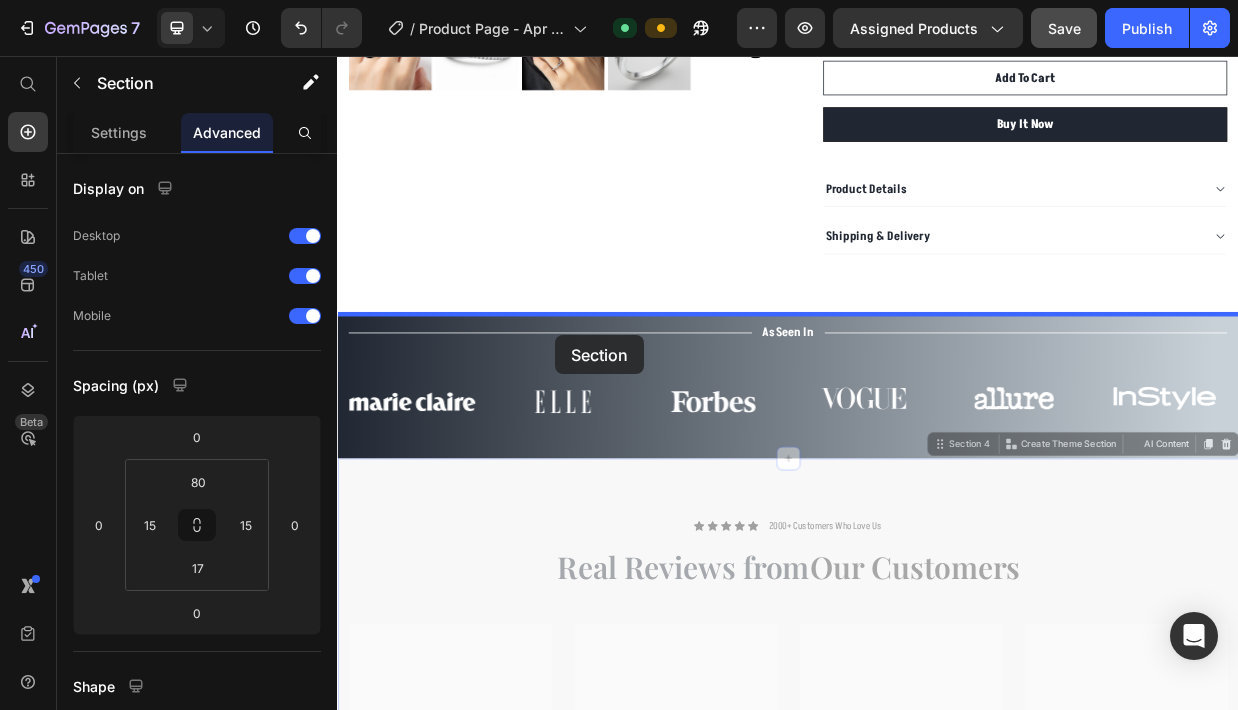 drag, startPoint x: 623, startPoint y: 633, endPoint x: 627, endPoint y: 428, distance: 205.03902 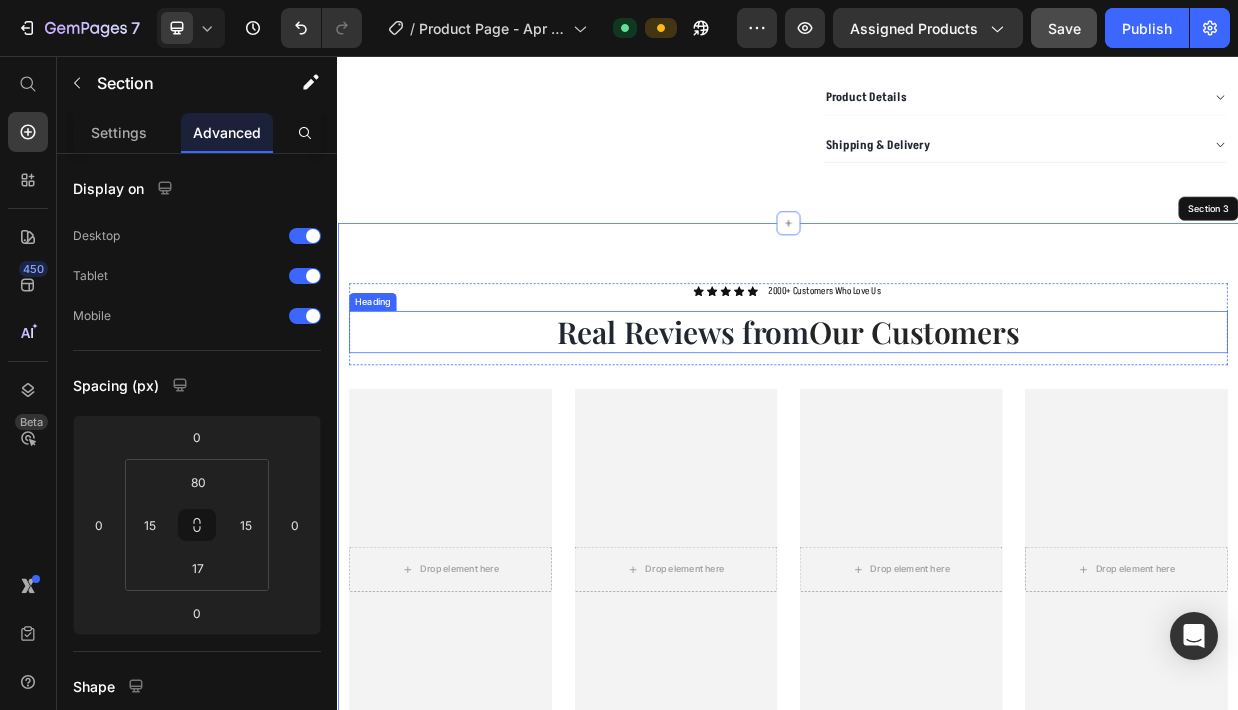 scroll, scrollTop: 943, scrollLeft: 0, axis: vertical 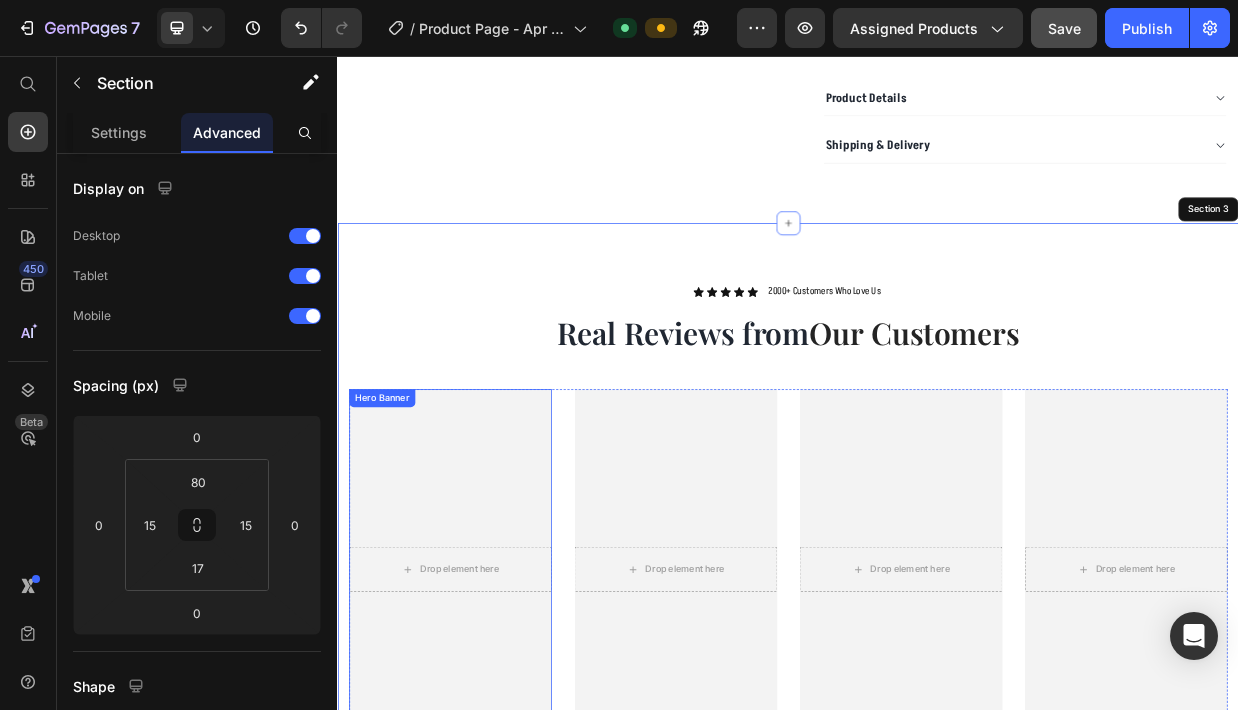 click at bounding box center [487, 741] 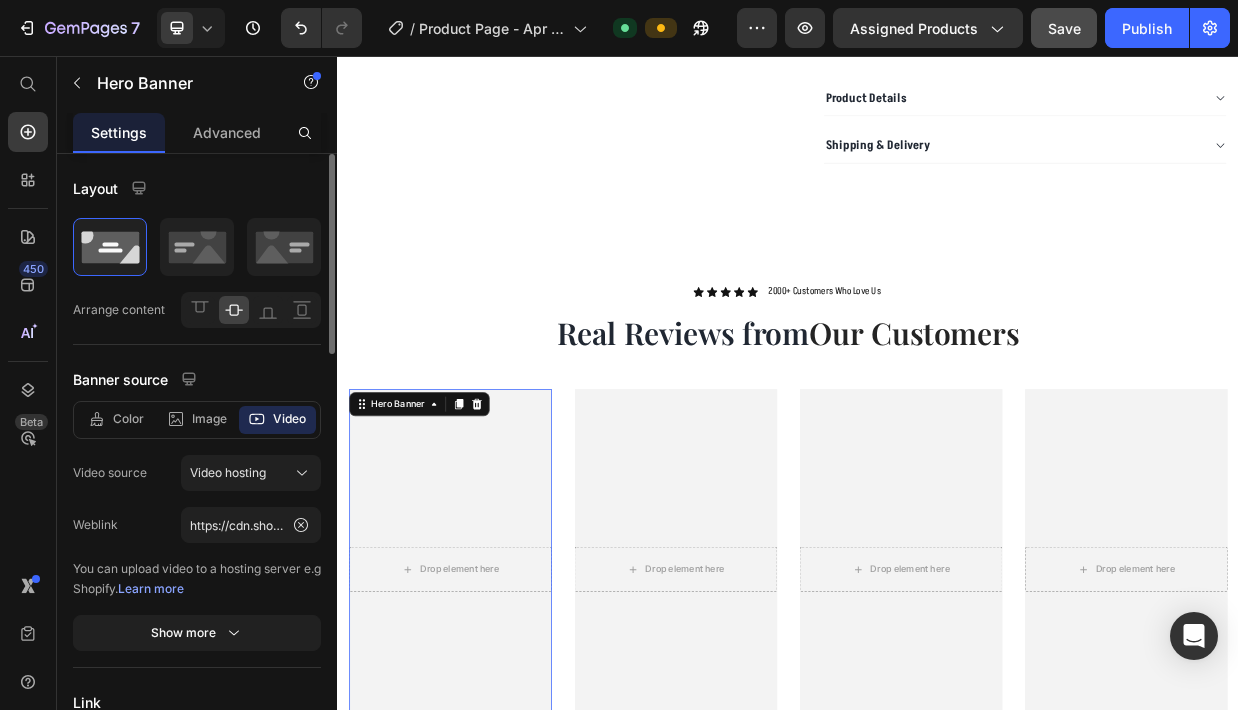scroll, scrollTop: 96, scrollLeft: 0, axis: vertical 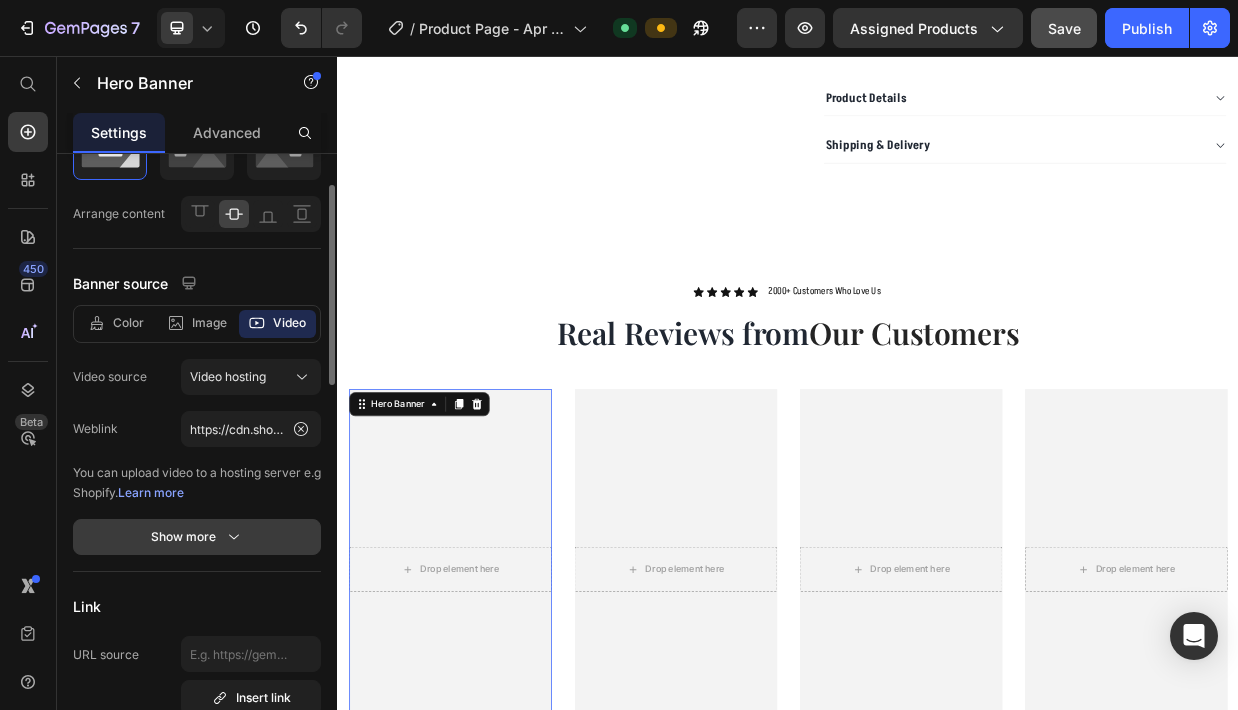 click on "Show more" at bounding box center [197, 537] 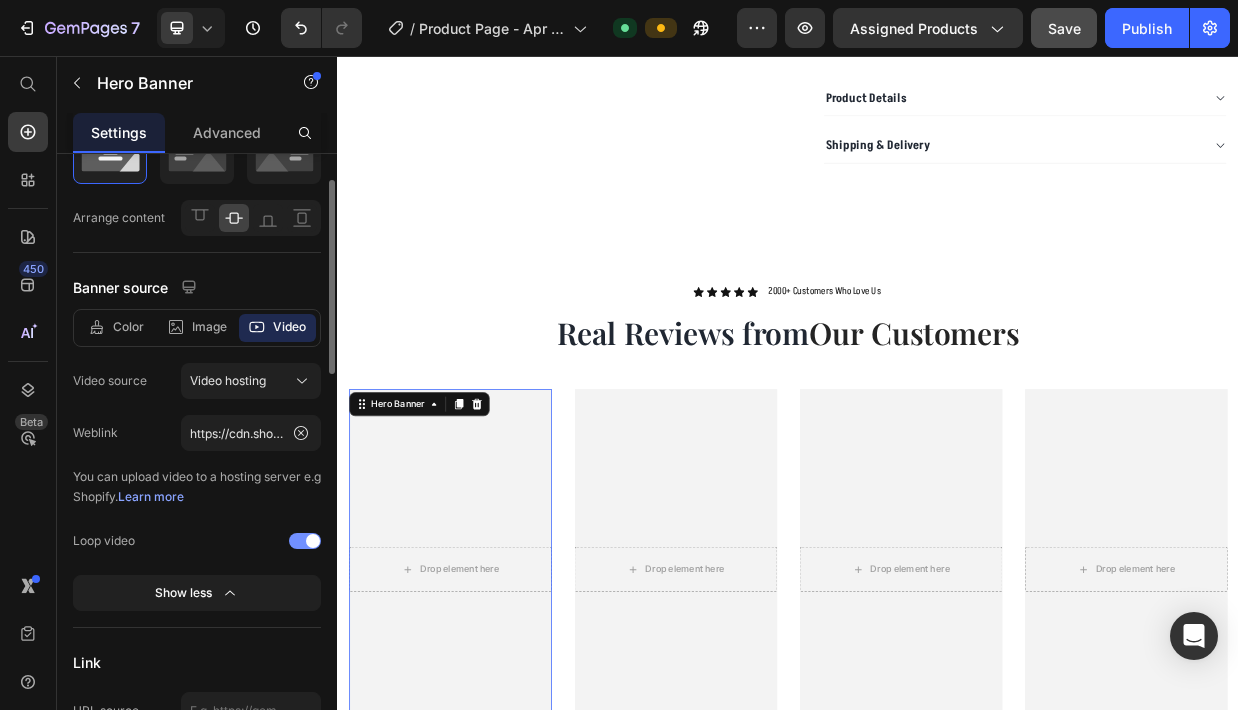 scroll, scrollTop: 90, scrollLeft: 0, axis: vertical 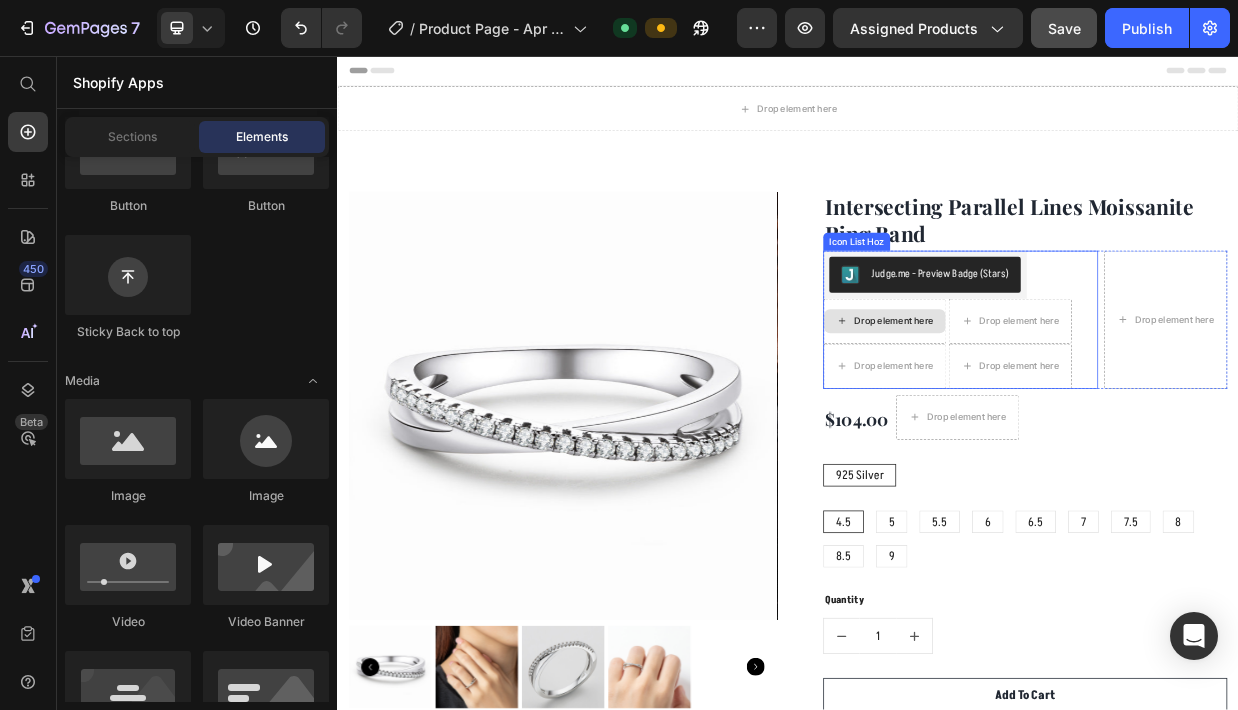 click on "Drop element here" at bounding box center [1078, 410] 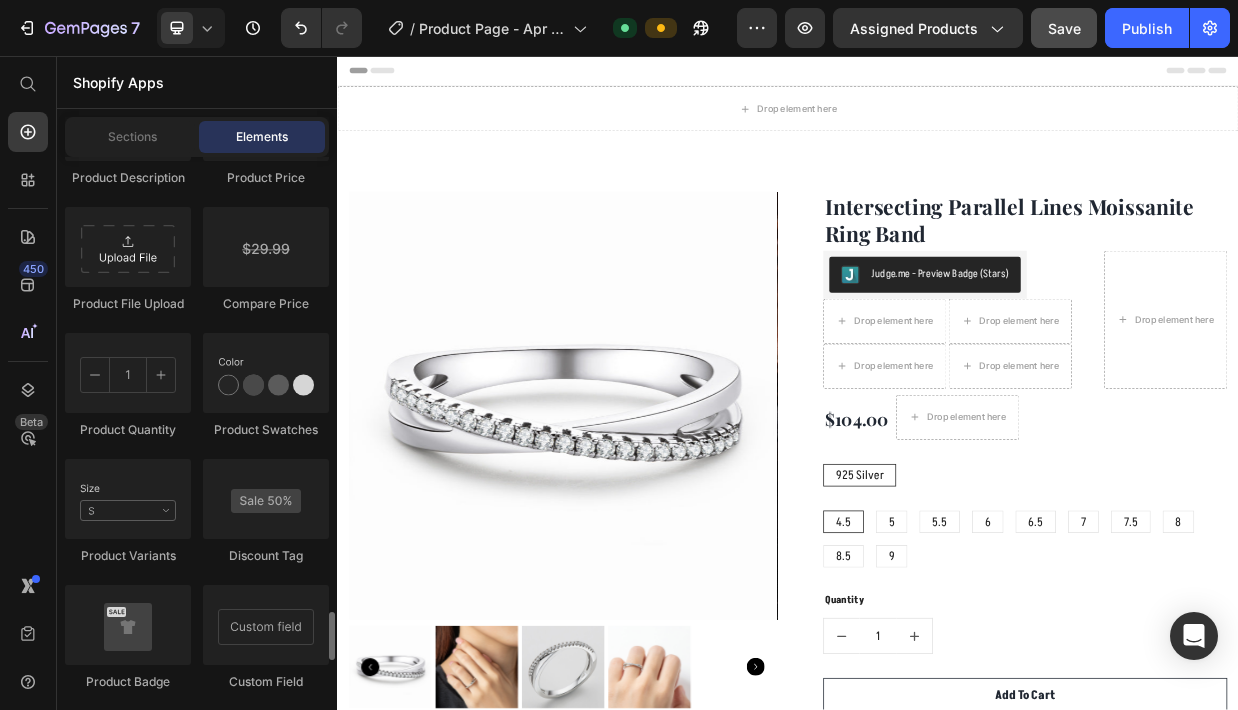 scroll, scrollTop: 3884, scrollLeft: 0, axis: vertical 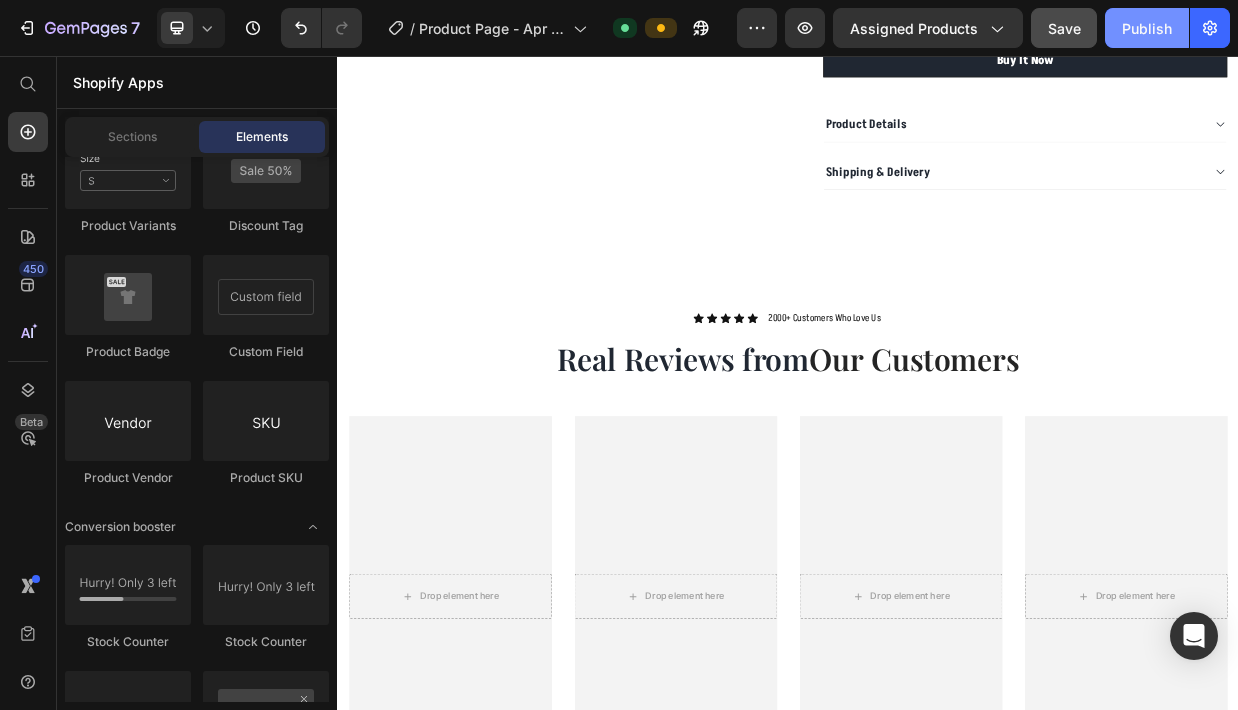 click on "Publish" at bounding box center [1147, 28] 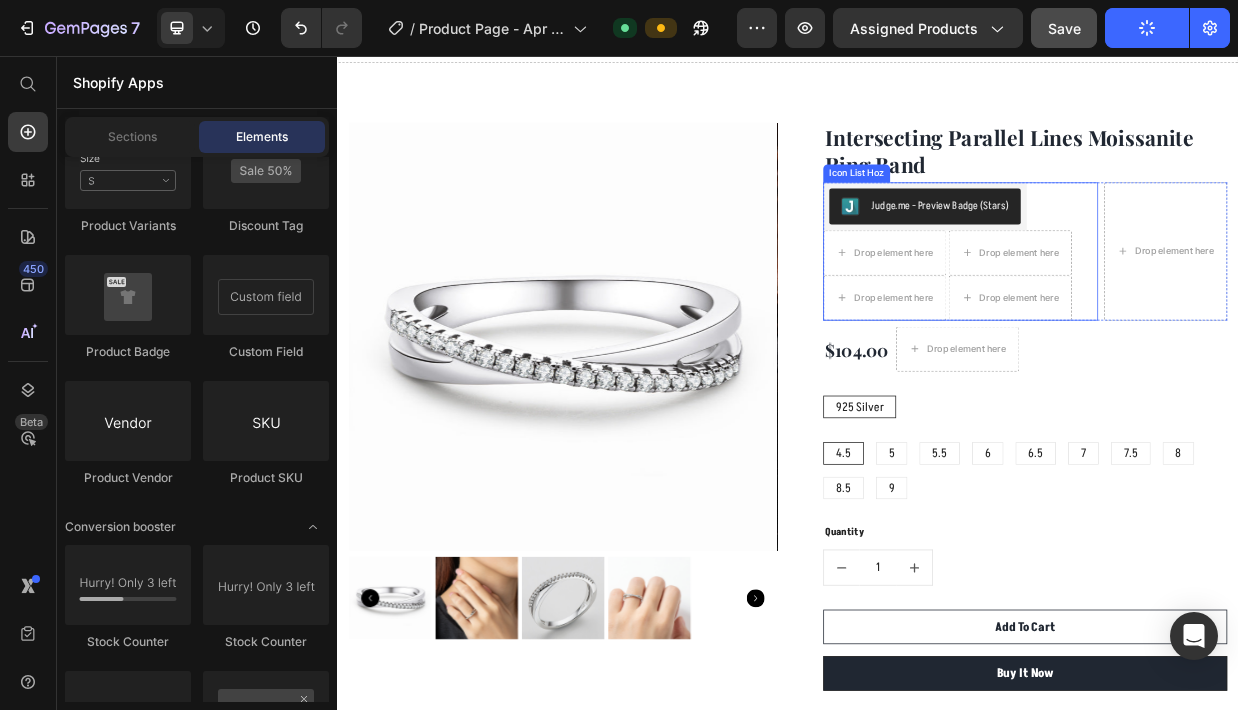 scroll, scrollTop: 0, scrollLeft: 0, axis: both 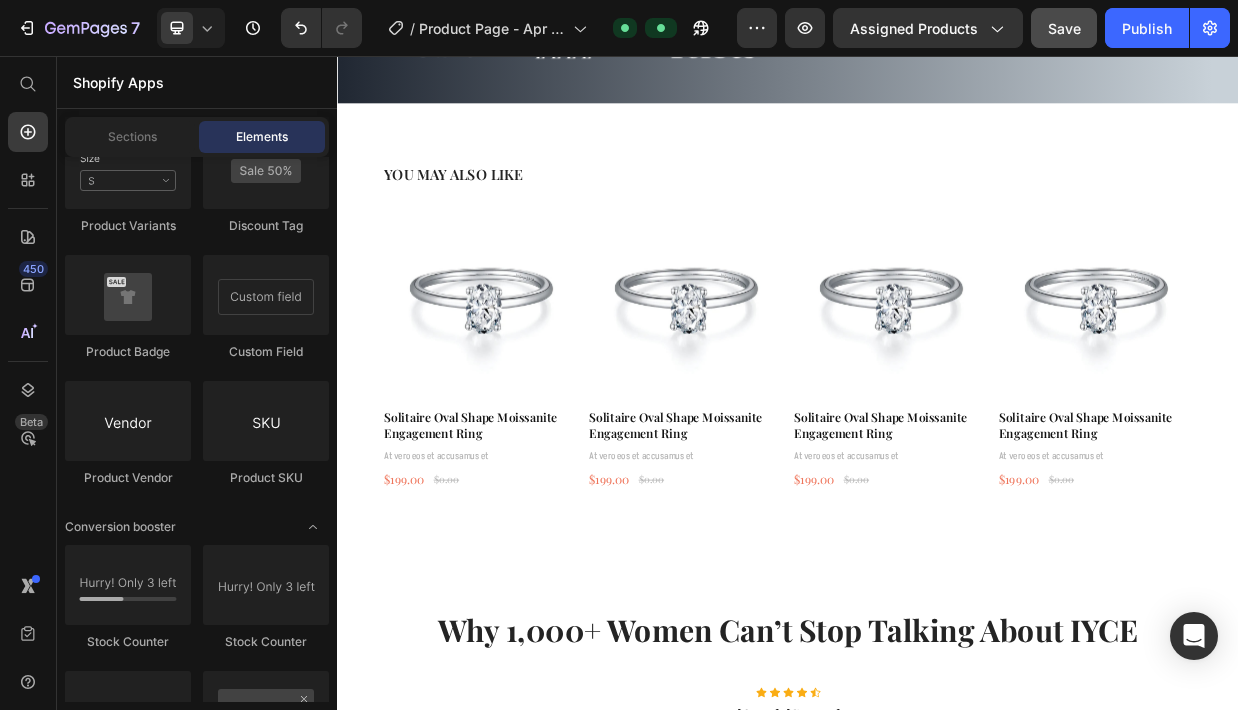 click on "YOU MAY ALSO LIKE Heading Product Images Solitaire Oval Shape Moissanite Engagement Ring Product Title At vero eos et accusamus et  Text Block $199.00 Product Price $0.00 Product Price Row Product Product Images Solitaire Oval Shape Moissanite Engagement Ring Product Title At vero eos et accusamus et  Text Block $199.00 Product Price $0.00 Product Price Row Product Product Images Solitaire Oval Shape Moissanite Engagement Ring Product Title At vero eos et accusamus et  Text Block $199.00 Product Price $0.00 Product Price Row Product Product Images Solitaire Oval Shape Moissanite Engagement Ring Product Title At vero eos et accusamus et  Text Block $199.00 Product Price $0.00 Product Price Row Product Row Row Section 5" at bounding box center [937, 416] 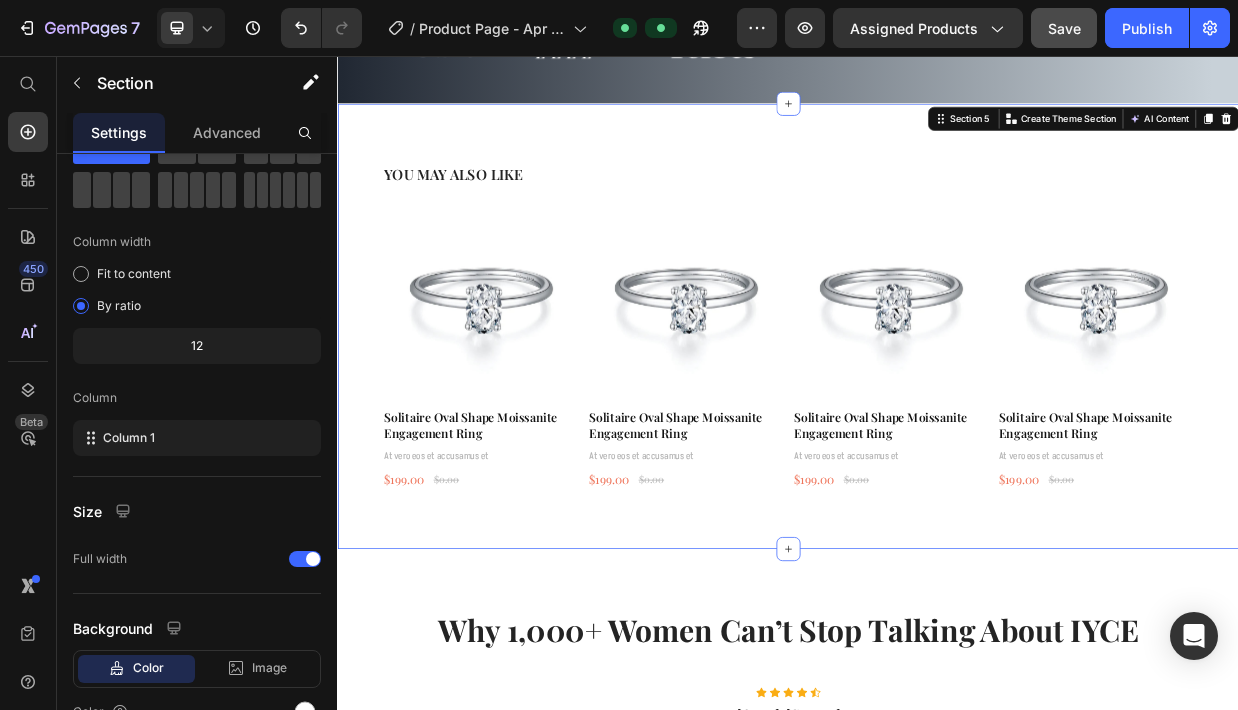 click on "YOU MAY ALSO LIKE Heading Product Images Solitaire Oval Shape Moissanite Engagement Ring Product Title At vero eos et accusamus et  Text Block $199.00 Product Price $0.00 Product Price Row Product Product Images Solitaire Oval Shape Moissanite Engagement Ring Product Title At vero eos et accusamus et  Text Block $199.00 Product Price $0.00 Product Price Row Product Product Images Solitaire Oval Shape Moissanite Engagement Ring Product Title At vero eos et accusamus et  Text Block $199.00 Product Price $0.00 Product Price Row Product Product Images Solitaire Oval Shape Moissanite Engagement Ring Product Title At vero eos et accusamus et  Text Block $199.00 Product Price $0.00 Product Price Row Product Row" at bounding box center (937, 424) 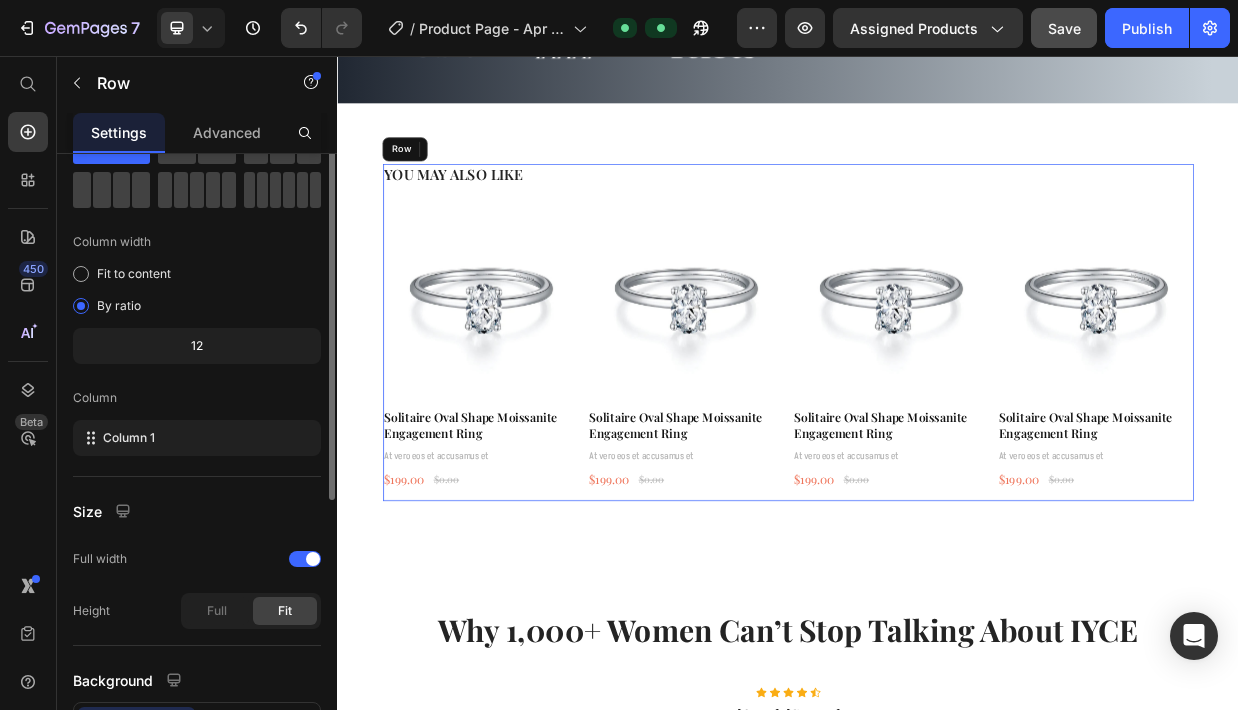 scroll, scrollTop: 0, scrollLeft: 0, axis: both 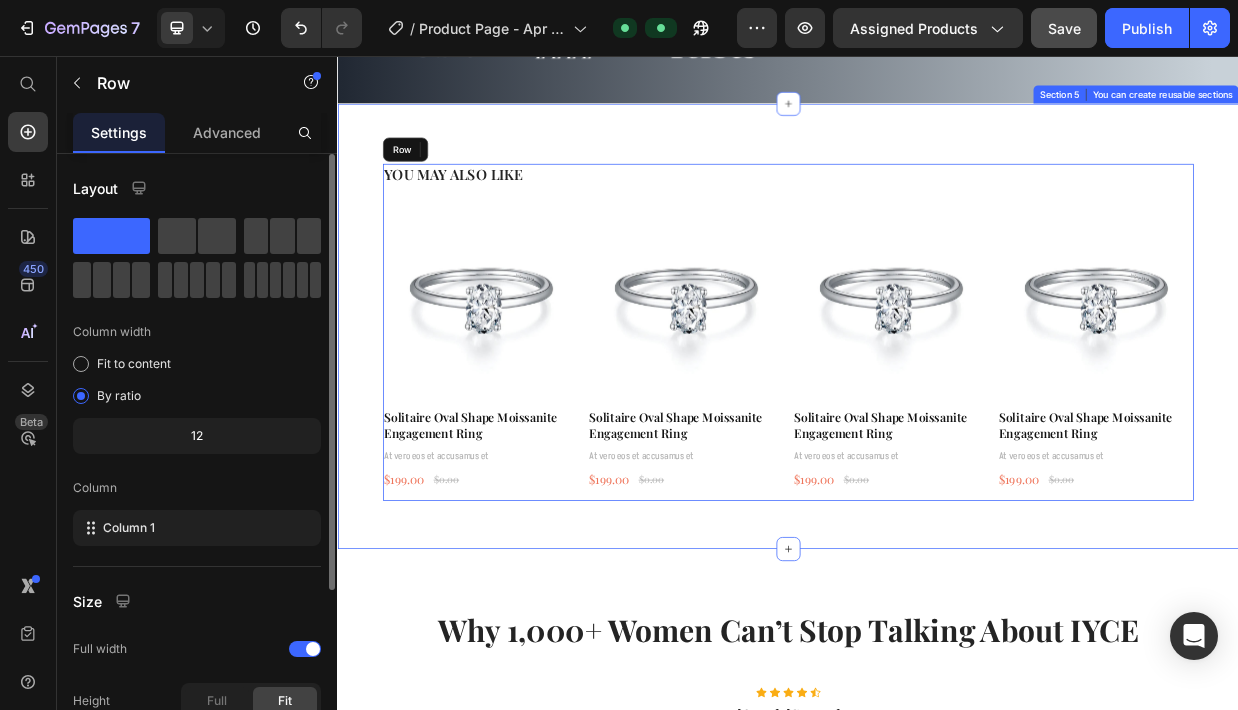 click on "YOU MAY ALSO LIKE Heading Product Images Solitaire Oval Shape Moissanite Engagement Ring Product Title At vero eos et accusamus et  Text Block $199.00 Product Price $0.00 Product Price Row Product Product Images Solitaire Oval Shape Moissanite Engagement Ring Product Title At vero eos et accusamus et  Text Block $199.00 Product Price $0.00 Product Price Row Product Product Images Solitaire Oval Shape Moissanite Engagement Ring Product Title At vero eos et accusamus et  Text Block $199.00 Product Price $0.00 Product Price Row Product Product Images Solitaire Oval Shape Moissanite Engagement Ring Product Title At vero eos et accusamus et  Text Block $199.00 Product Price $0.00 Product Price Row Product Row Row Section 5   You can create reusable sections Create Theme Section AI Content Write with GemAI What would you like to describe here? Tone and Voice Persuasive Product Solitaire Oval Shape Moissanite Engagement Ring Show more Generate" at bounding box center [937, 416] 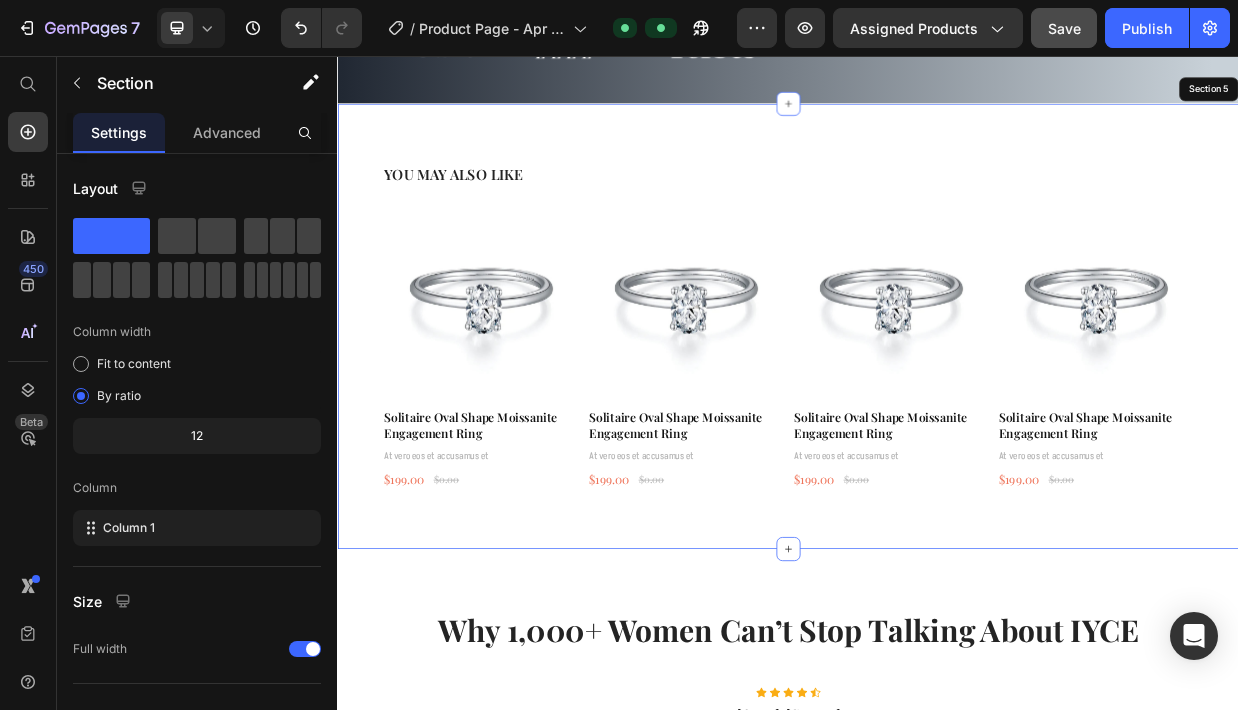 scroll, scrollTop: 2043, scrollLeft: 0, axis: vertical 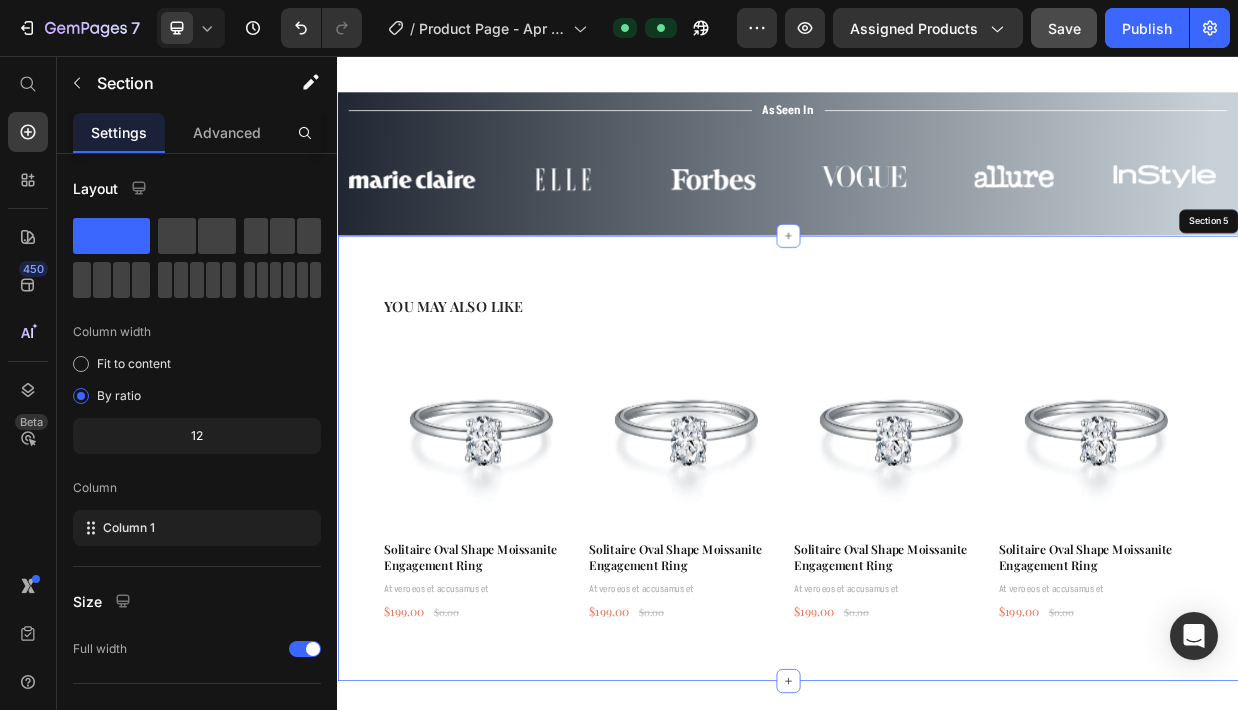 click on "YOU MAY ALSO LIKE Heading Product Images Solitaire Oval Shape Moissanite Engagement Ring Product Title At vero eos et accusamus et  Text Block $199.00 Product Price $0.00 Product Price Row Product Product Images Solitaire Oval Shape Moissanite Engagement Ring Product Title At vero eos et accusamus et  Text Block $199.00 Product Price $0.00 Product Price Row Product Product Images Solitaire Oval Shape Moissanite Engagement Ring Product Title At vero eos et accusamus et  Text Block $199.00 Product Price $0.00 Product Price Row Product Product Images Solitaire Oval Shape Moissanite Engagement Ring Product Title At vero eos et accusamus et  Text Block $199.00 Product Price $0.00 Product Price Row Product Row Row Section 5" at bounding box center (937, 592) 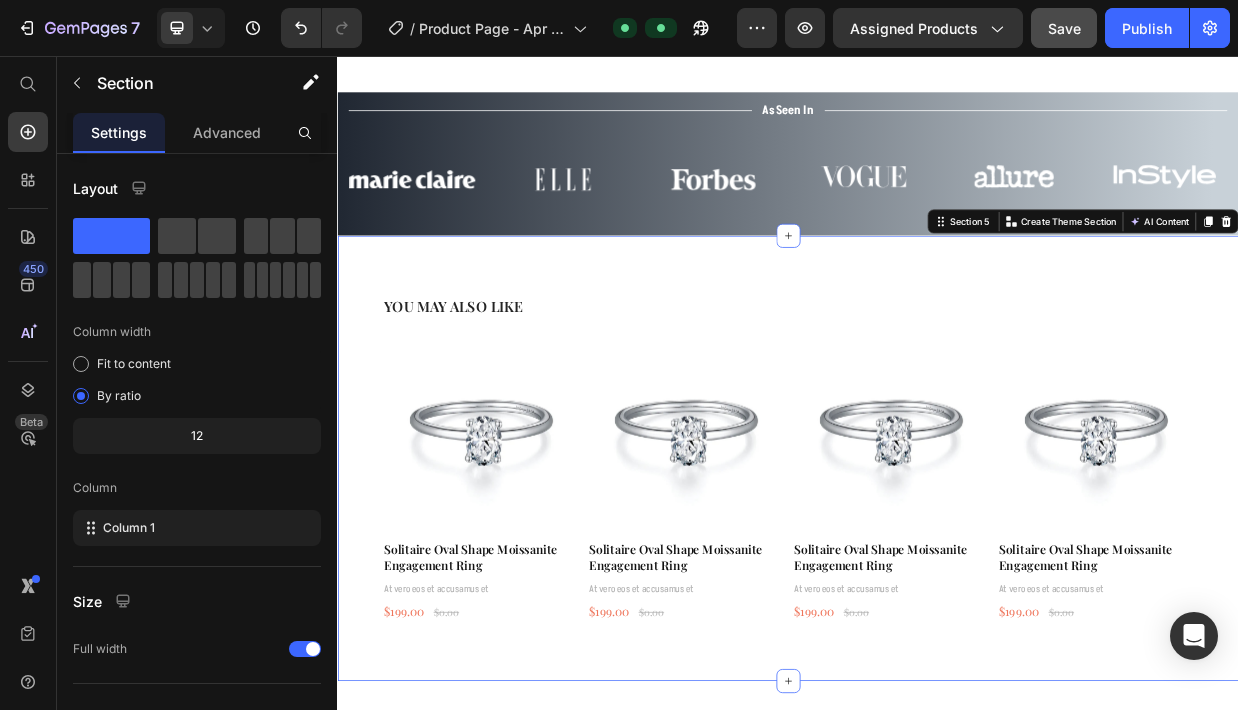 click 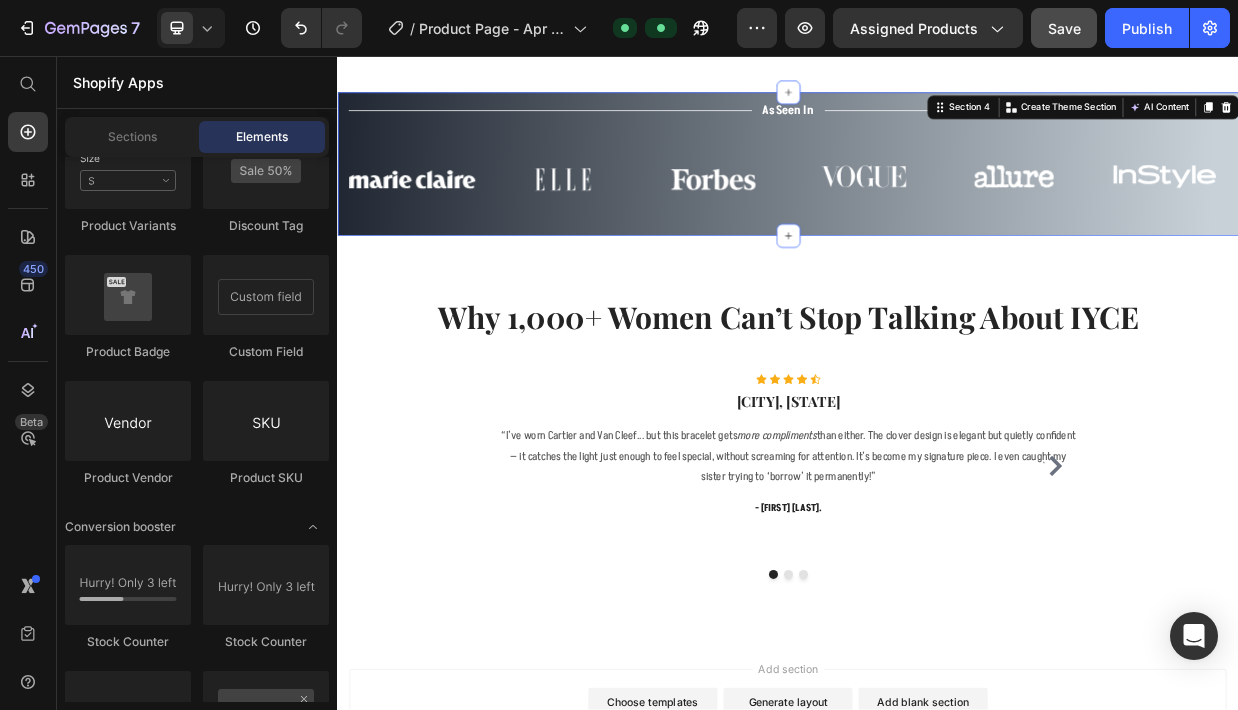 click on "Title Line As Seen In Text Block                Title Line Row Image Image Image Image Image Image Carousel Row Section 4   You can create reusable sections Create Theme Section AI Content Write with GemAI What would you like to describe here? Tone and Voice Persuasive Product Solitaire Oval Shape Moissanite Engagement Ring Show more Generate" at bounding box center [937, 200] 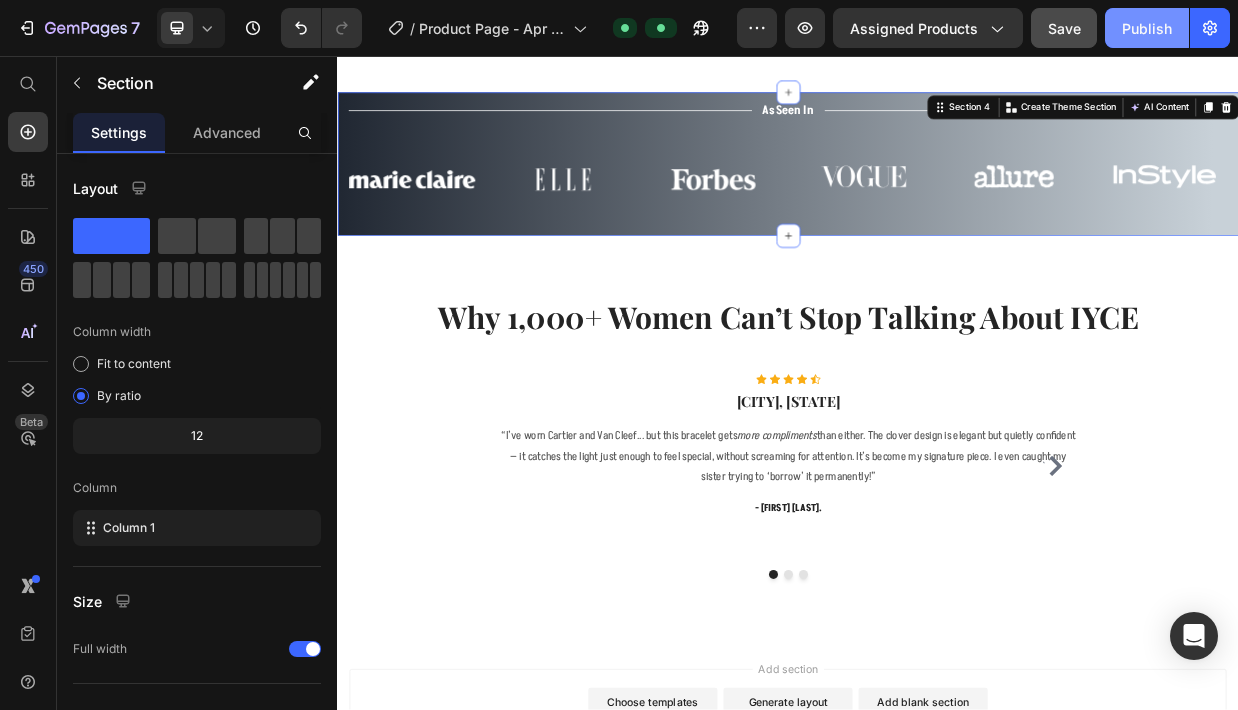 click on "Publish" at bounding box center (1147, 28) 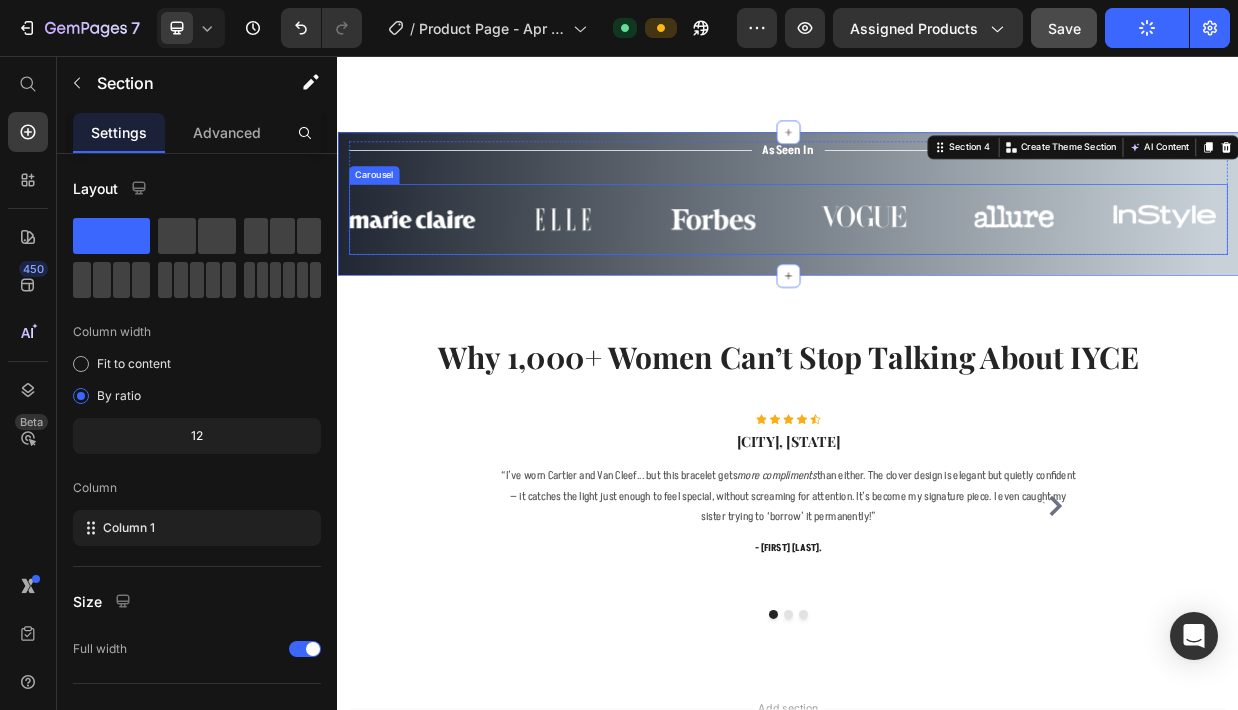 scroll, scrollTop: 1876, scrollLeft: 0, axis: vertical 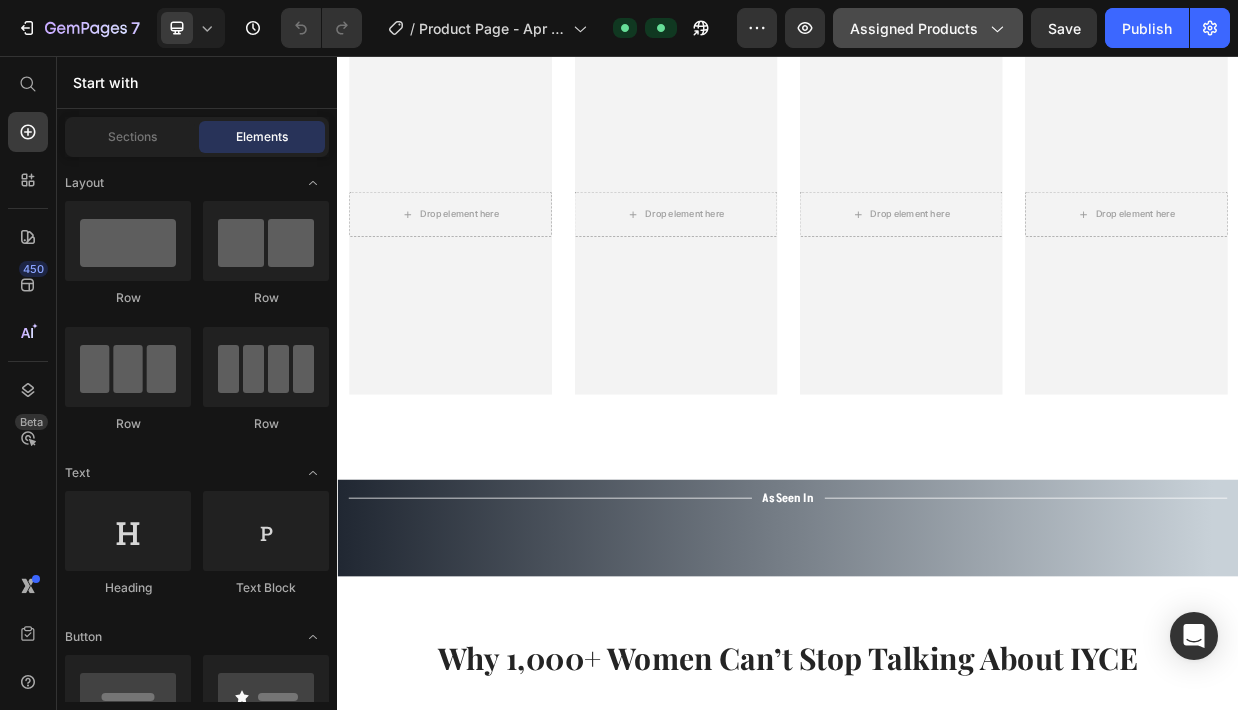 click 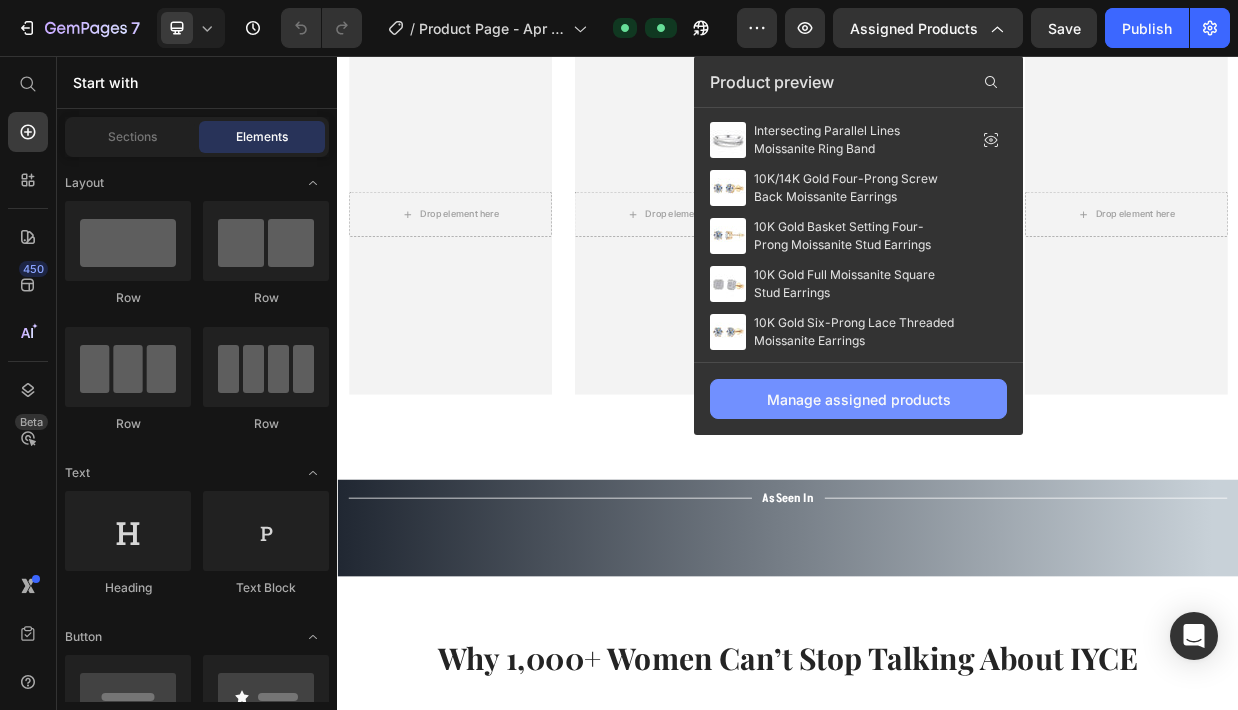 click on "Manage assigned products" at bounding box center (858, 399) 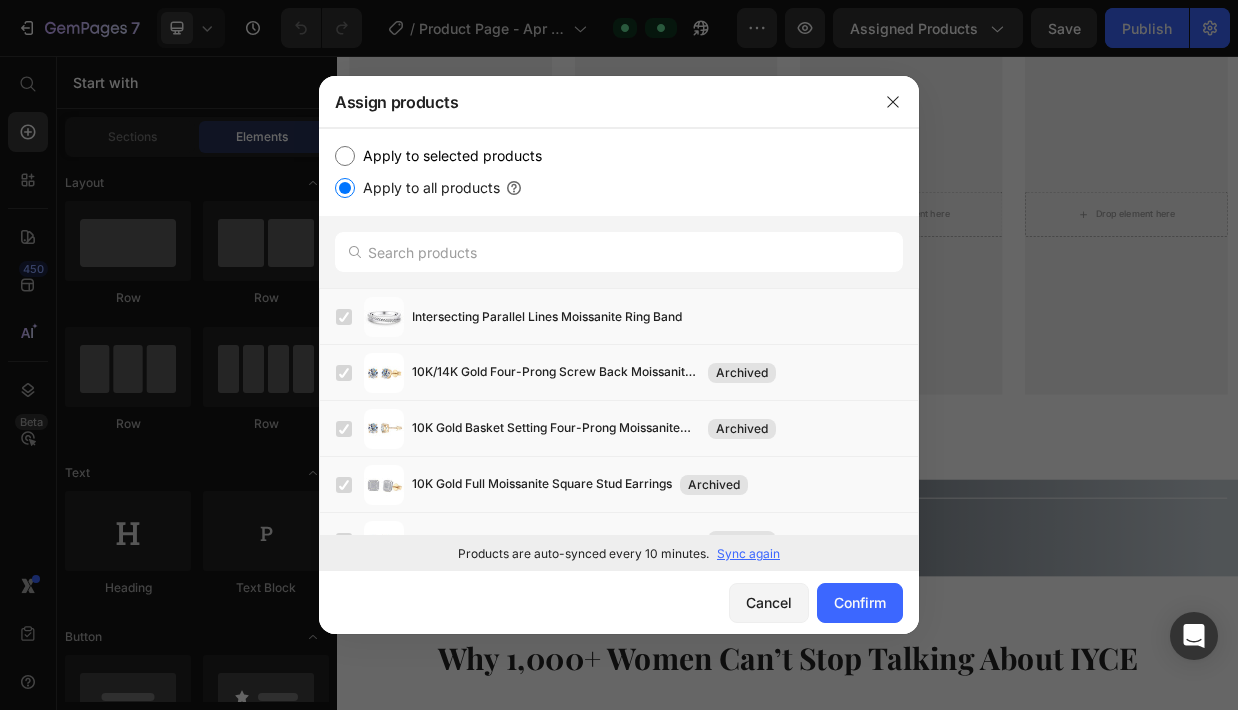 click on "Apply to all products" at bounding box center [427, 188] 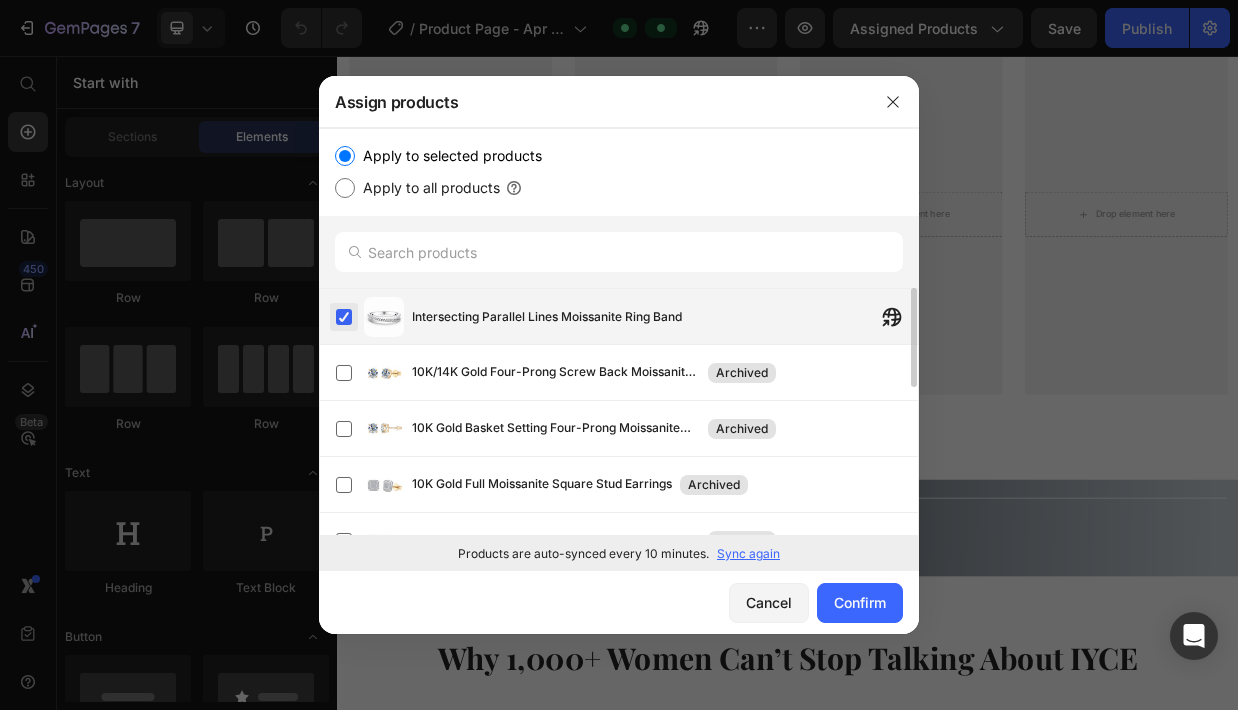 click at bounding box center [344, 317] 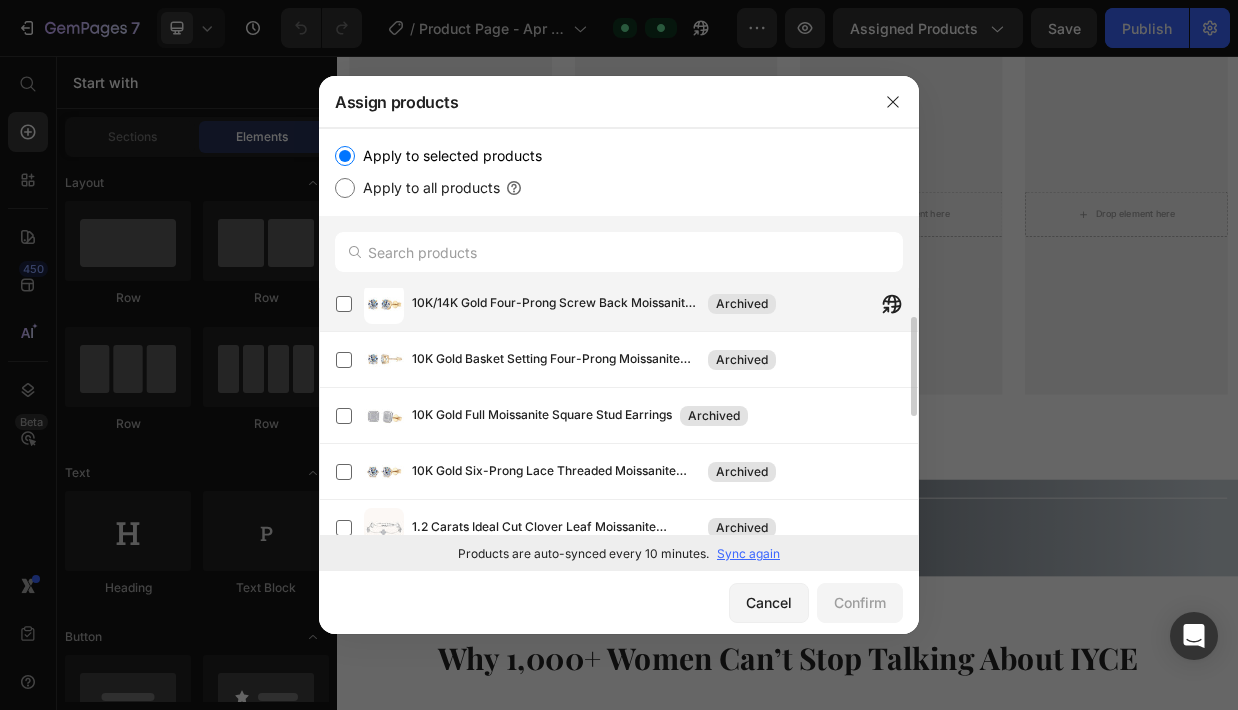scroll, scrollTop: 0, scrollLeft: 0, axis: both 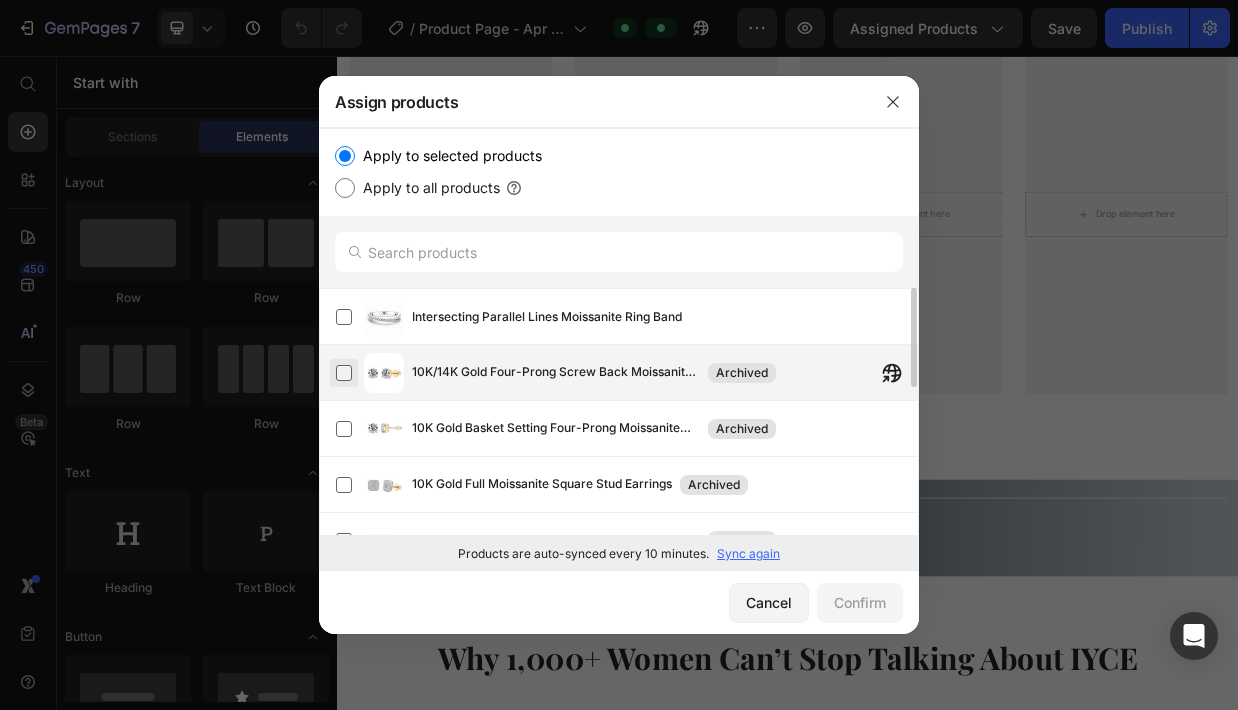 click at bounding box center (344, 373) 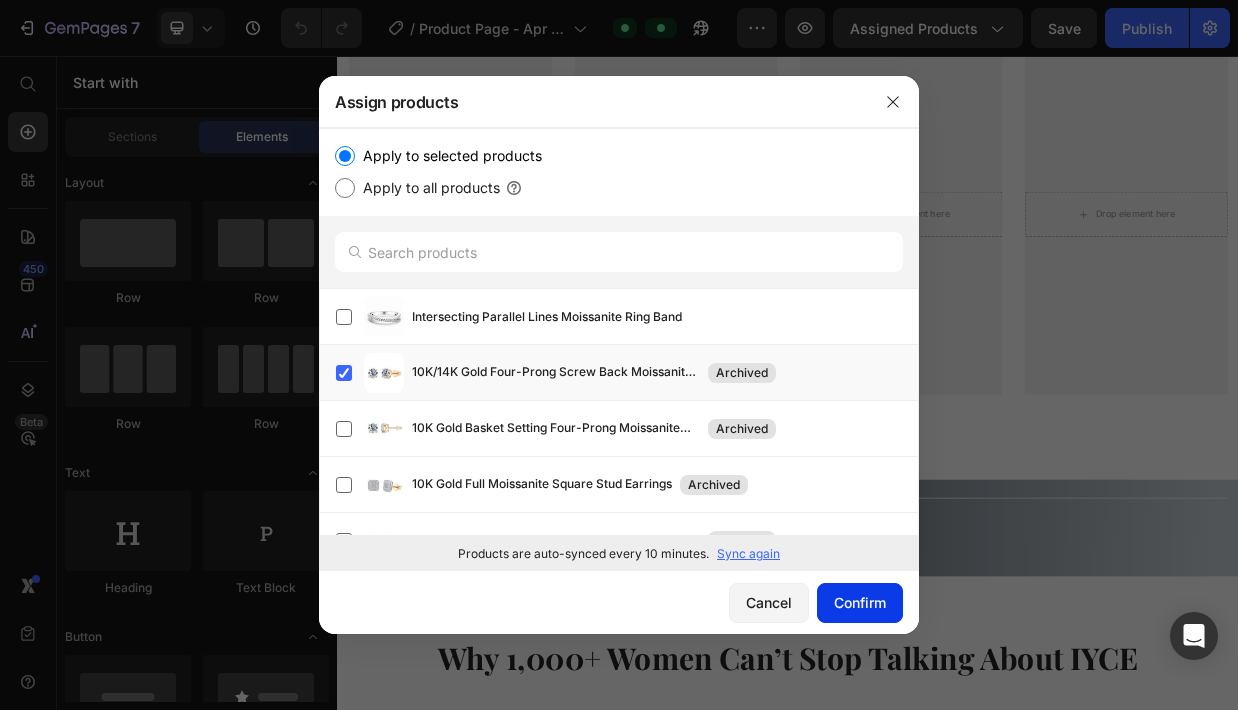 click on "Confirm" at bounding box center (860, 602) 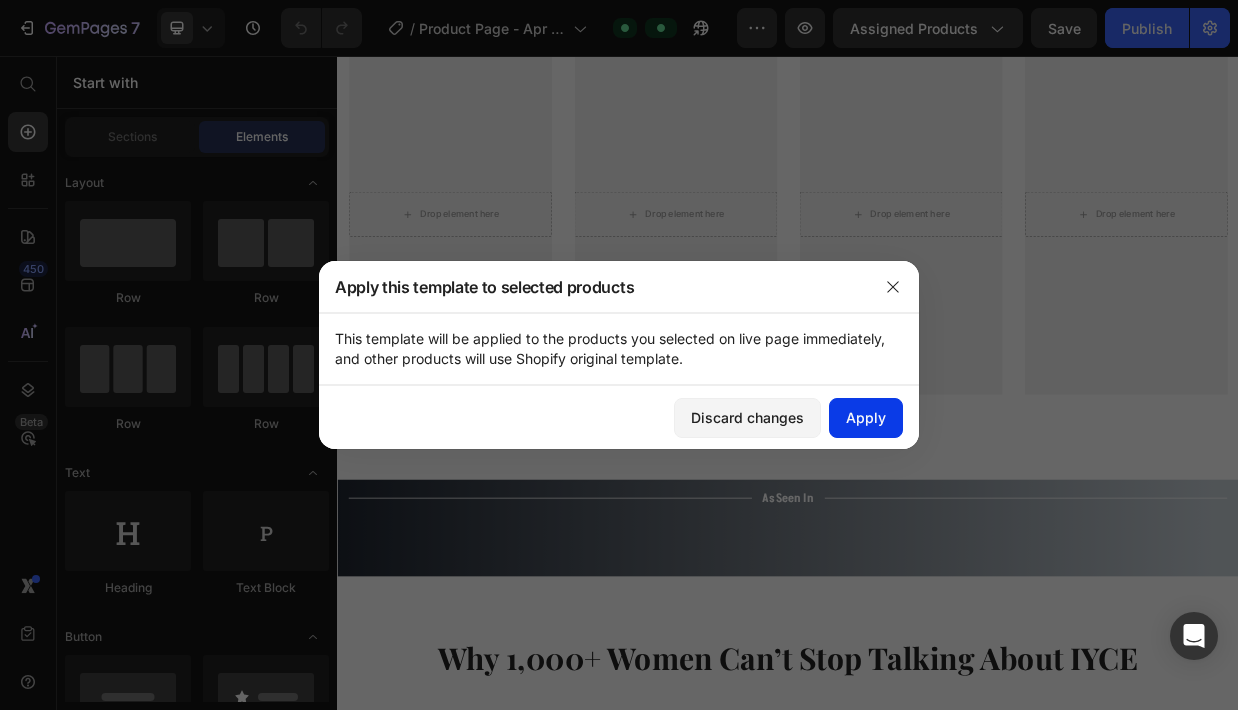 click on "Apply" at bounding box center (866, 417) 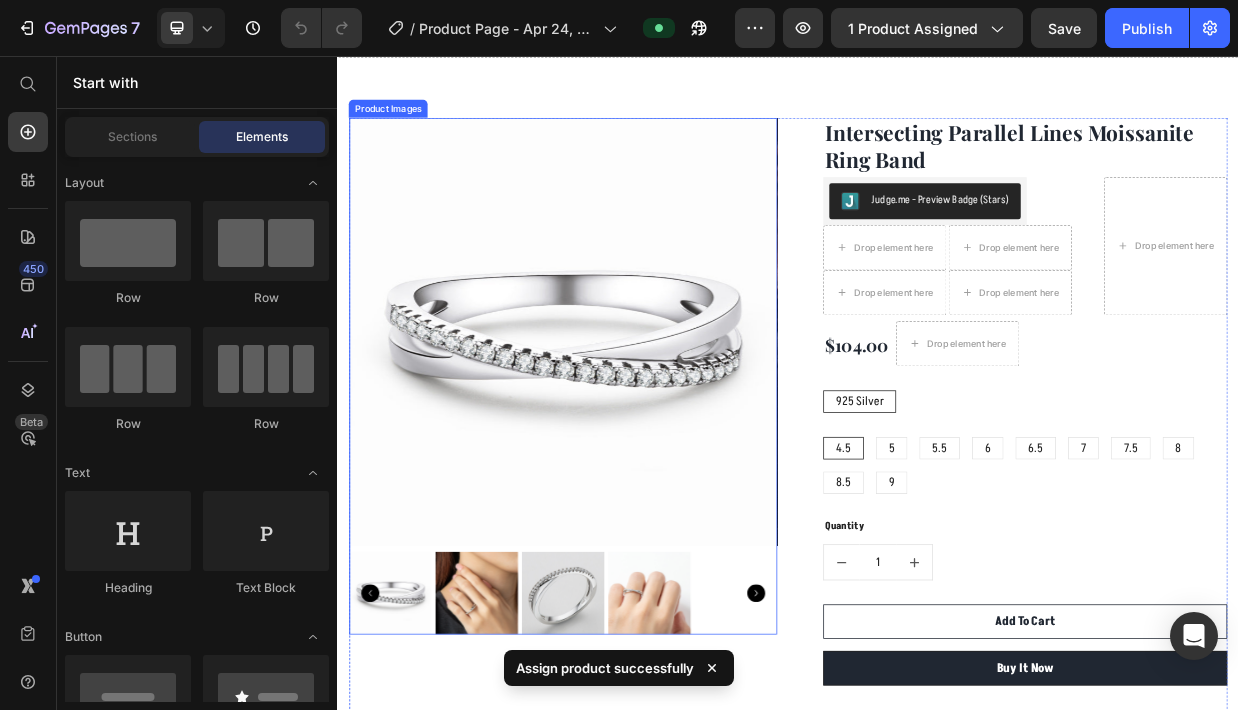 scroll, scrollTop: 0, scrollLeft: 0, axis: both 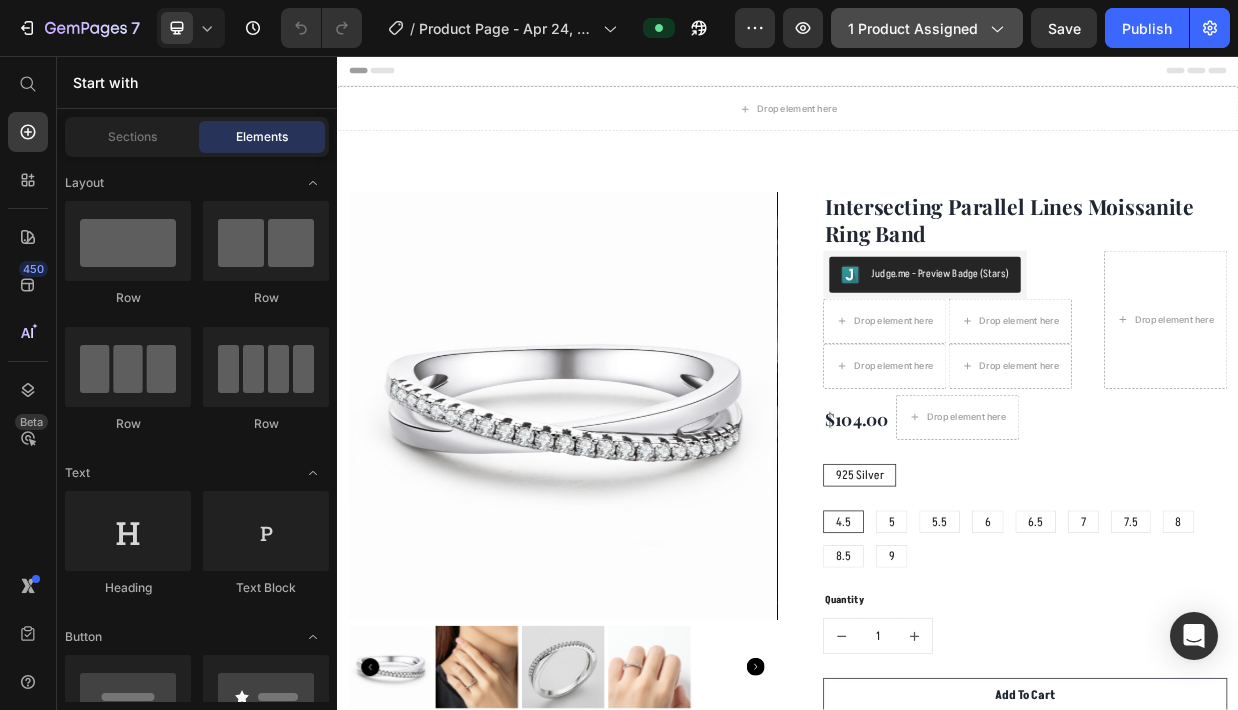 click on "1 product assigned" at bounding box center [927, 28] 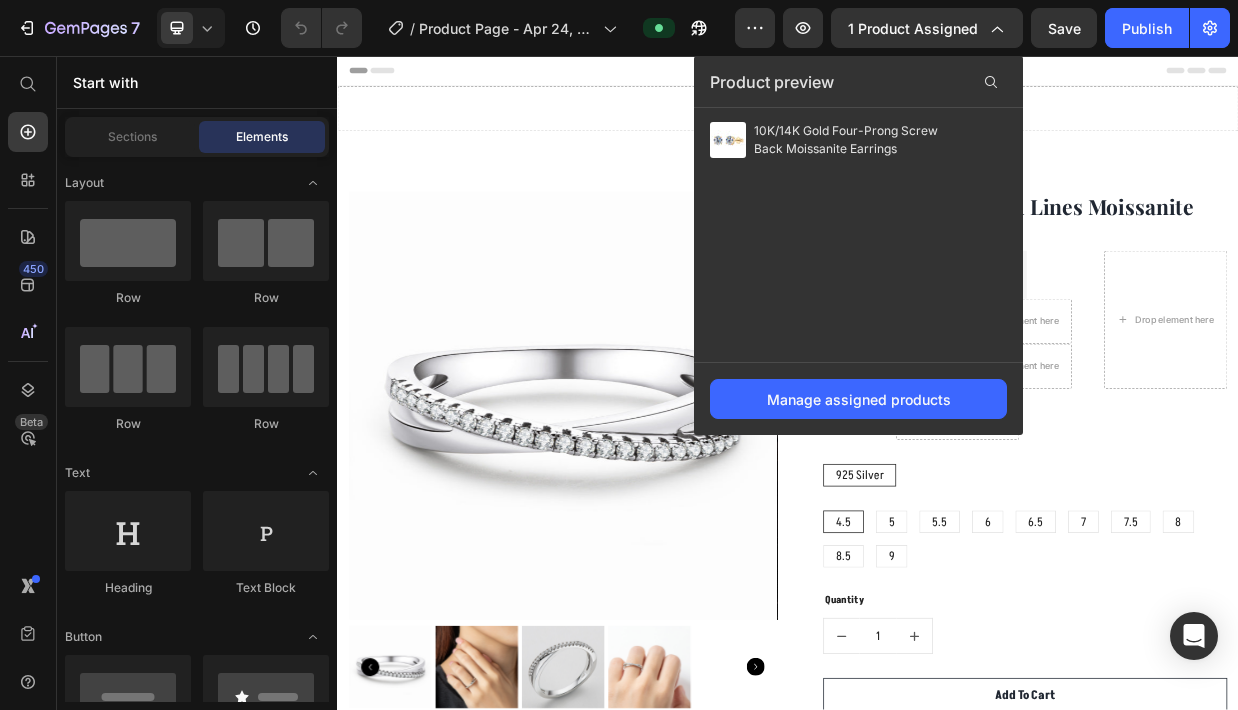 click on "Product preview" at bounding box center [858, 82] 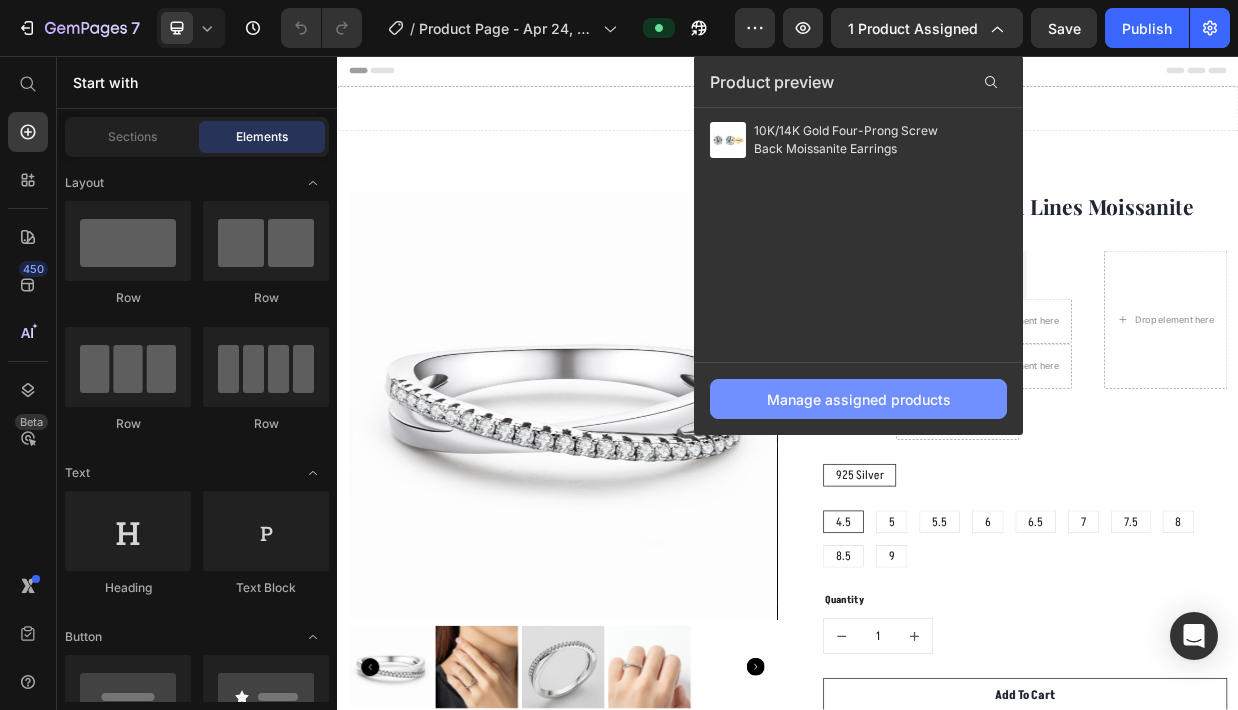 click on "Manage assigned products" at bounding box center (859, 399) 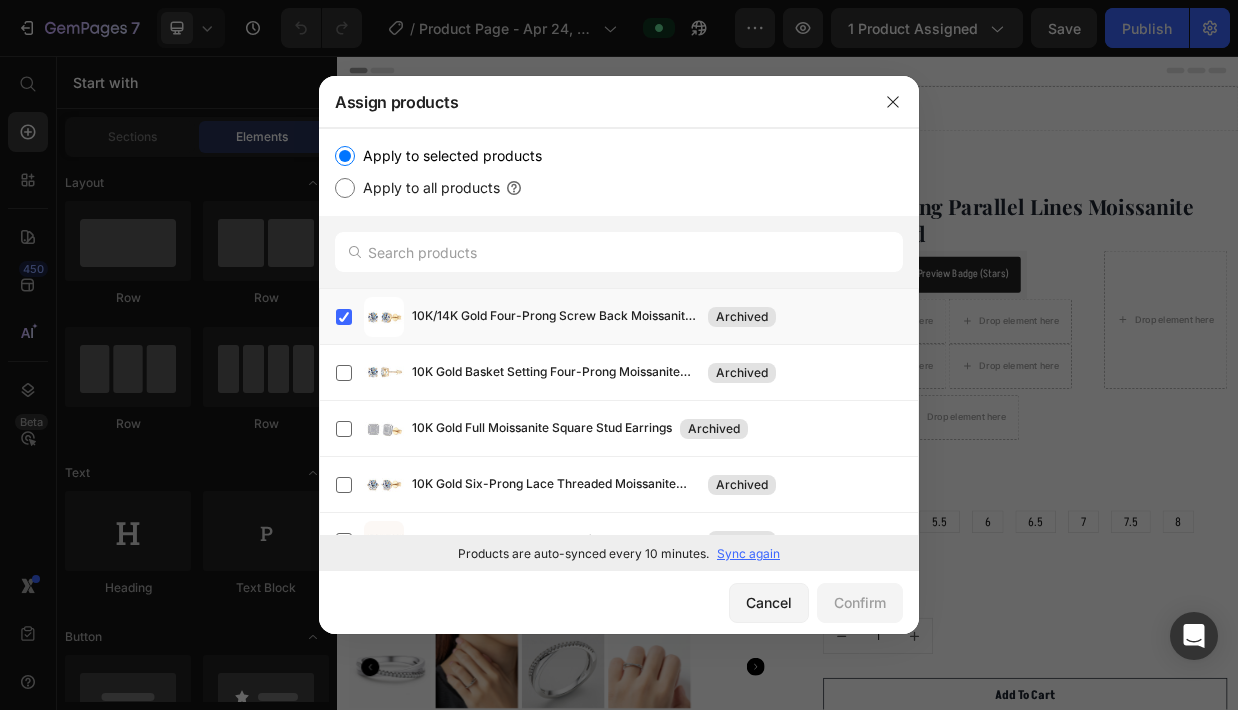 click on "Apply to all products" at bounding box center (345, 188) 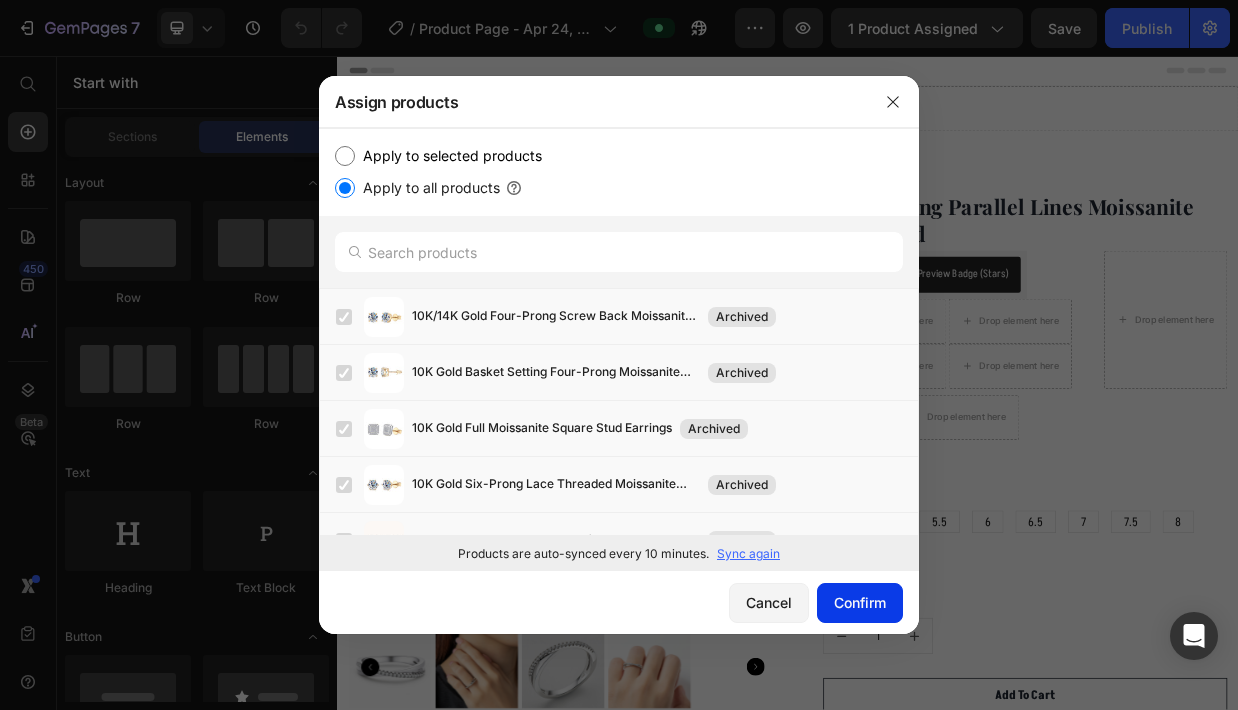 click on "Confirm" at bounding box center (860, 602) 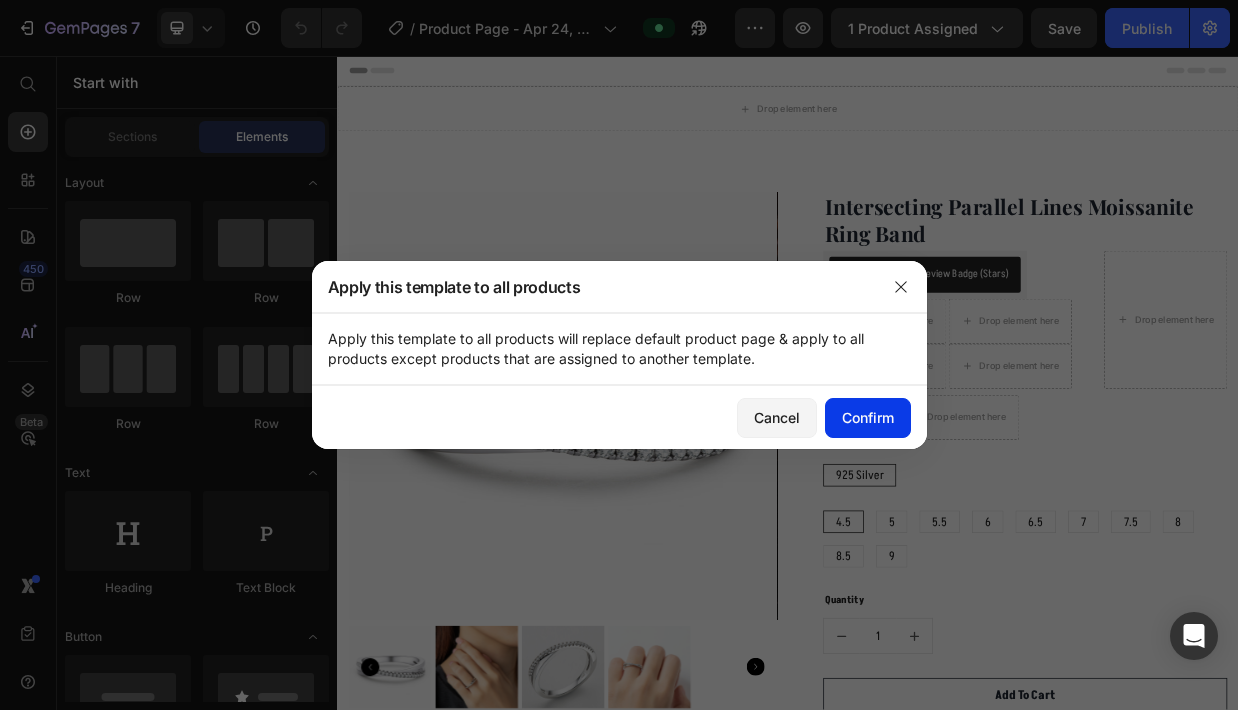 click on "Confirm" at bounding box center (868, 417) 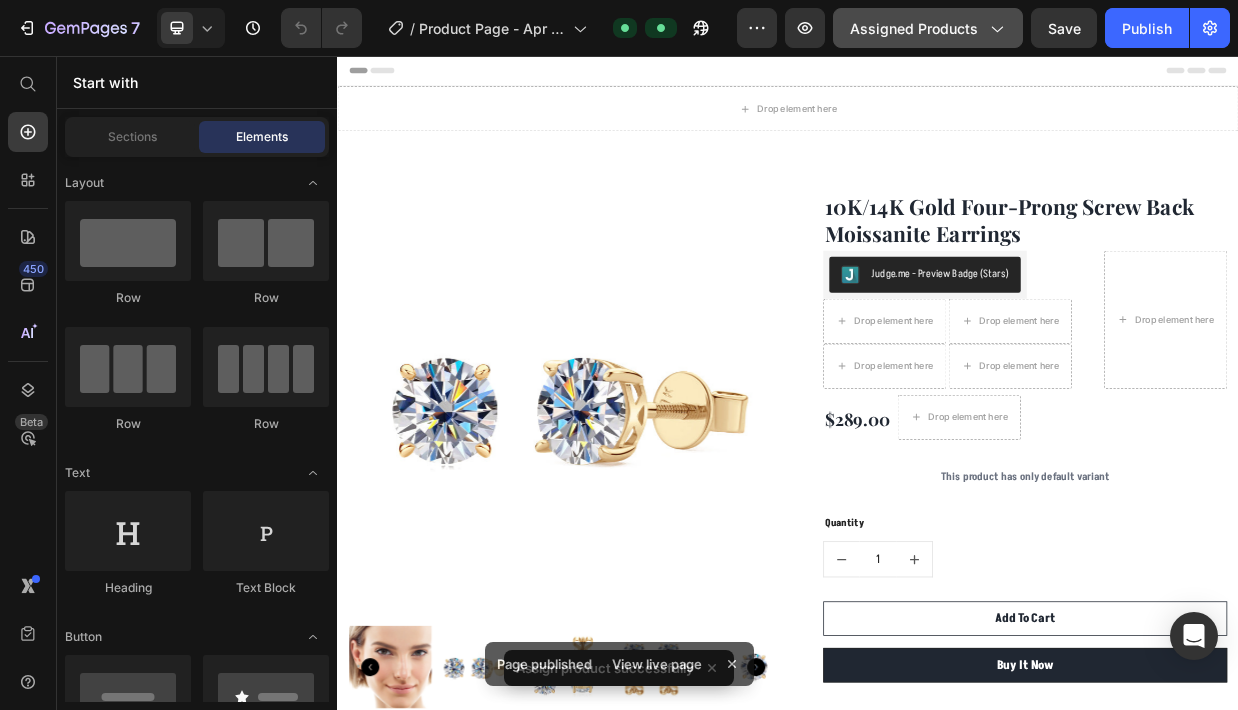 click on "Assigned Products" at bounding box center [928, 28] 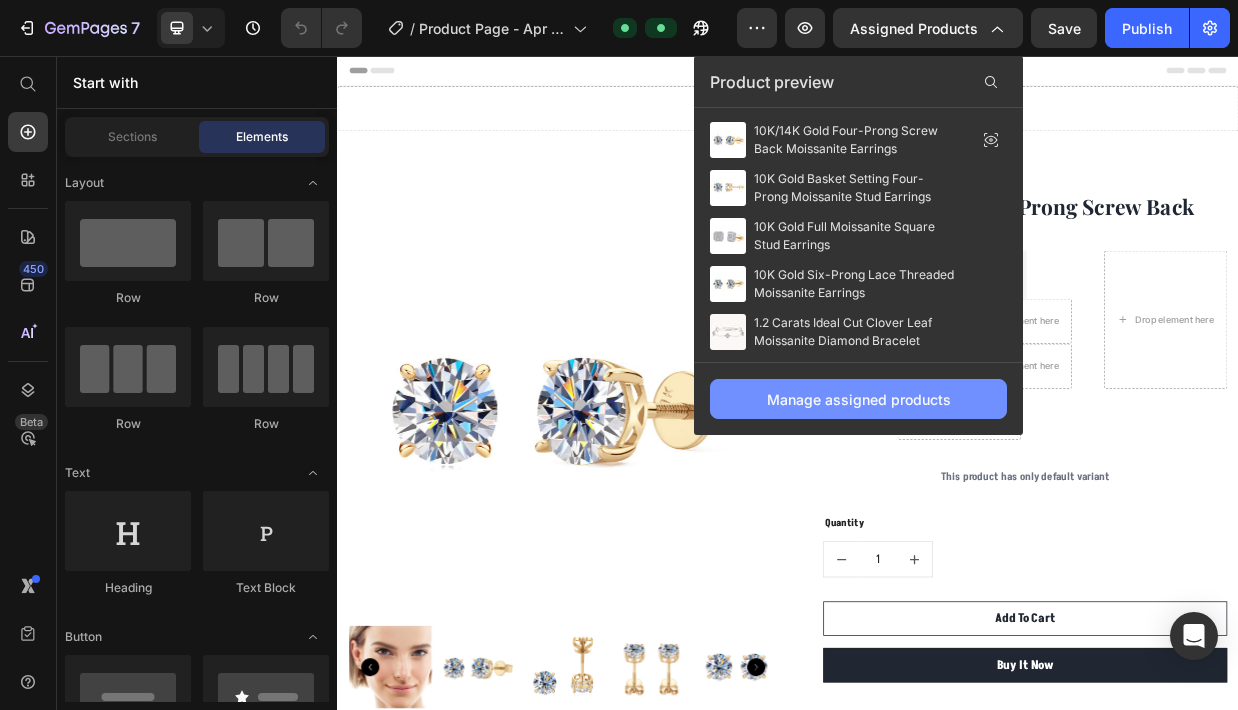 click on "Manage assigned products" at bounding box center [859, 399] 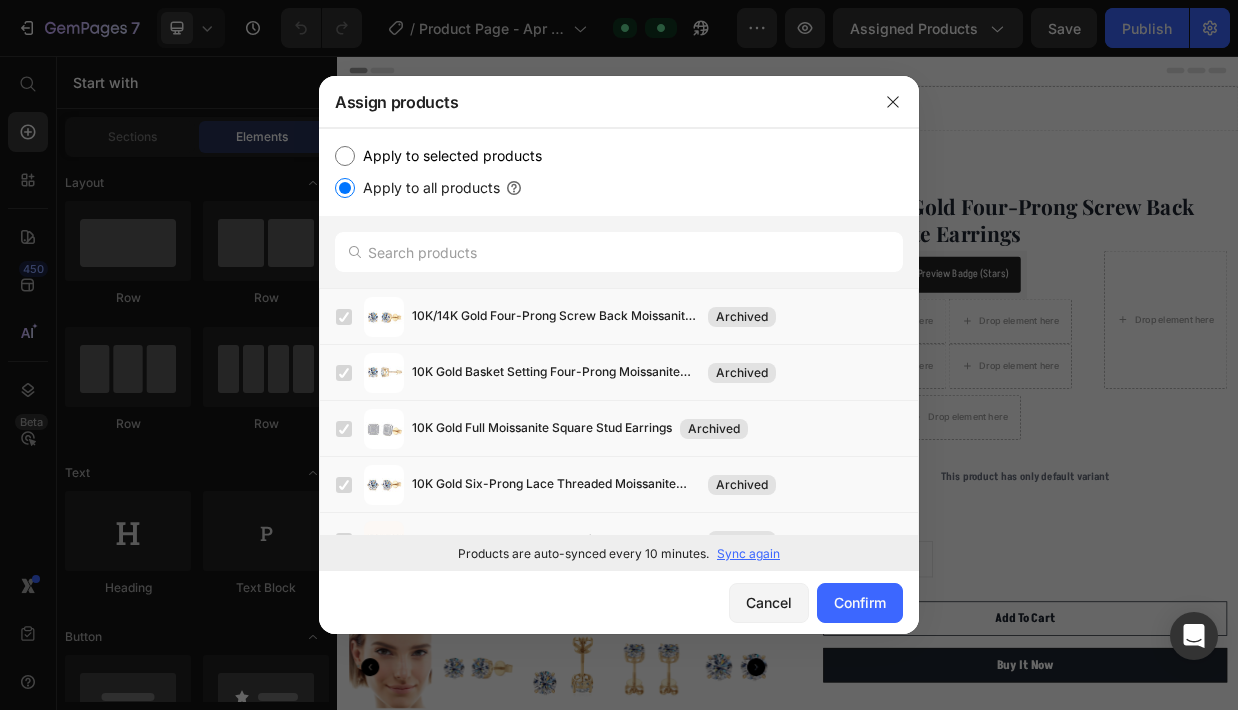 click on "Apply to selected products" at bounding box center (448, 156) 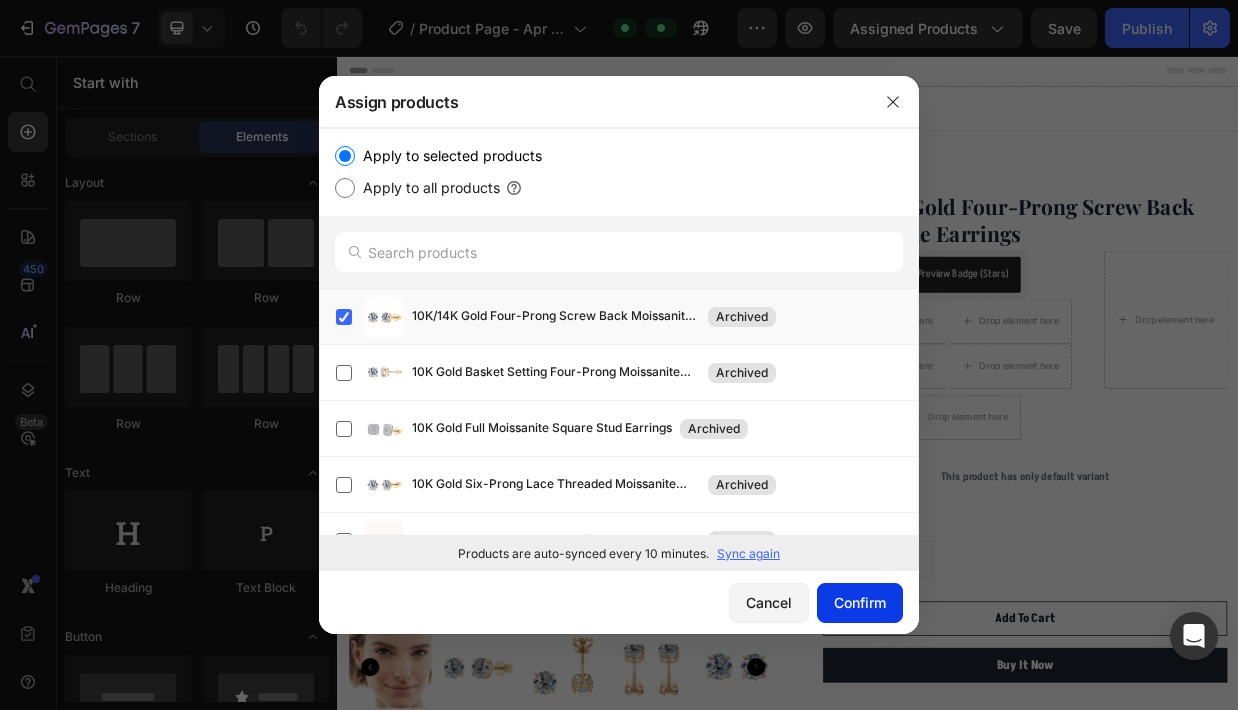 click on "Confirm" at bounding box center [860, 602] 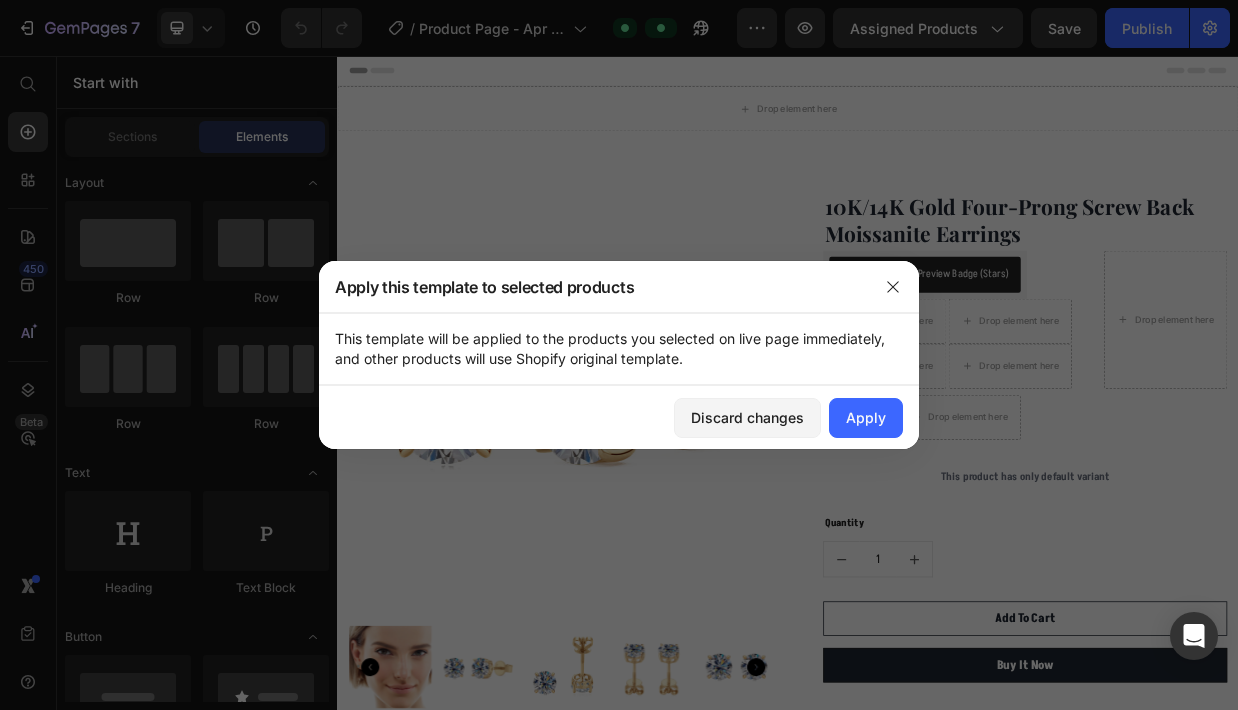 click on "Discard changes Apply" at bounding box center (619, 417) 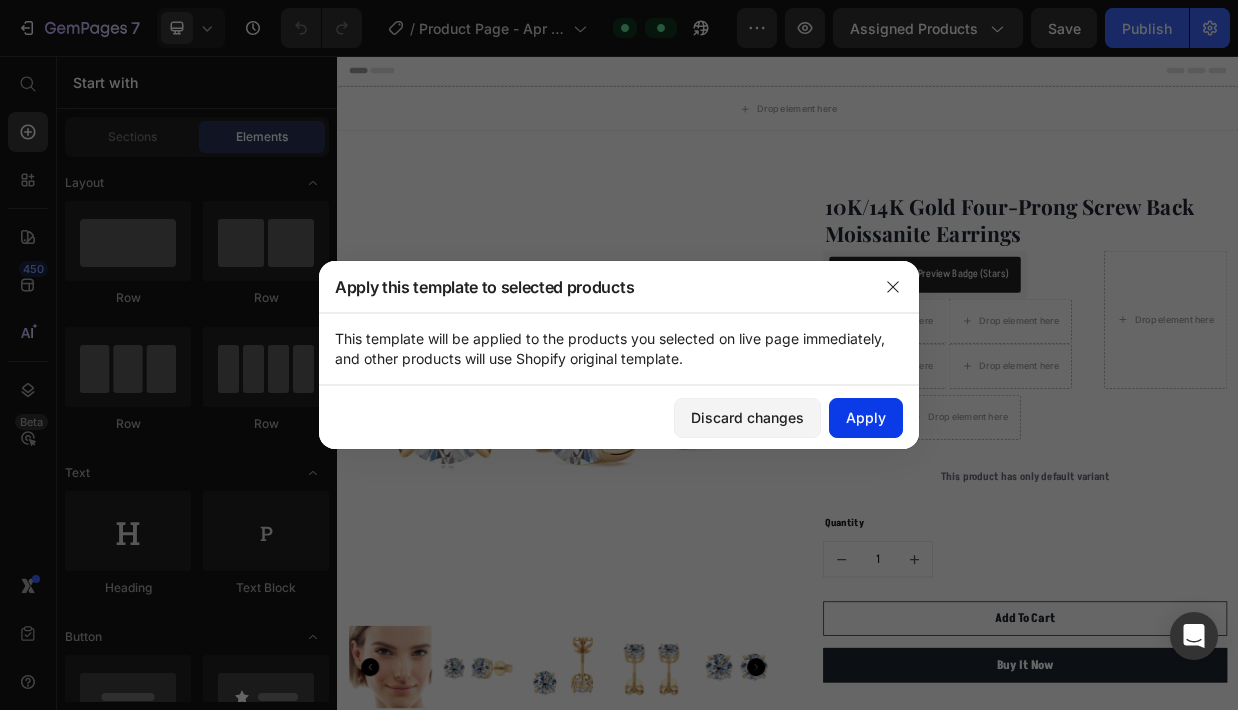 click on "Apply" 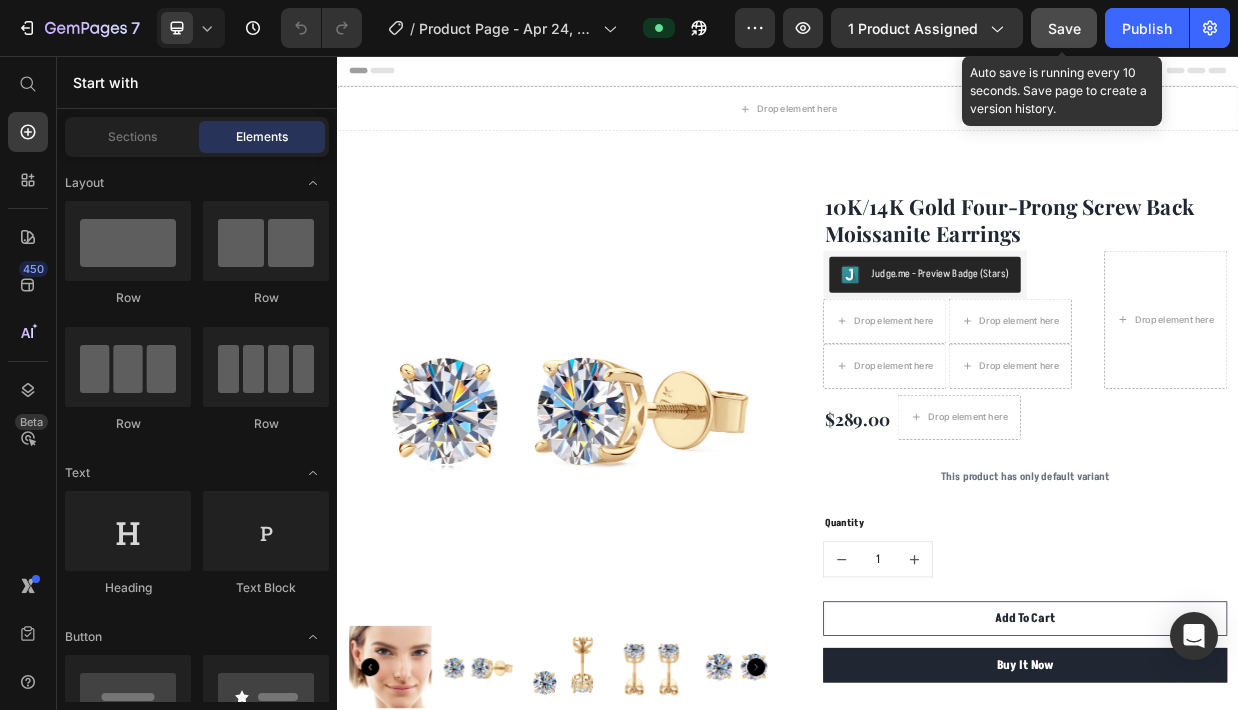 click on "Save" 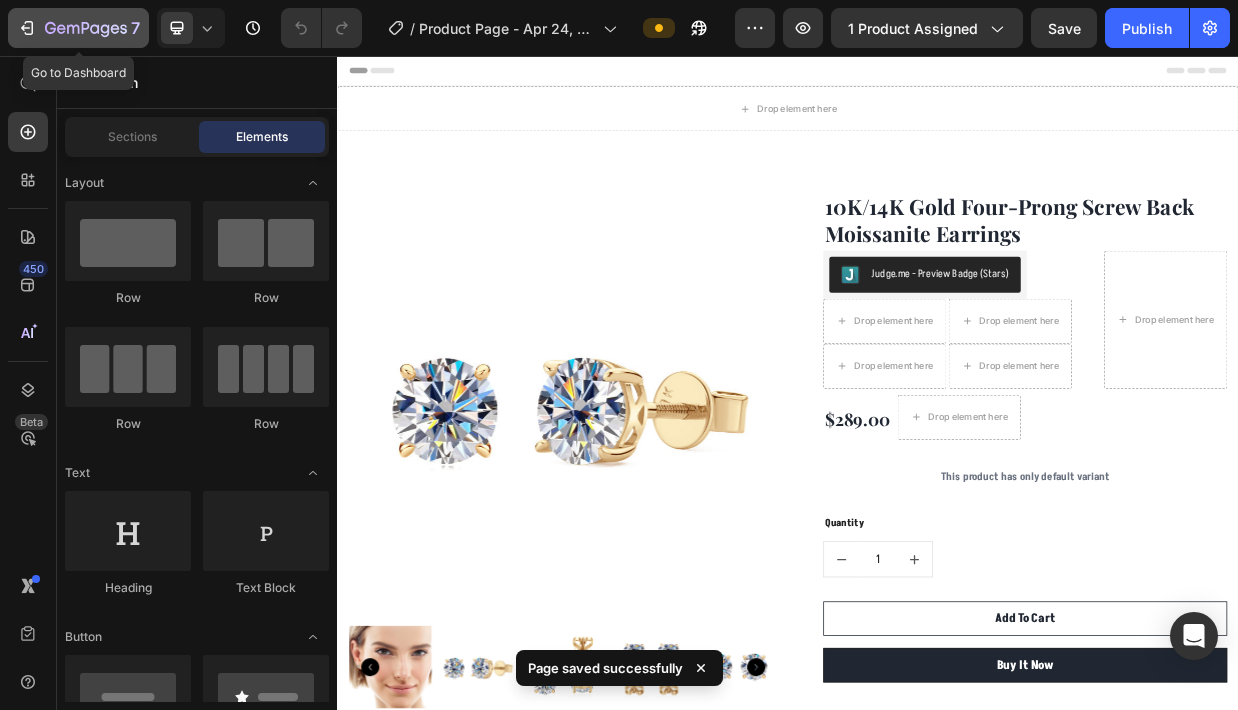 click 